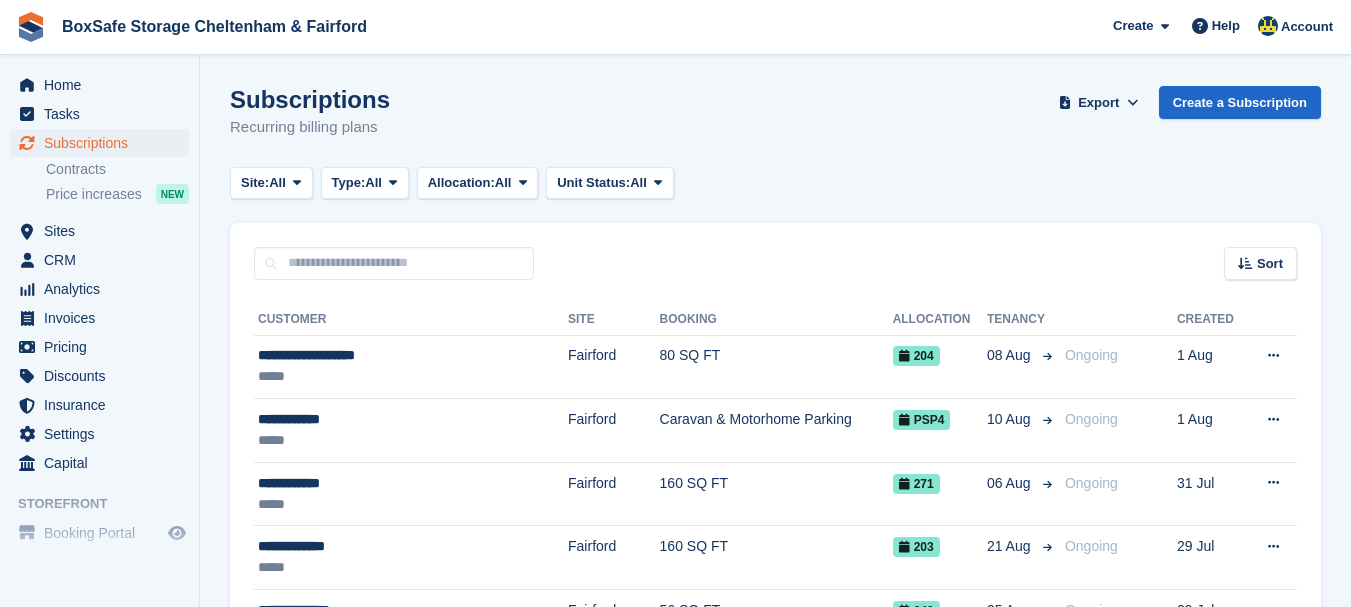 scroll, scrollTop: 0, scrollLeft: 0, axis: both 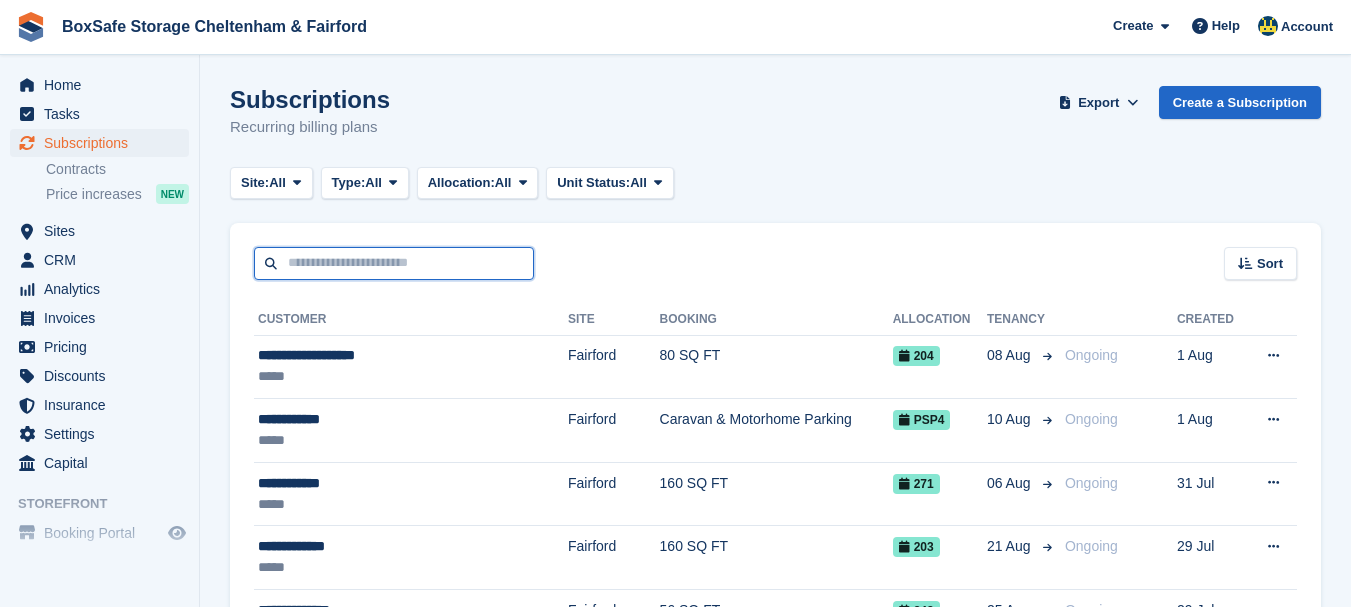 click at bounding box center [394, 263] 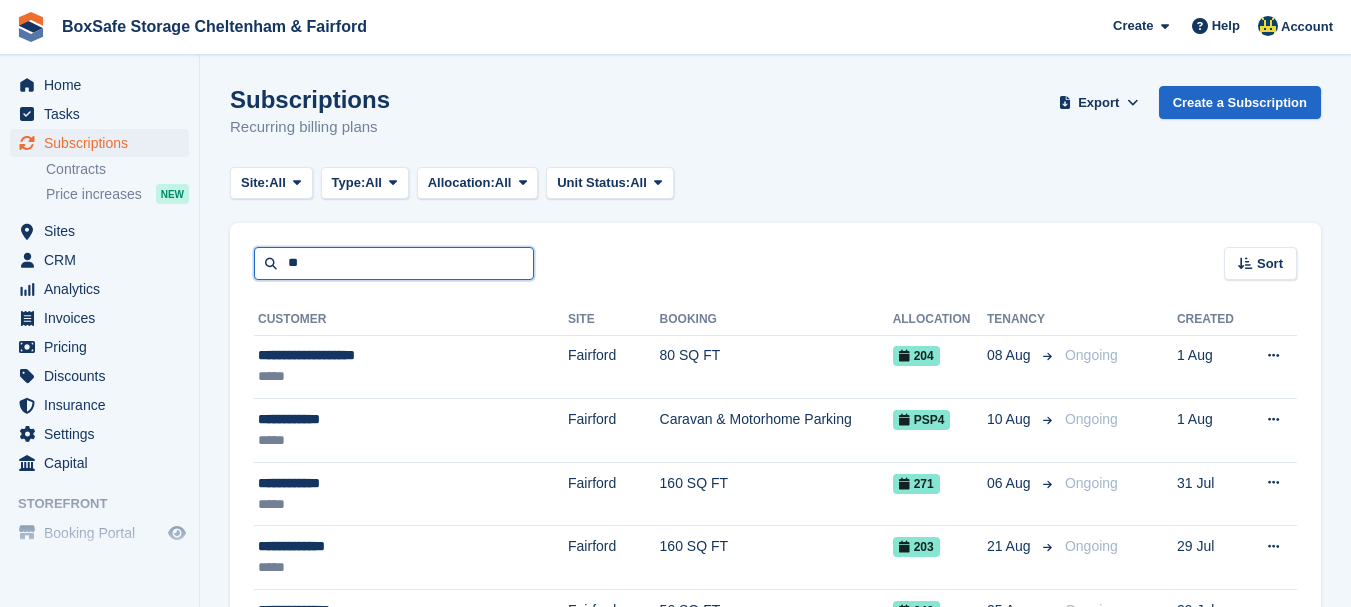 type on "*" 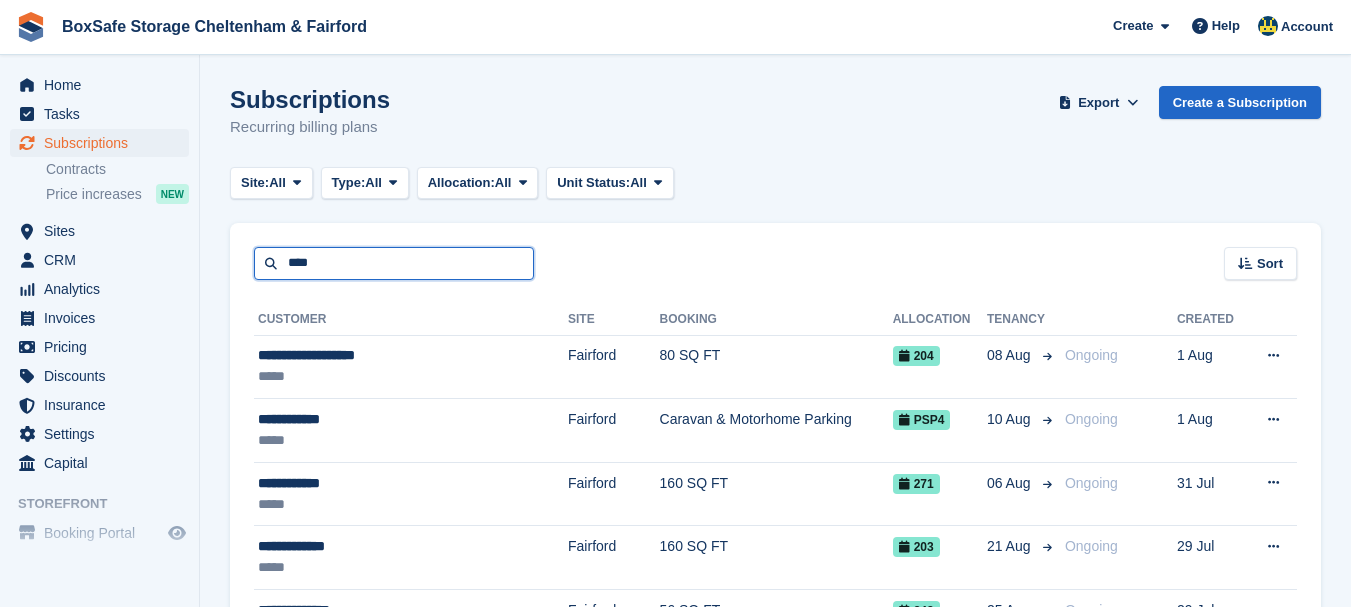 type on "****" 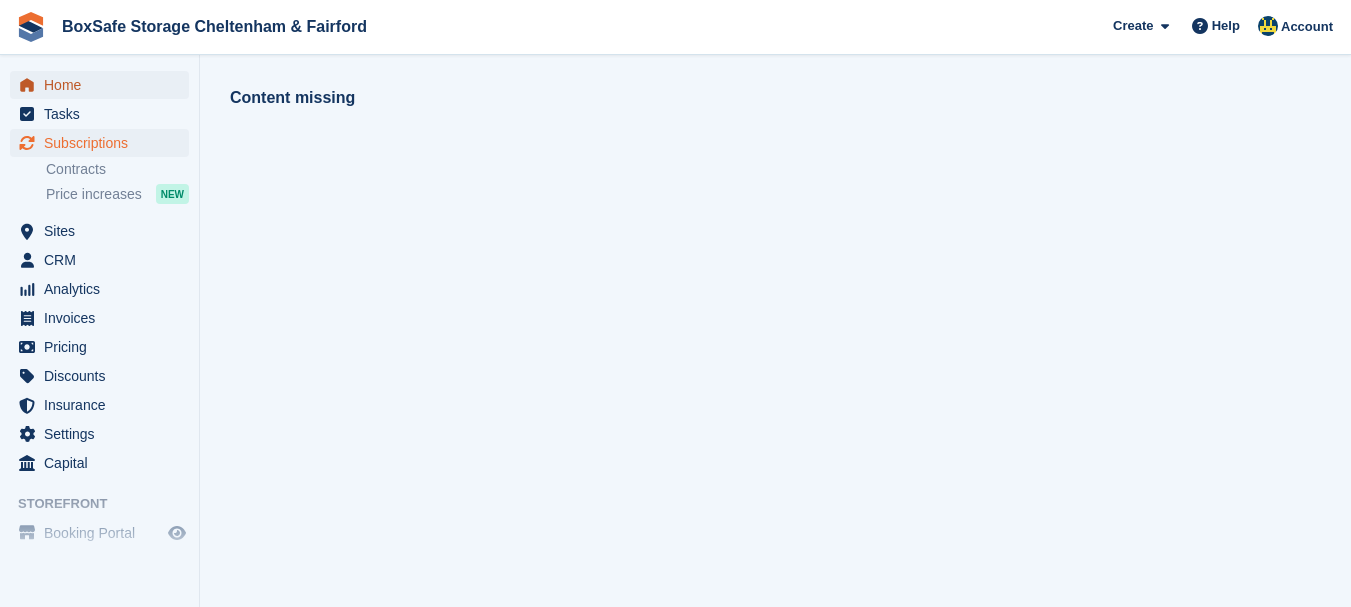 click on "Home" at bounding box center [104, 85] 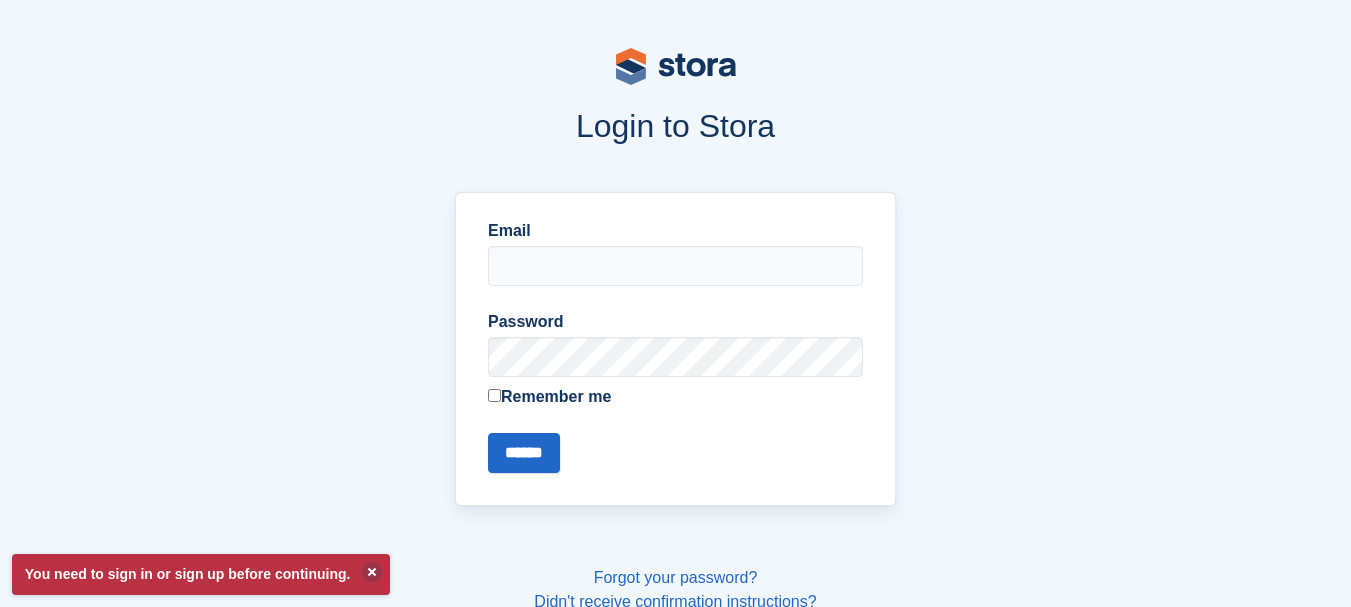 type on "**********" 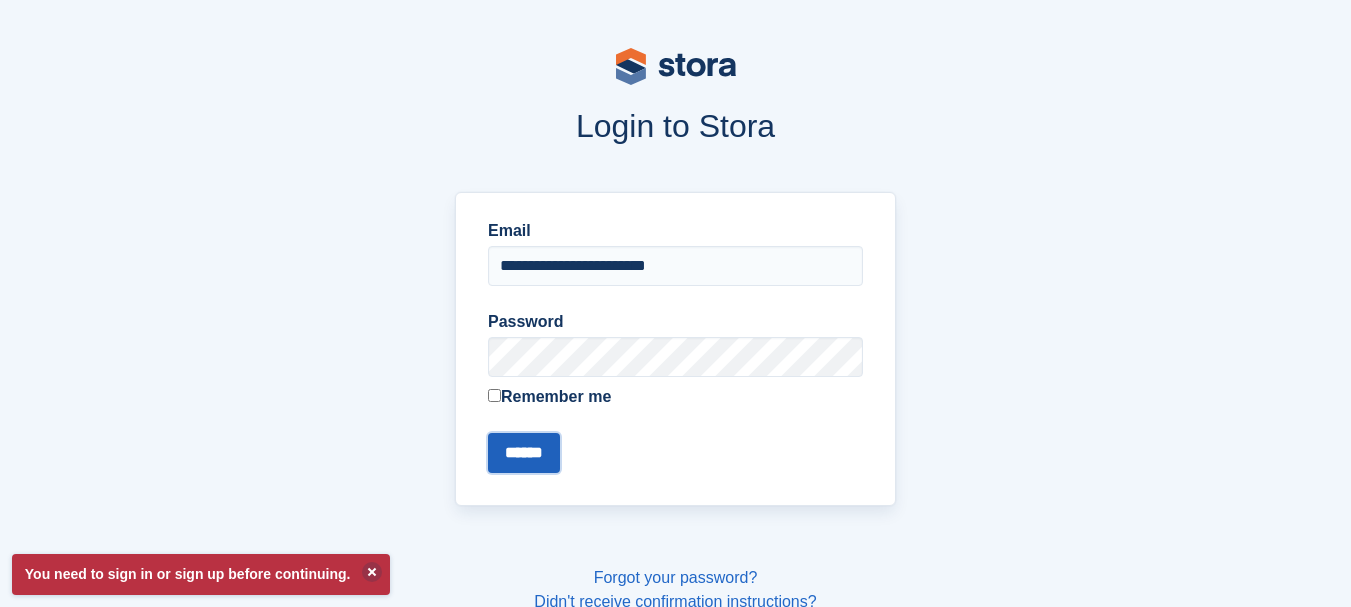 click on "******" at bounding box center [524, 453] 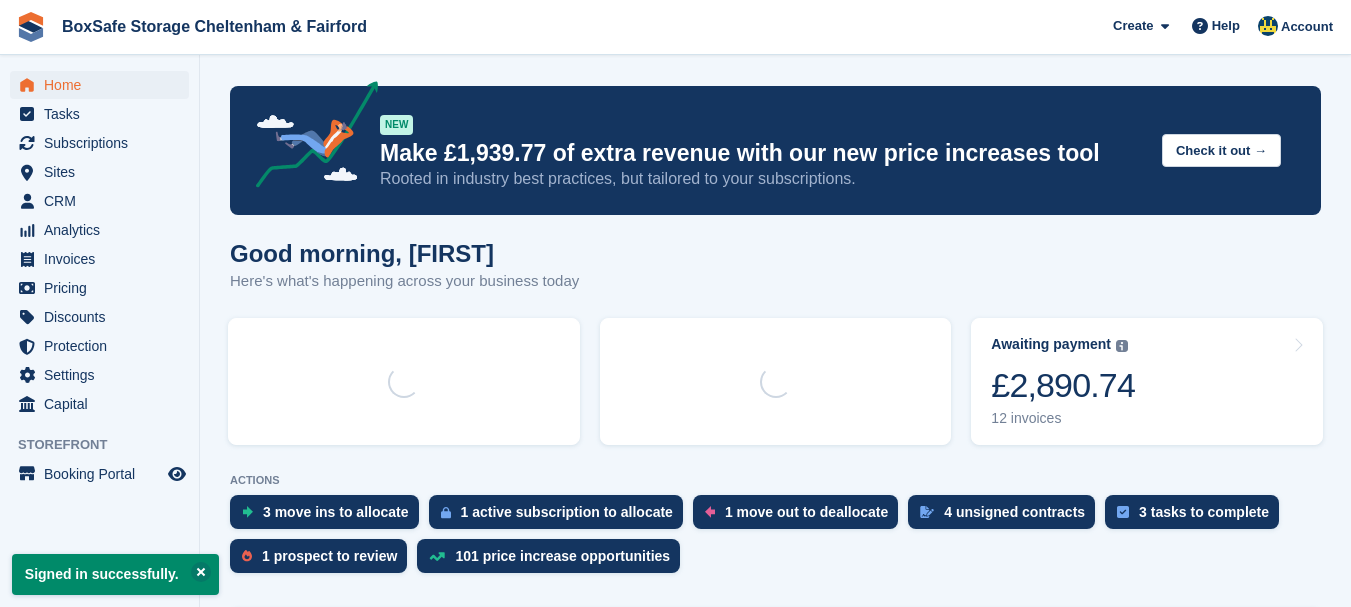 scroll, scrollTop: 0, scrollLeft: 0, axis: both 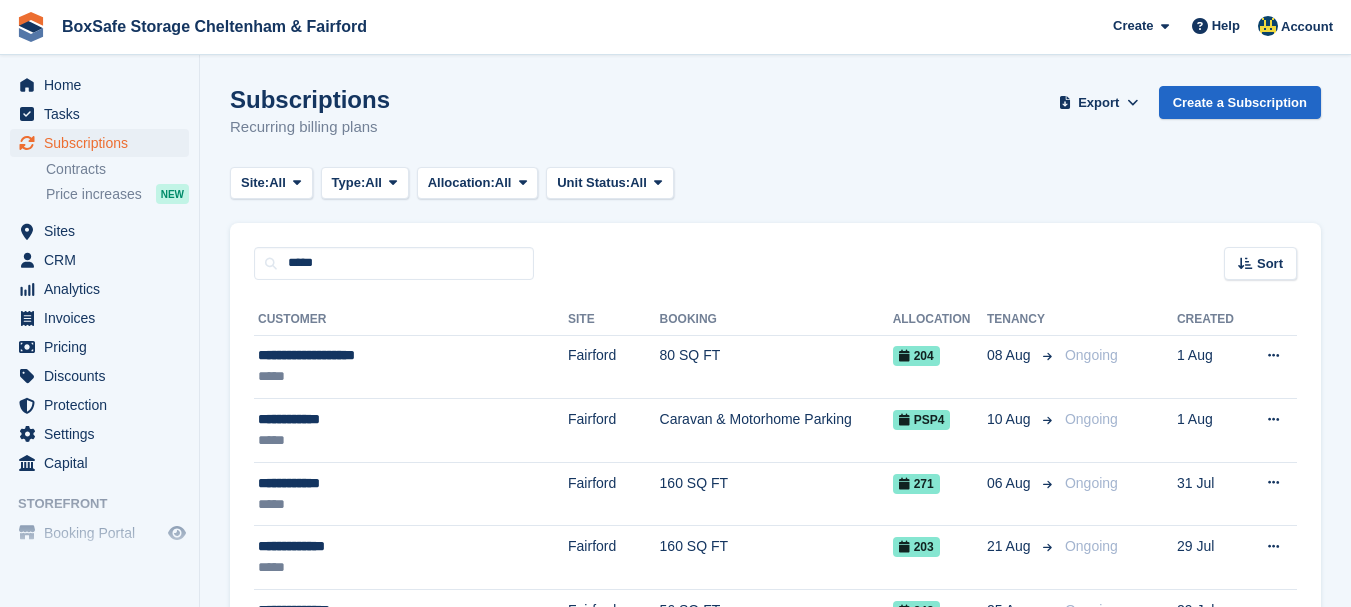 type on "*****" 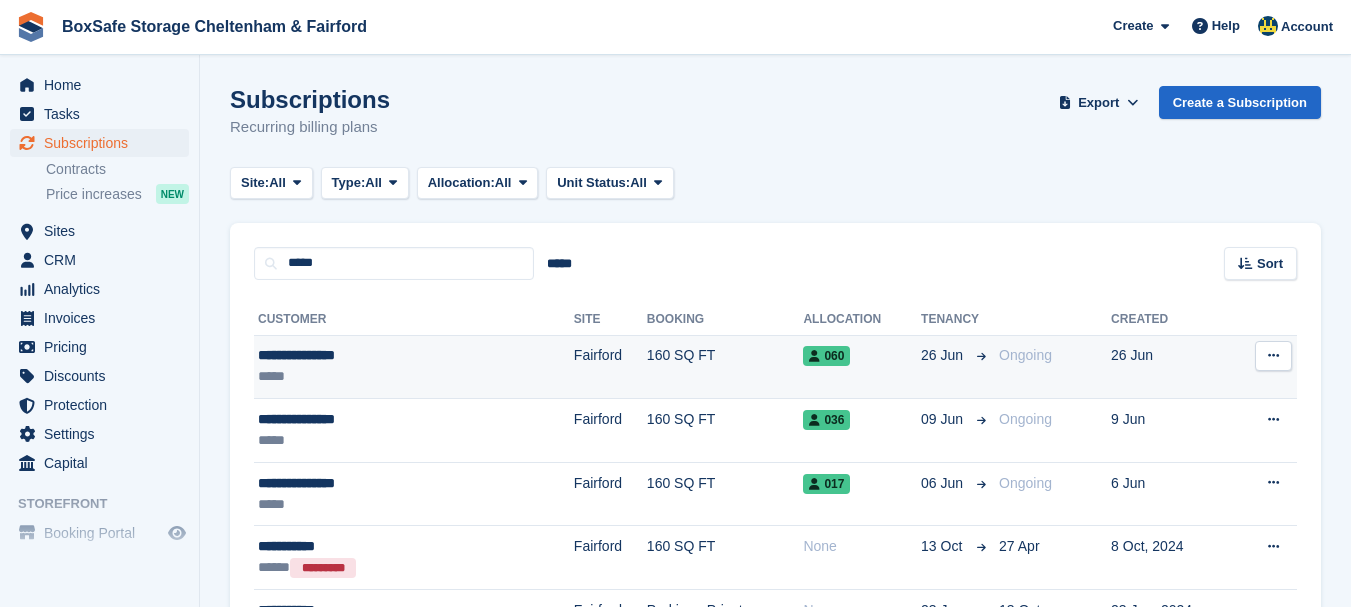 click on "**********" at bounding box center [361, 355] 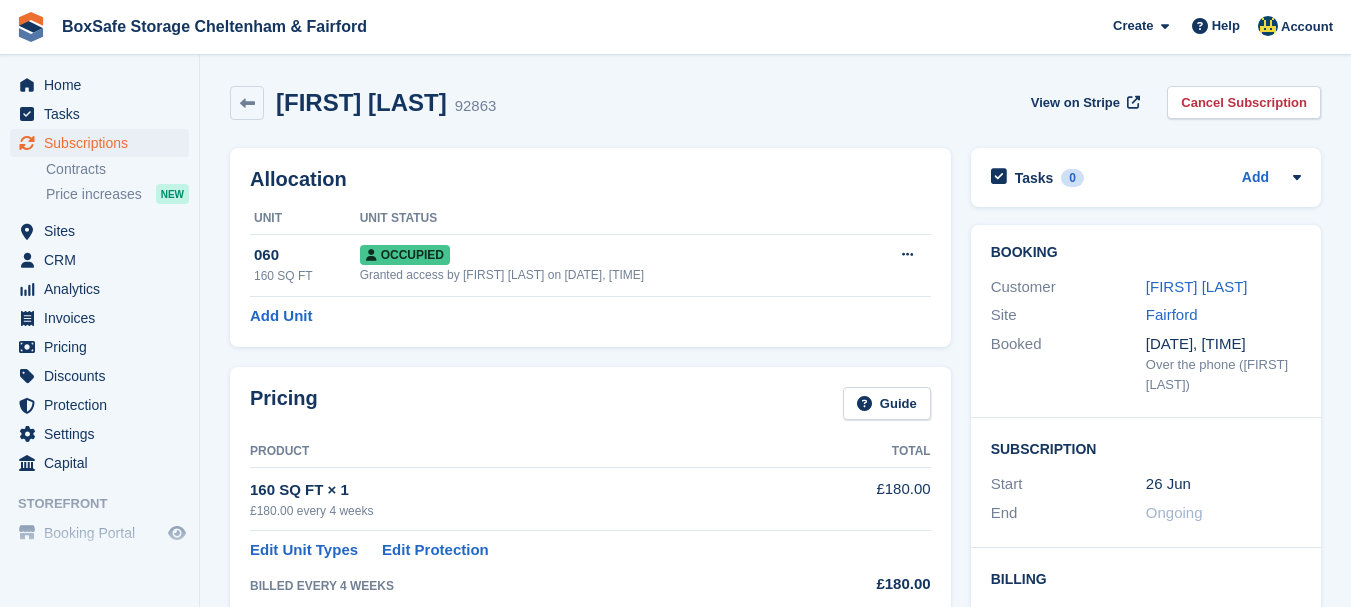 click on "Cancel Subscription" at bounding box center [1244, 102] 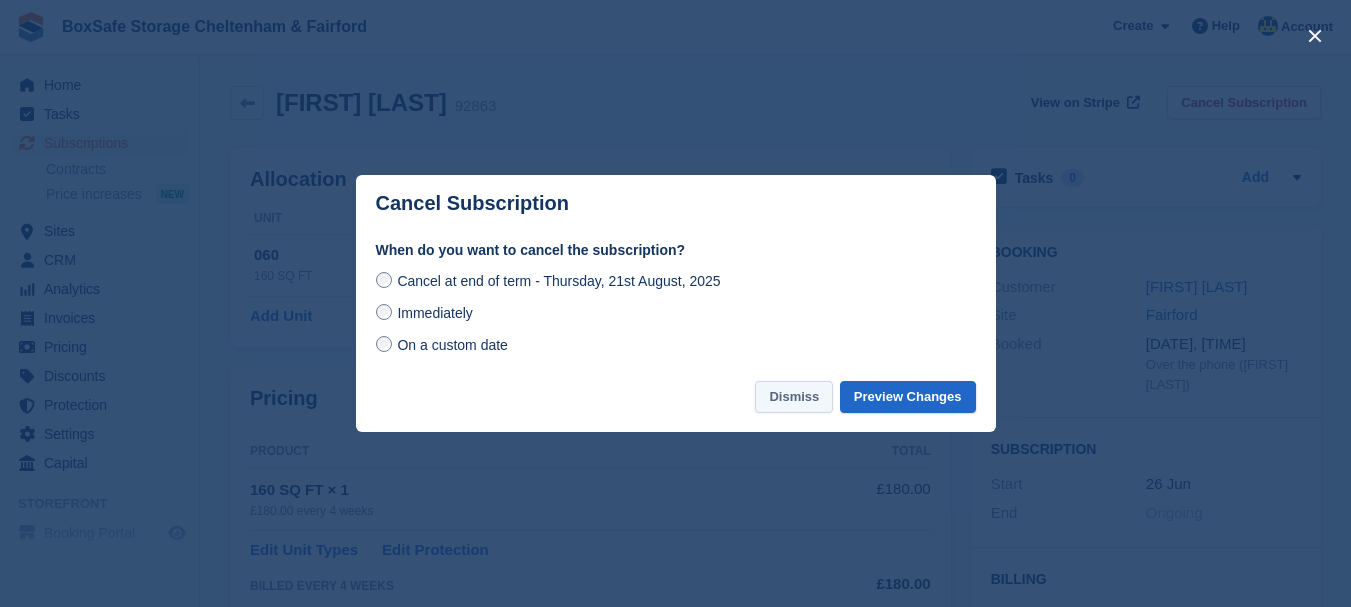 click on "Dismiss" at bounding box center [794, 397] 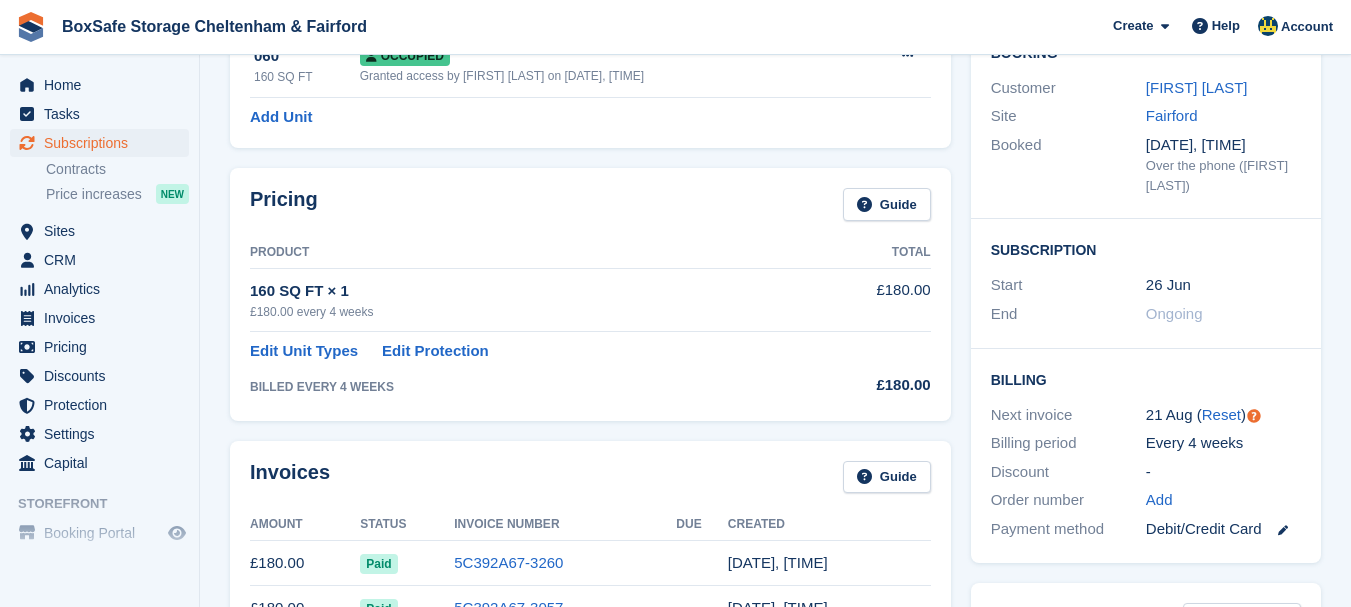 scroll, scrollTop: 49, scrollLeft: 0, axis: vertical 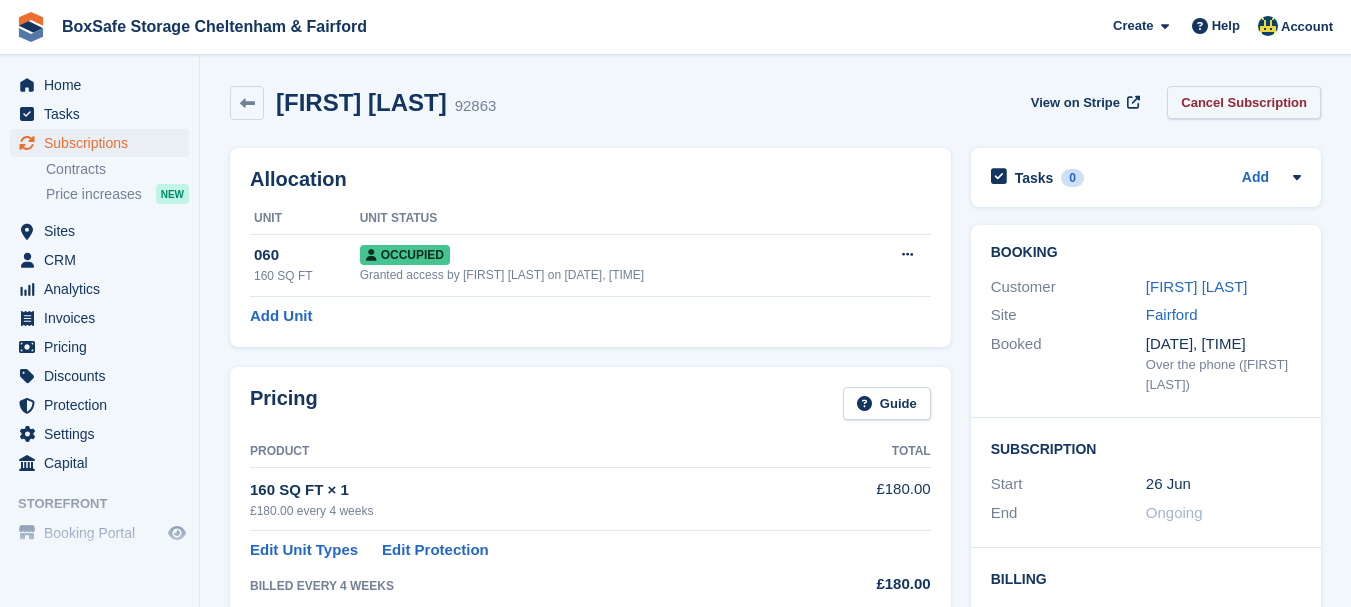 click on "Cancel Subscription" at bounding box center [1244, 102] 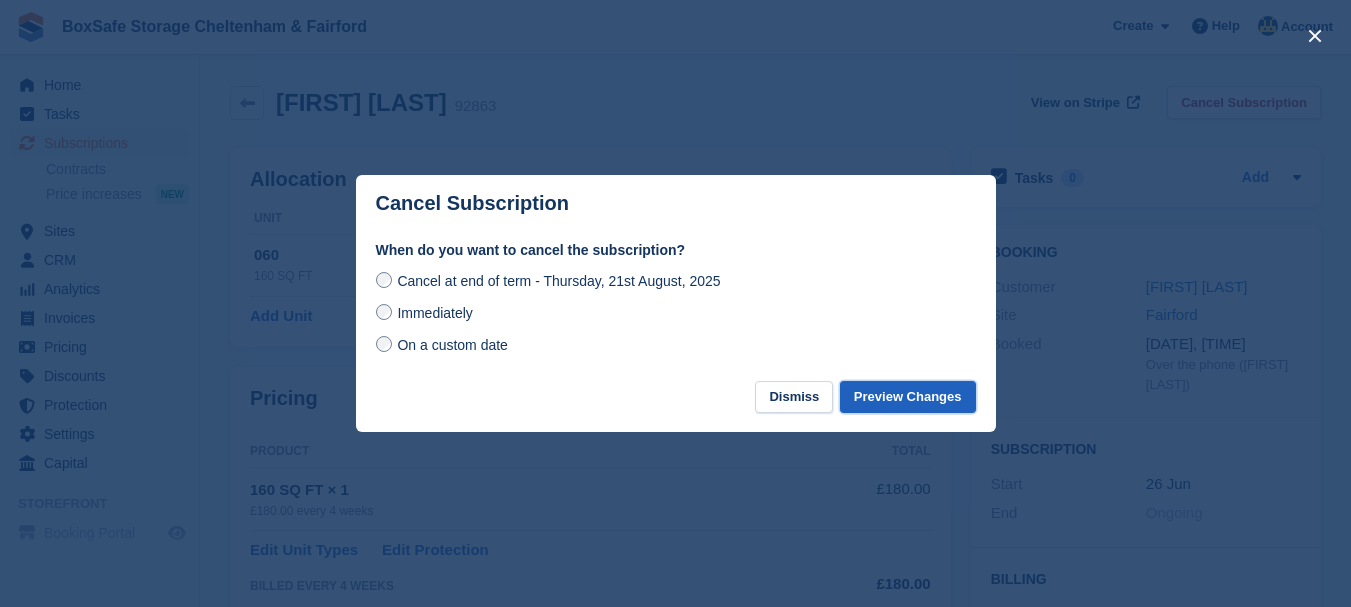 click on "Preview Changes" at bounding box center [908, 397] 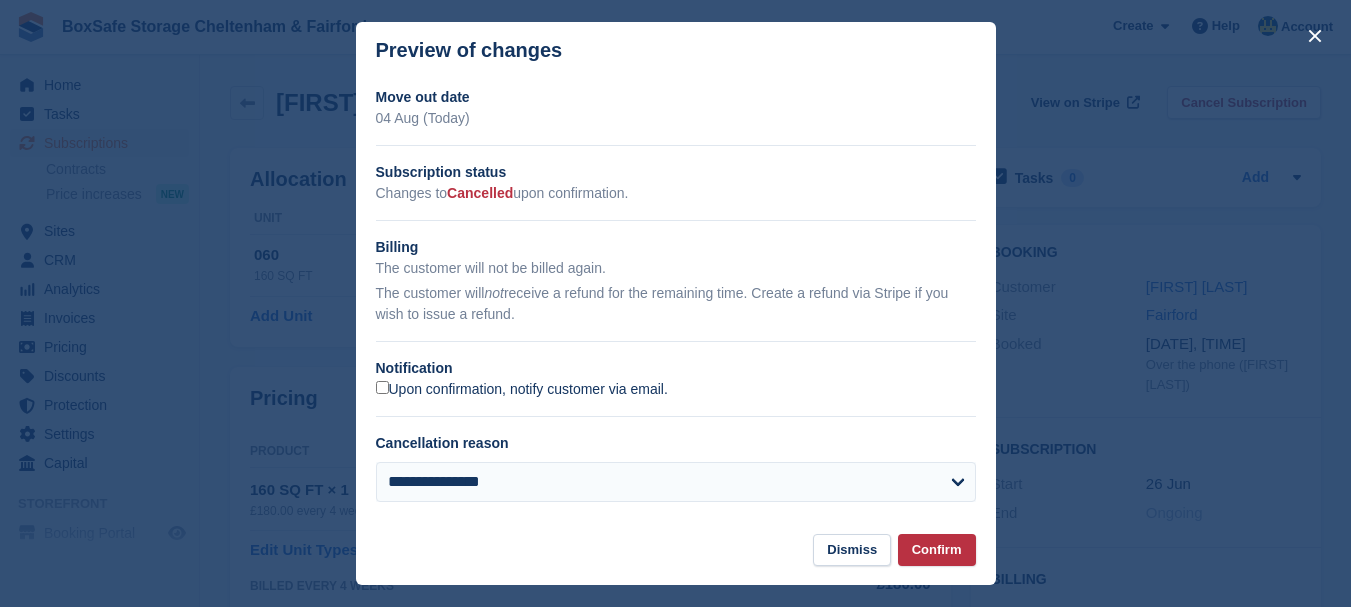 click on "Upon confirmation, notify customer via email." at bounding box center (522, 390) 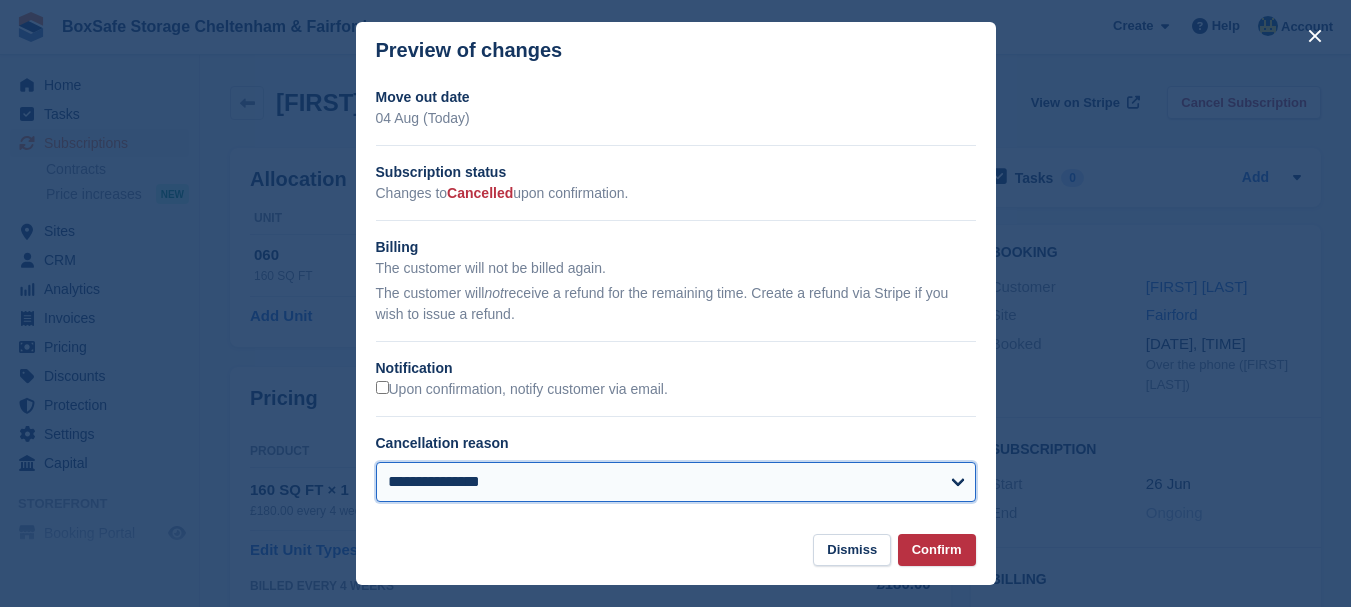 click on "**********" at bounding box center (676, 482) 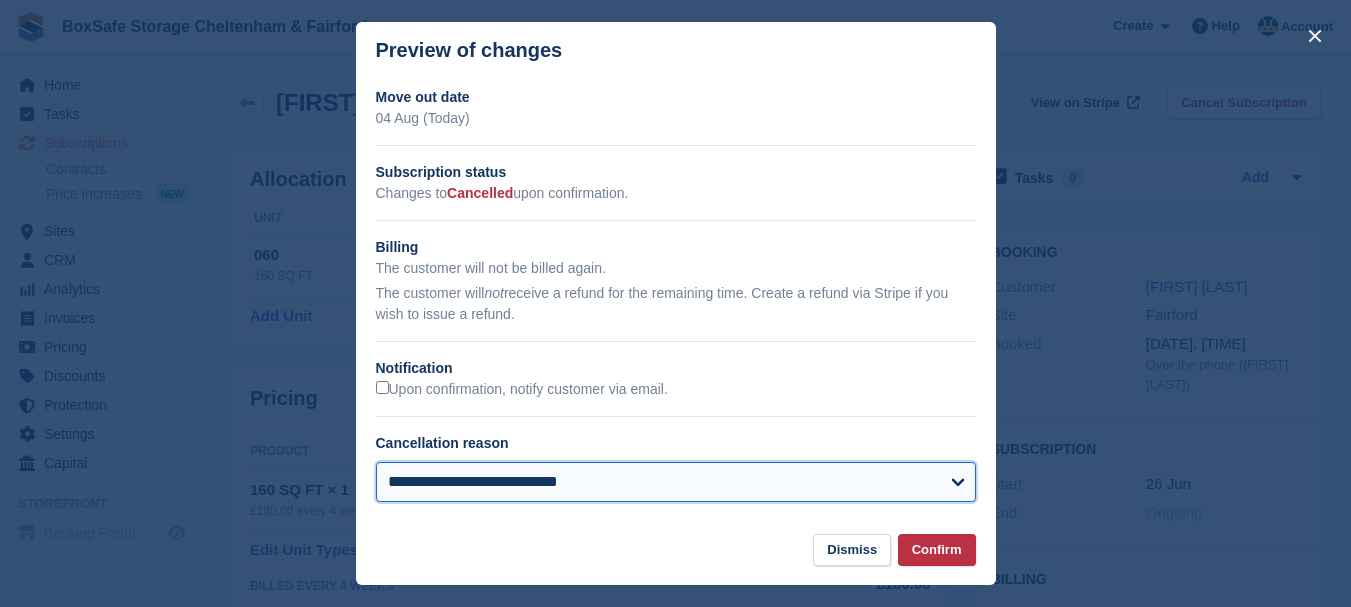 click on "**********" at bounding box center (676, 482) 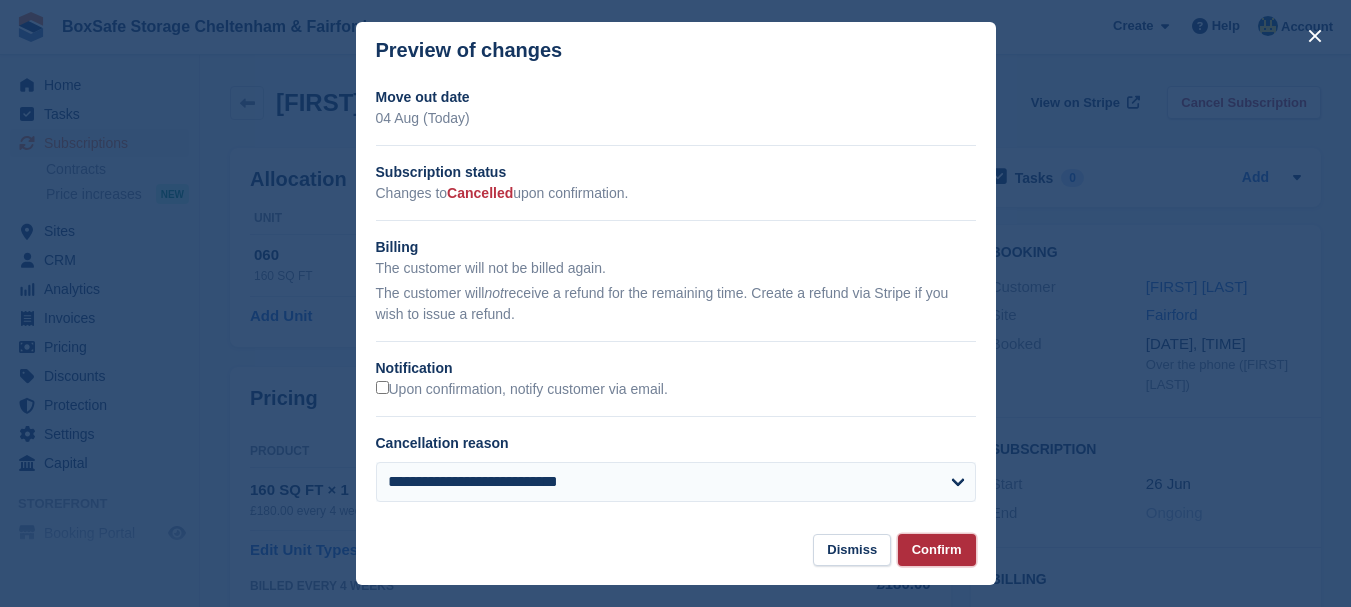 click on "Confirm" at bounding box center (937, 550) 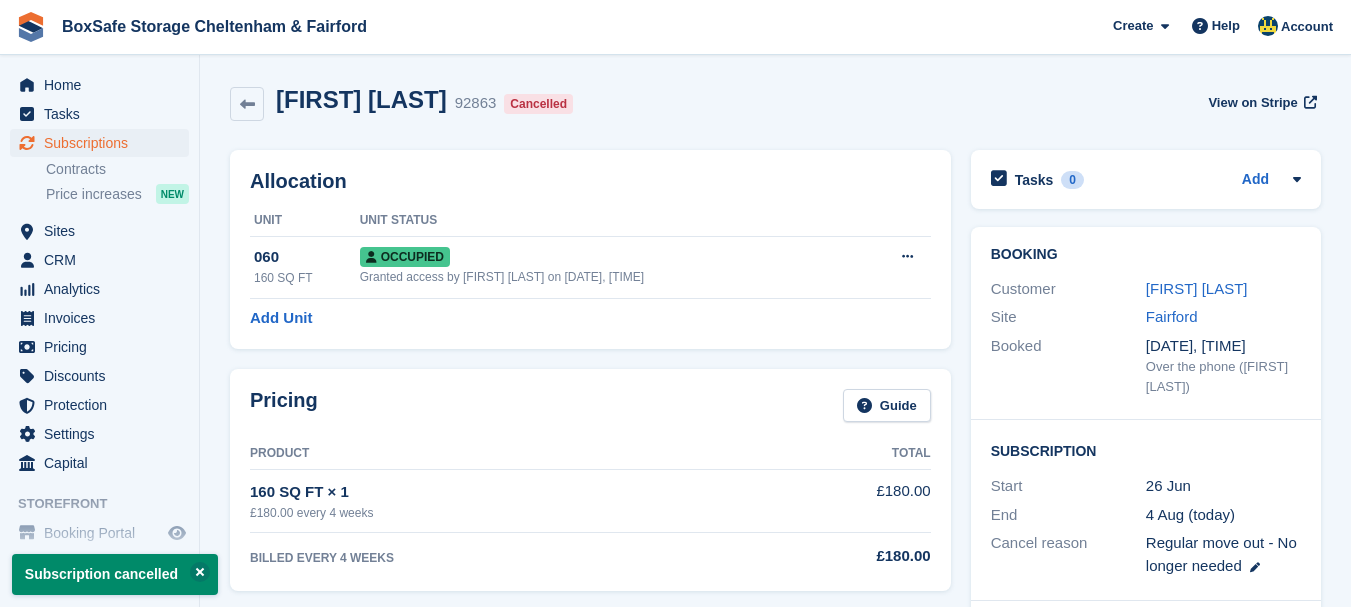 drag, startPoint x: 280, startPoint y: 106, endPoint x: 447, endPoint y: 106, distance: 167 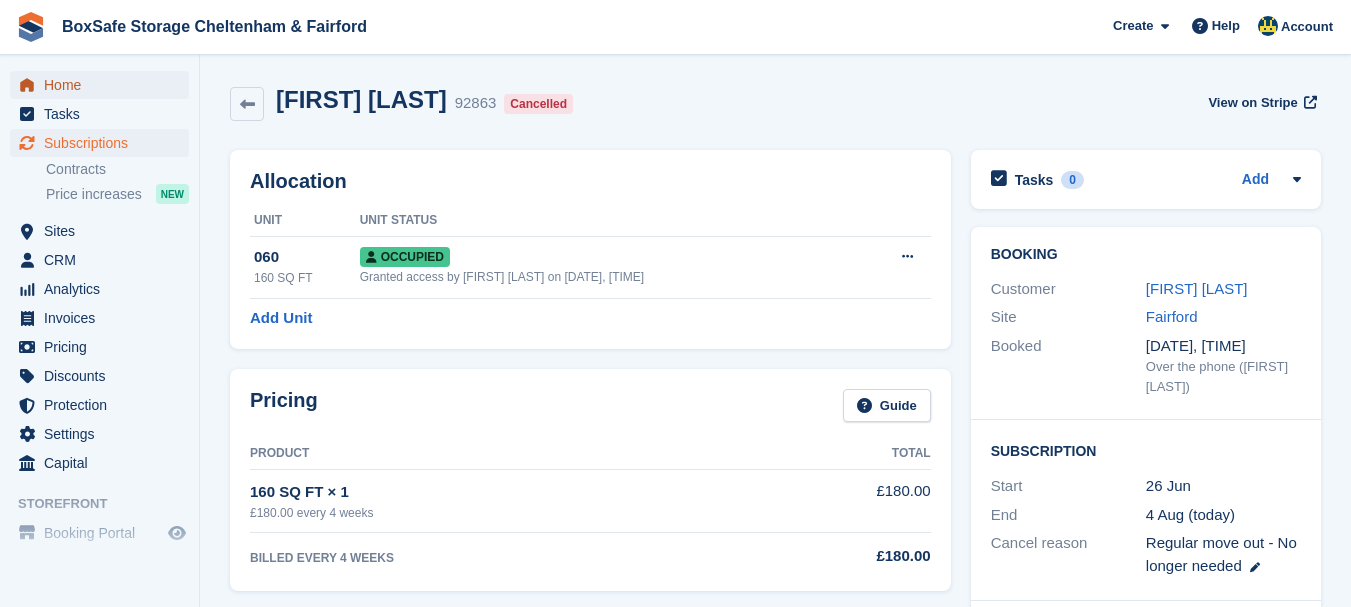 click on "Home" at bounding box center [104, 85] 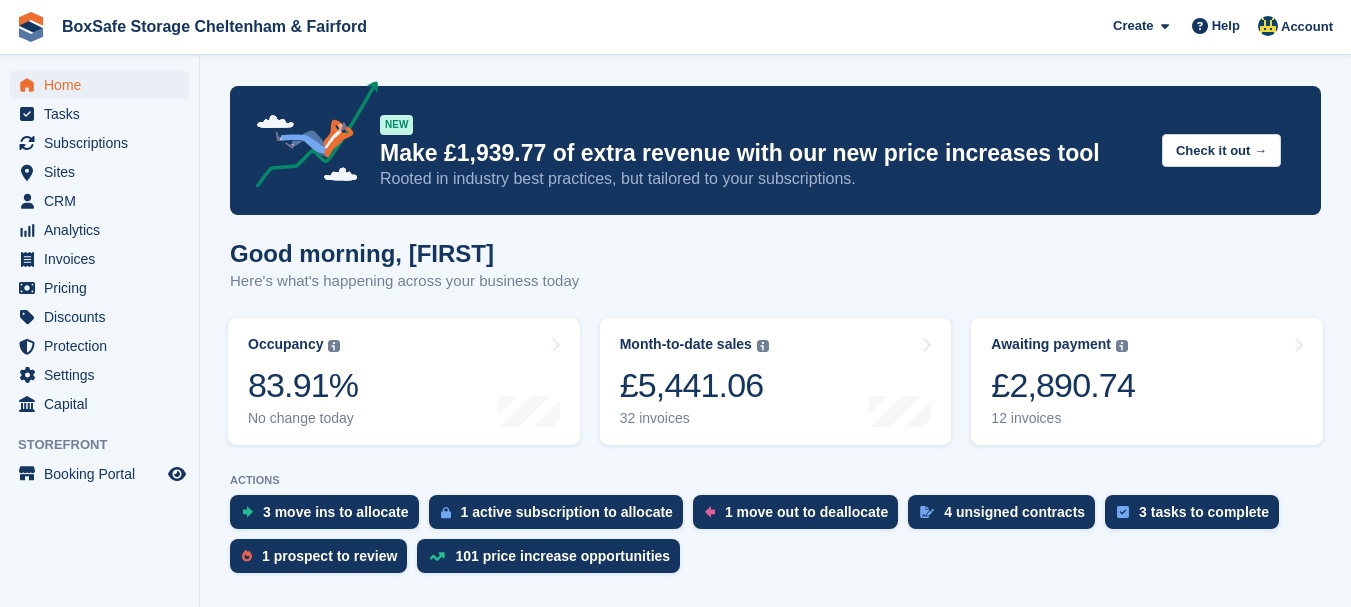 scroll, scrollTop: 0, scrollLeft: 0, axis: both 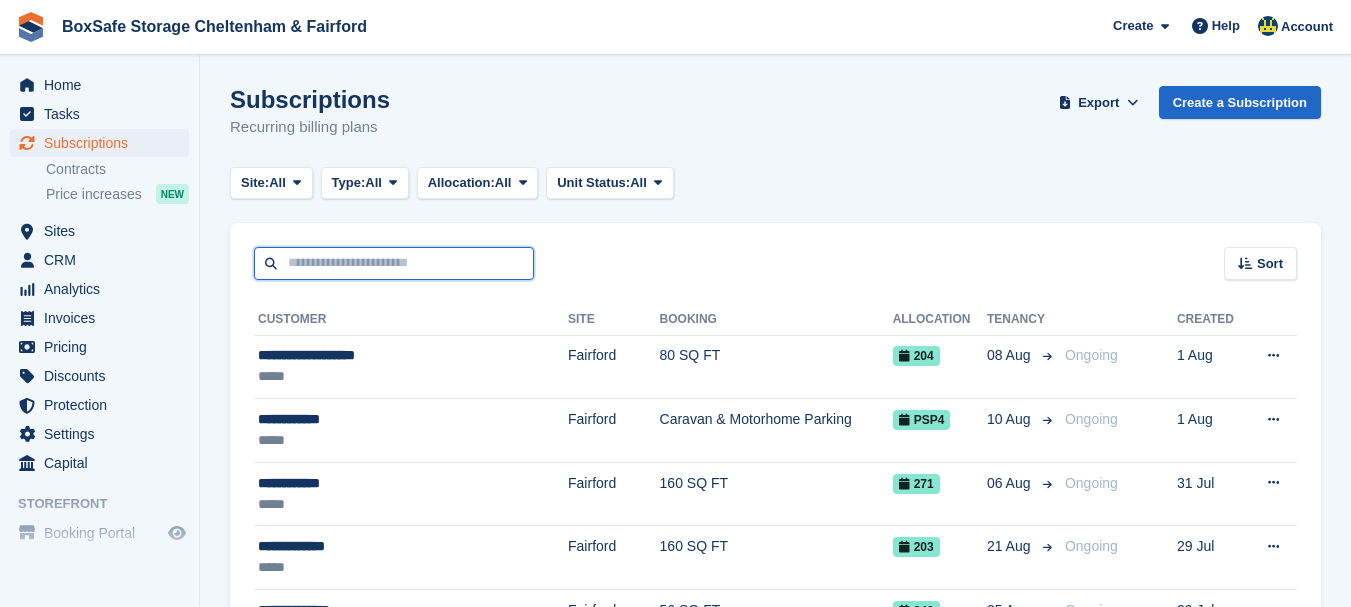 click at bounding box center (394, 263) 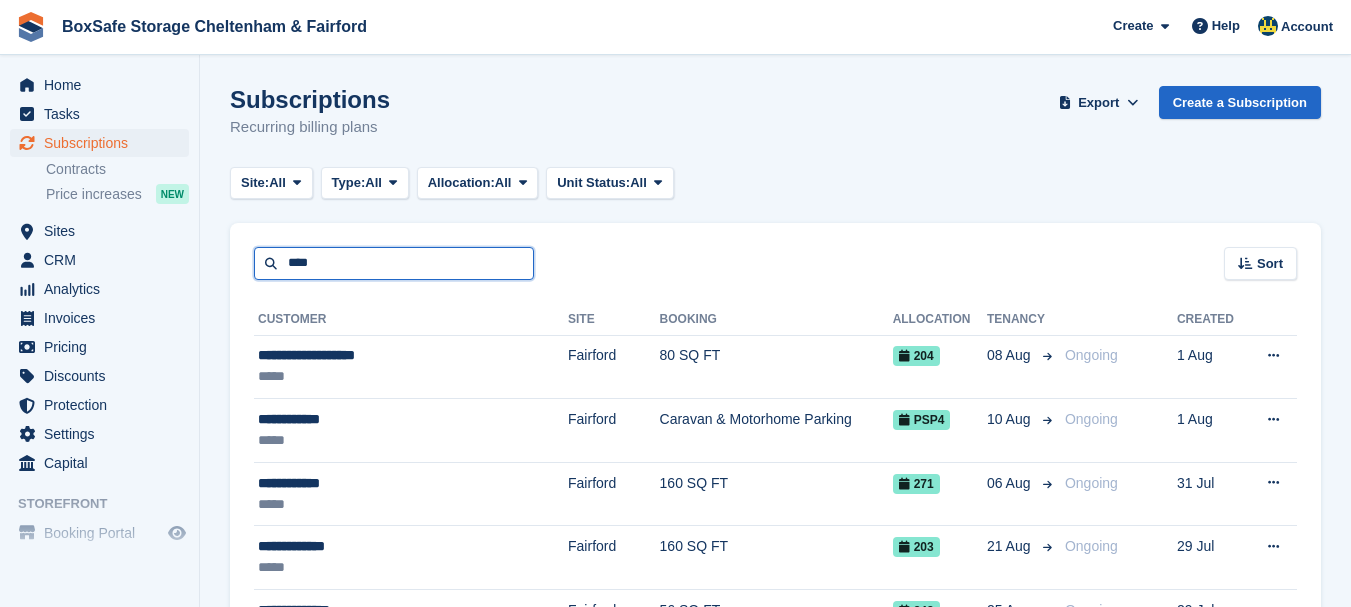 type on "****" 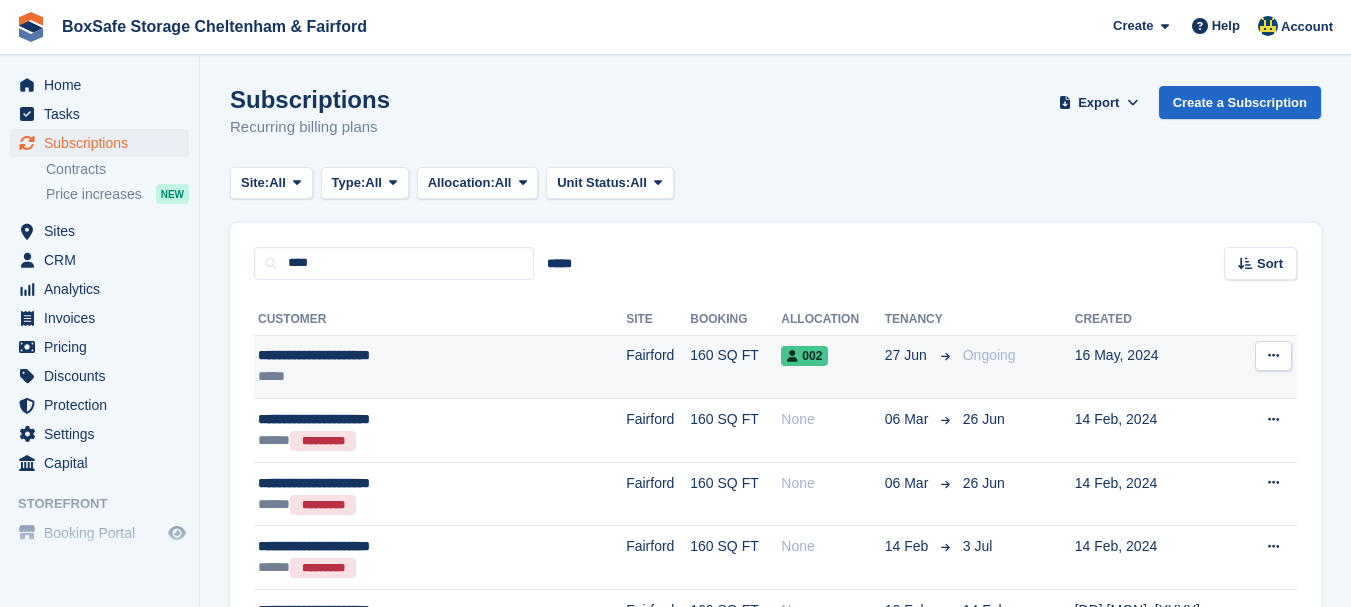 click on "**********" at bounding box center (396, 355) 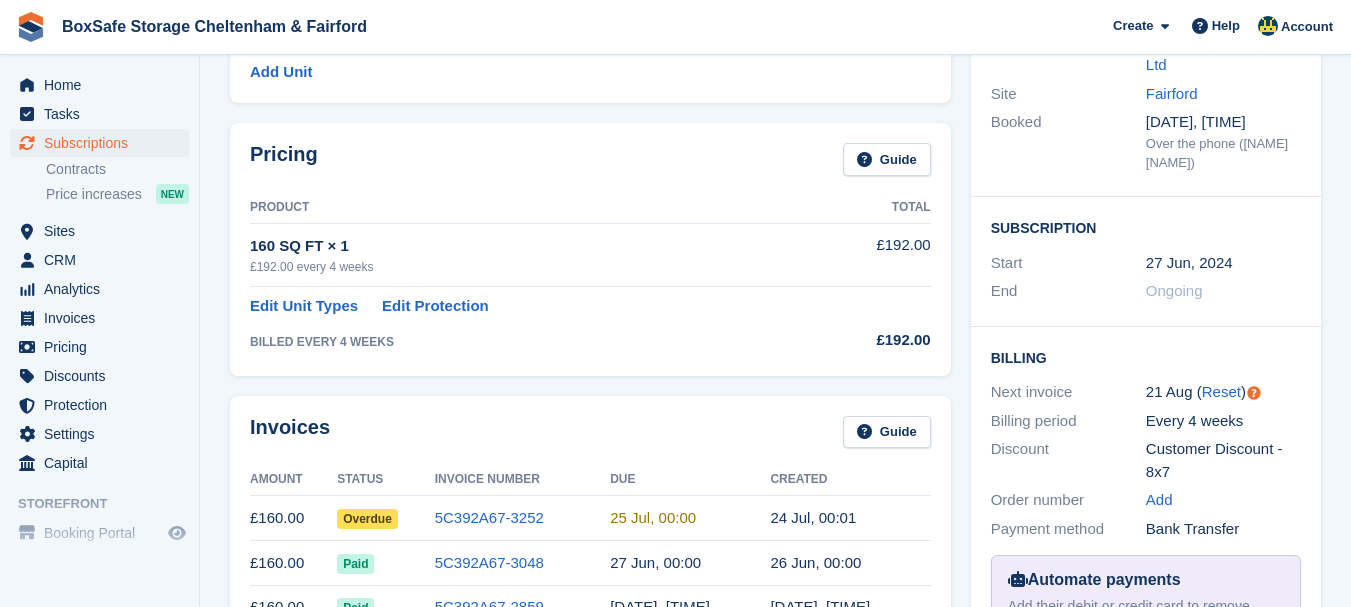 scroll, scrollTop: 280, scrollLeft: 0, axis: vertical 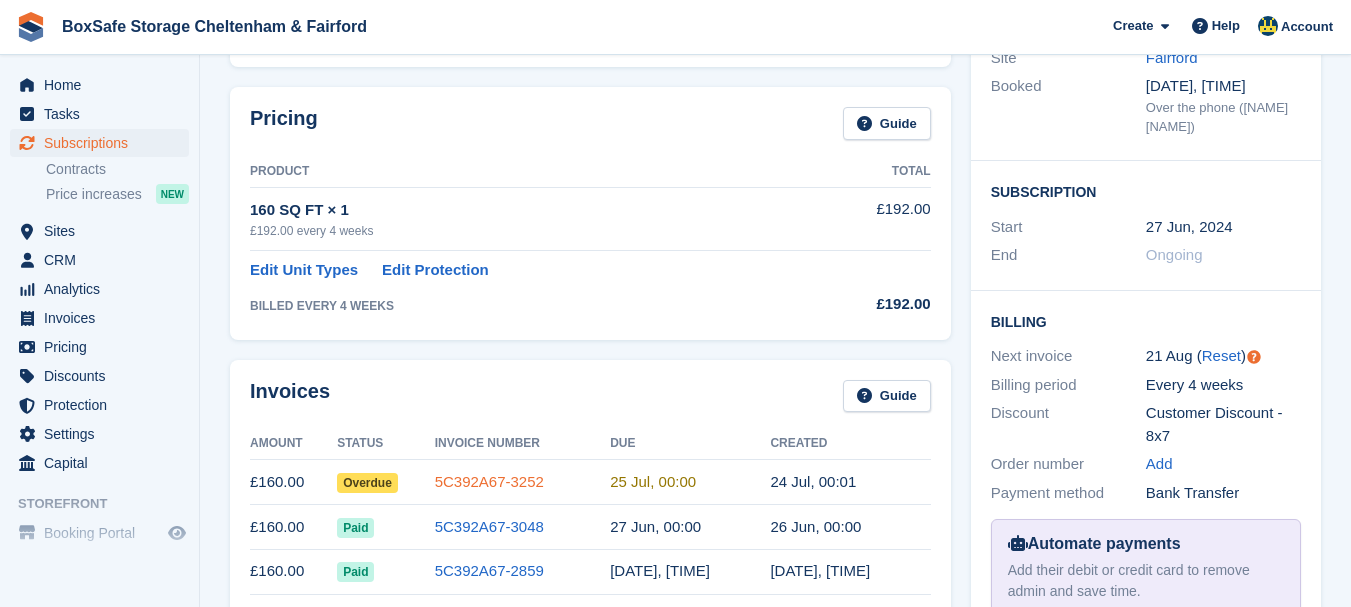 click on "5C392A67-3252" at bounding box center (489, 481) 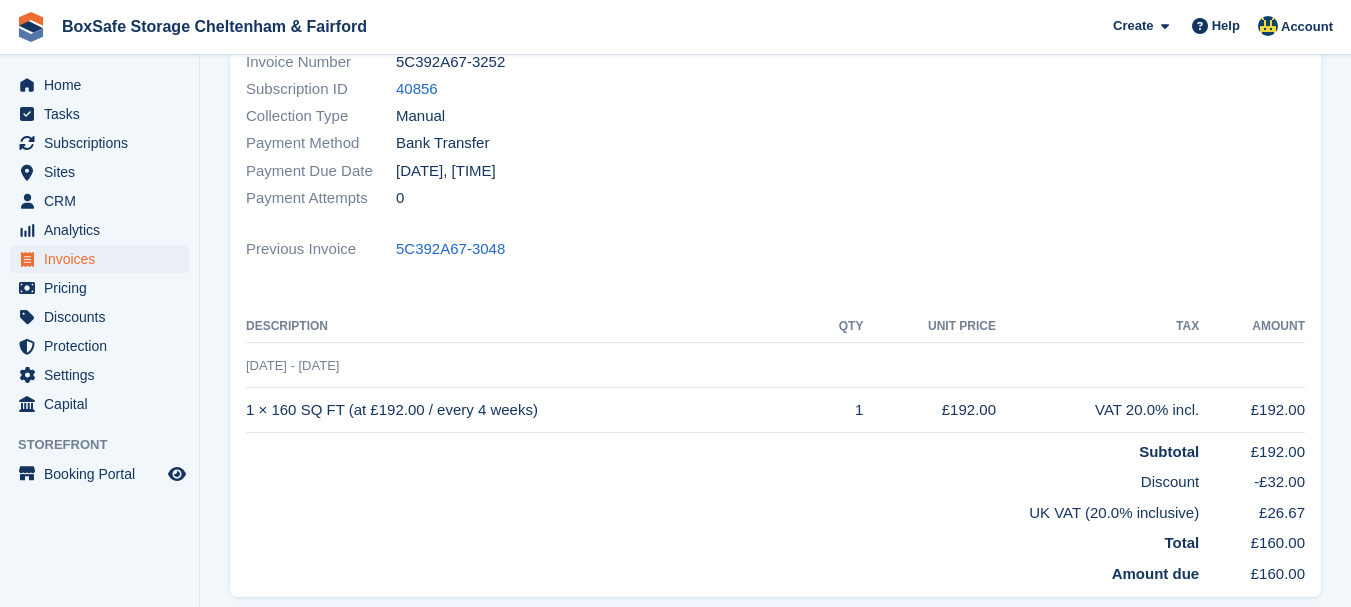 scroll, scrollTop: 0, scrollLeft: 0, axis: both 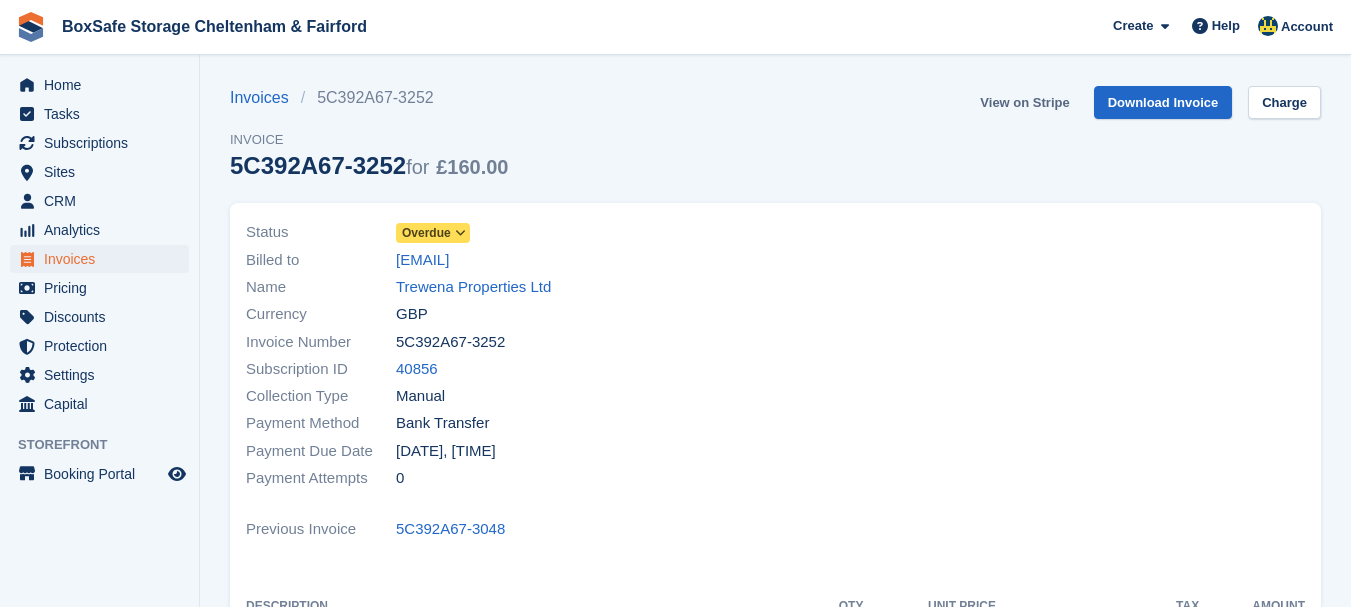 click on "View on Stripe" at bounding box center (1024, 102) 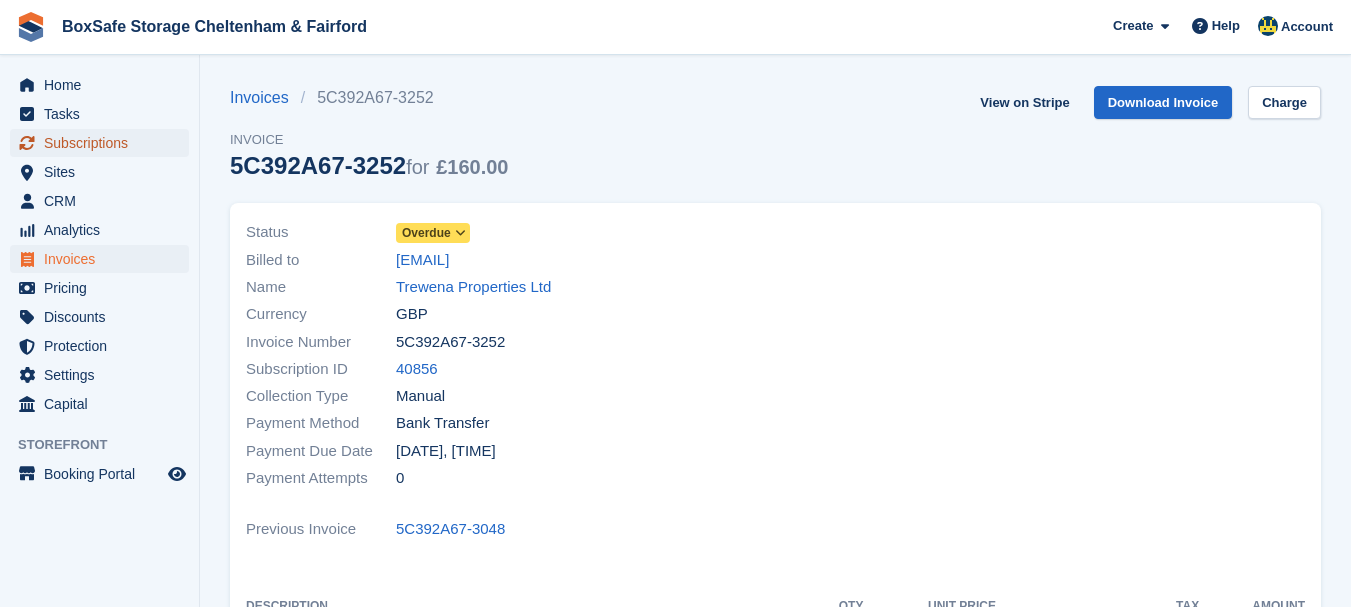 click on "Subscriptions" at bounding box center [104, 143] 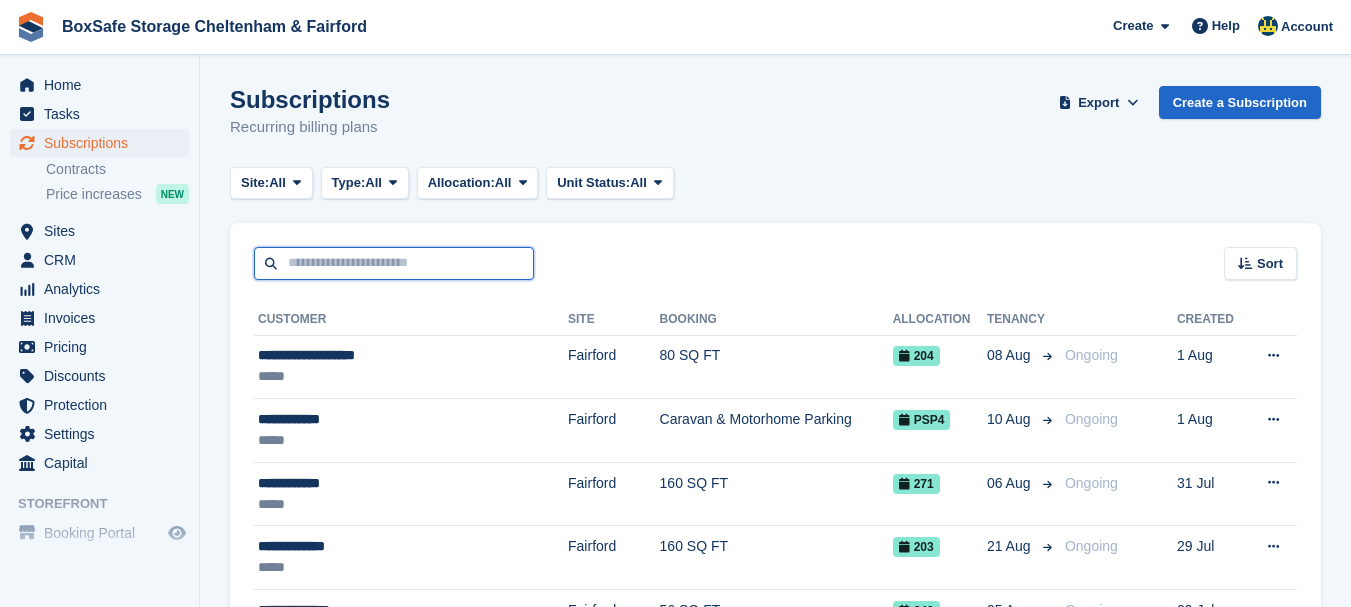 click at bounding box center (394, 263) 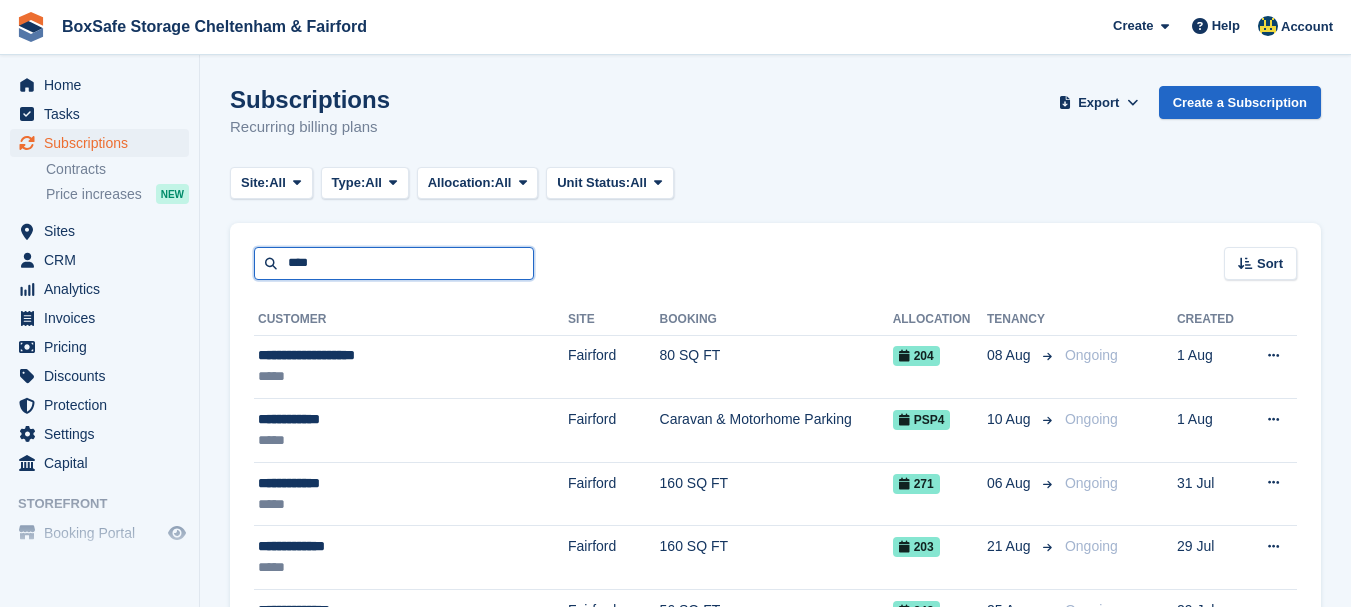 type on "****" 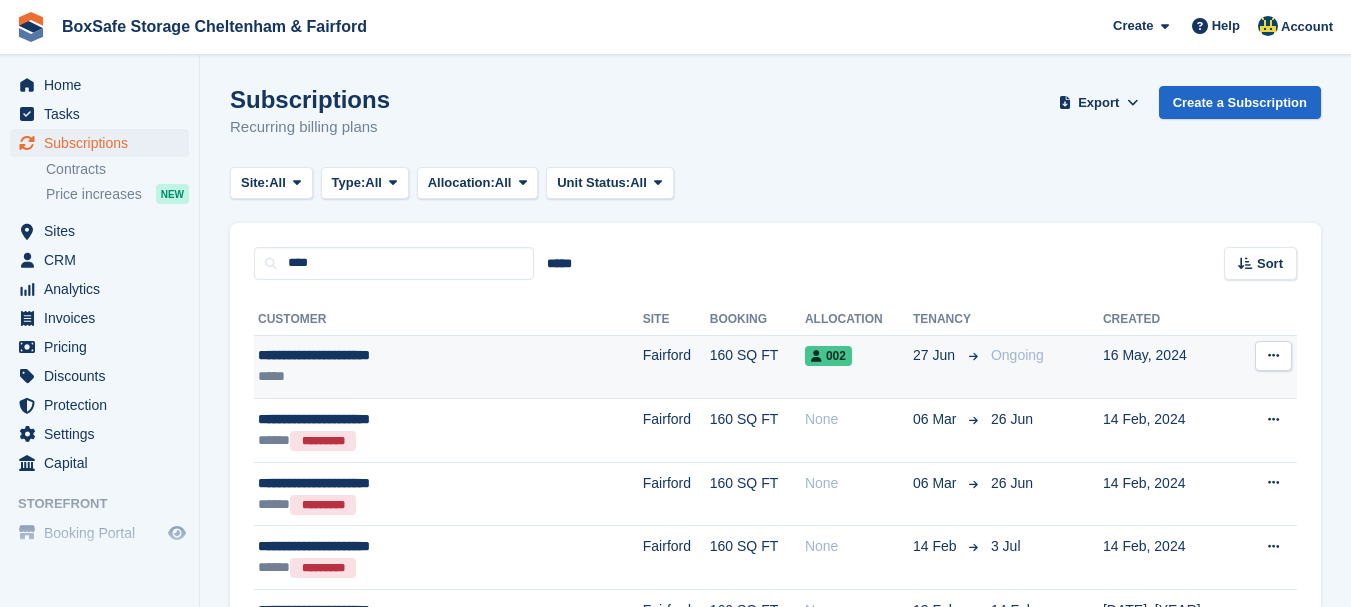 click on "**********" at bounding box center [396, 355] 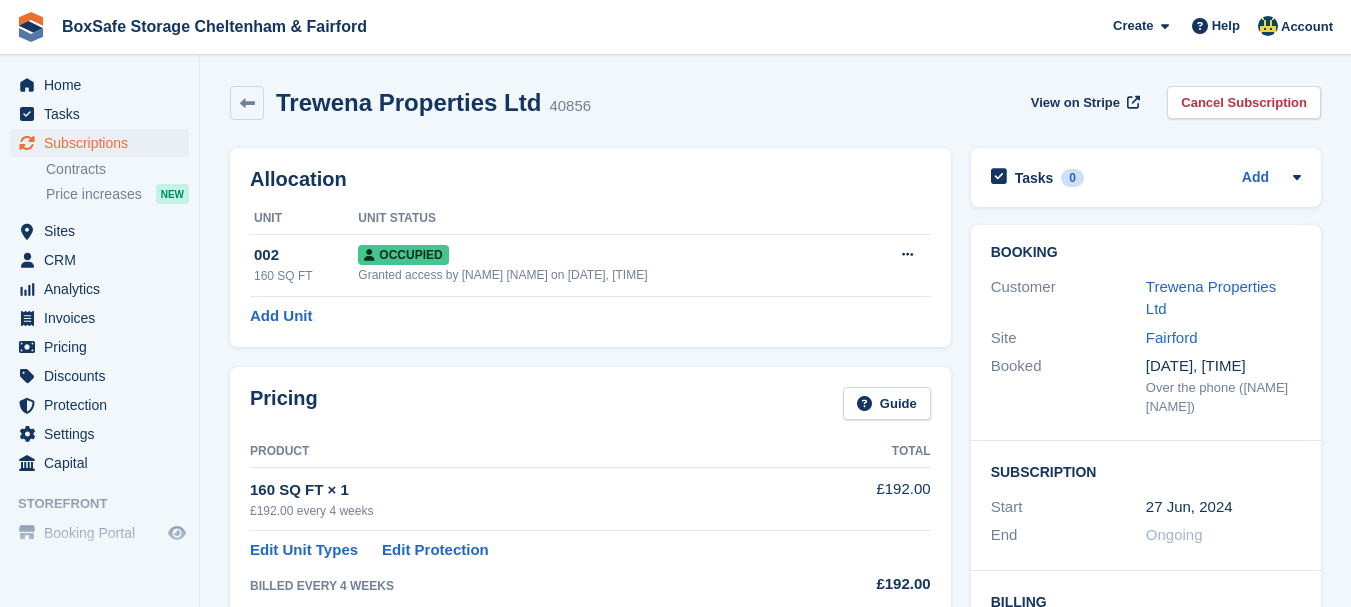 scroll, scrollTop: 0, scrollLeft: 0, axis: both 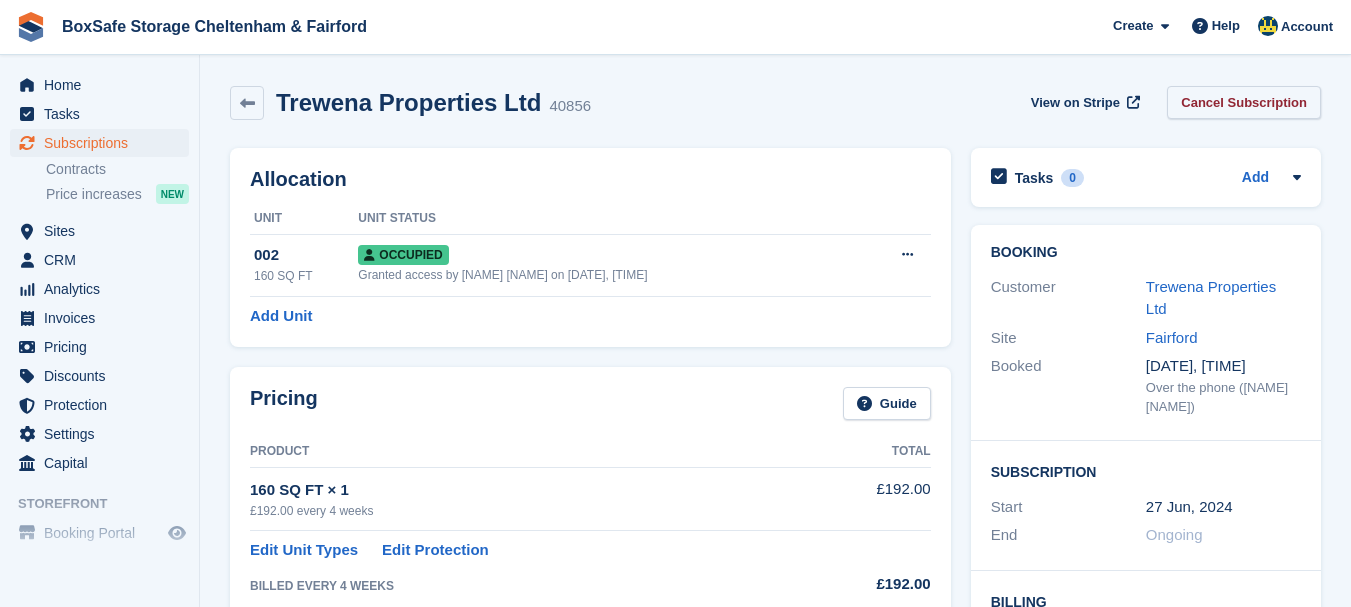 click on "Cancel Subscription" at bounding box center (1244, 102) 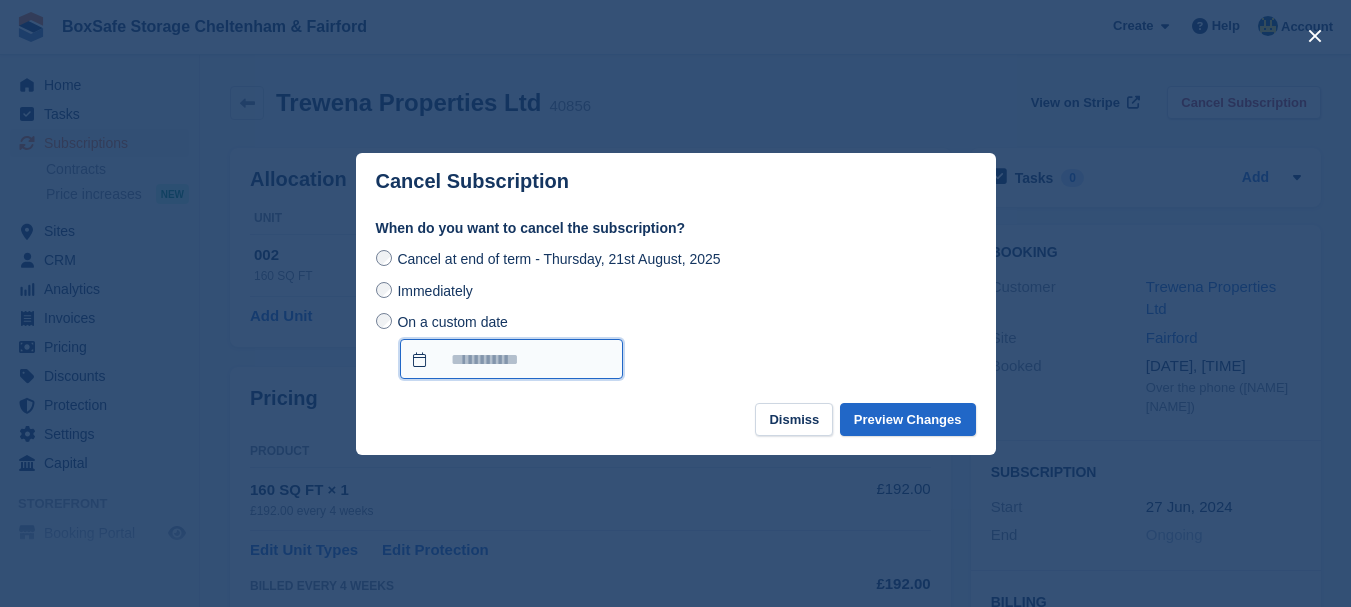 click on "On a custom date" at bounding box center [511, 359] 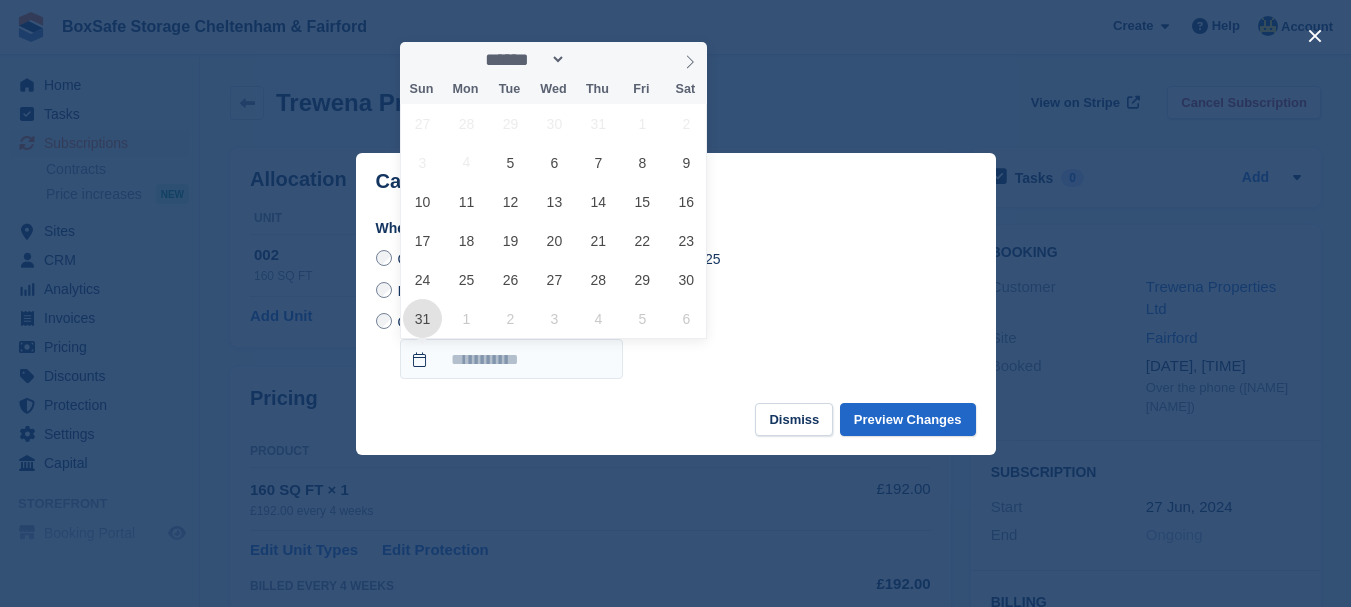click on "31" at bounding box center (422, 318) 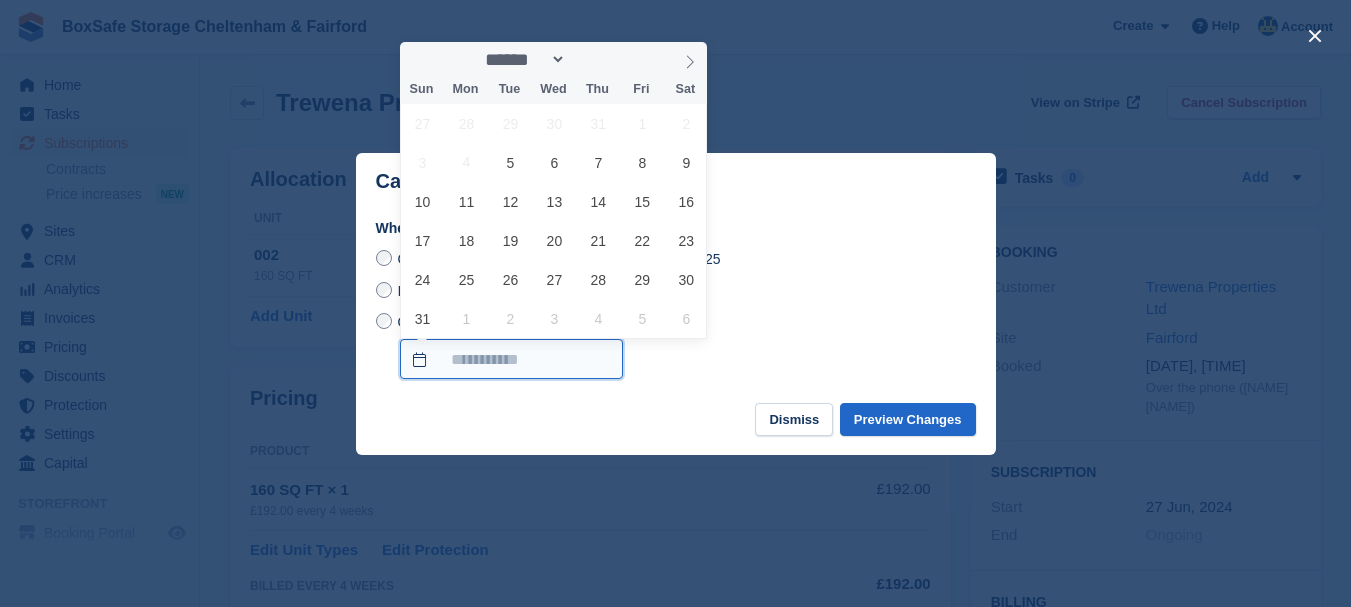 type on "**********" 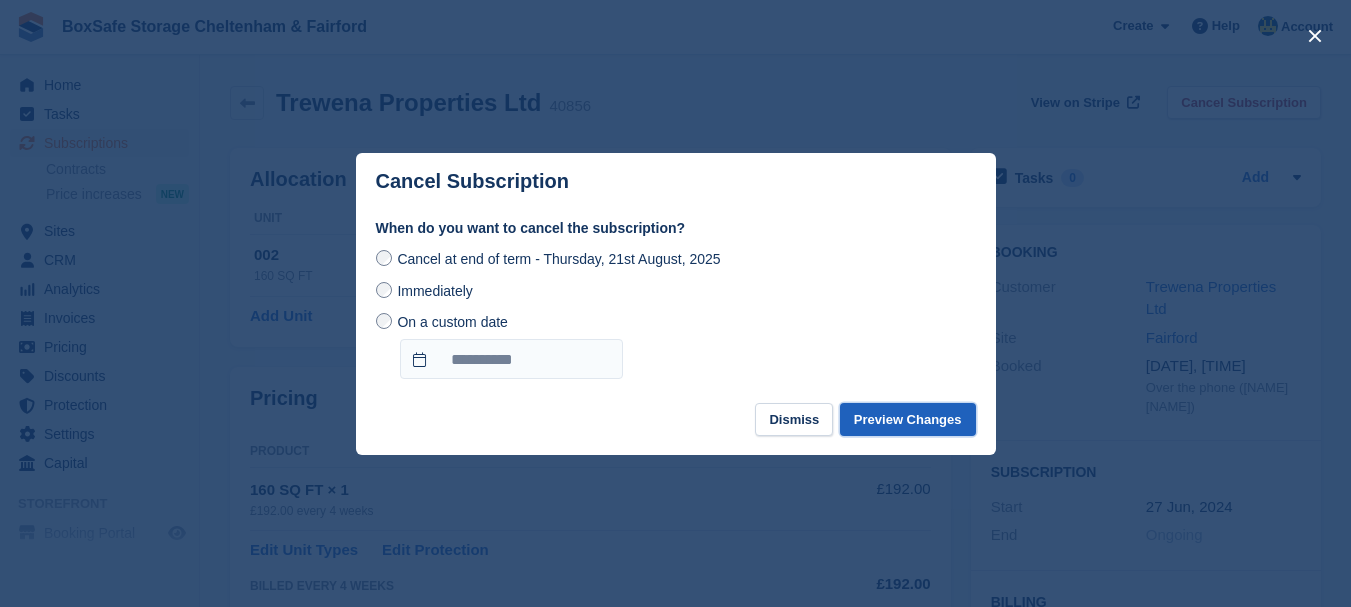 click on "Preview Changes" at bounding box center [908, 419] 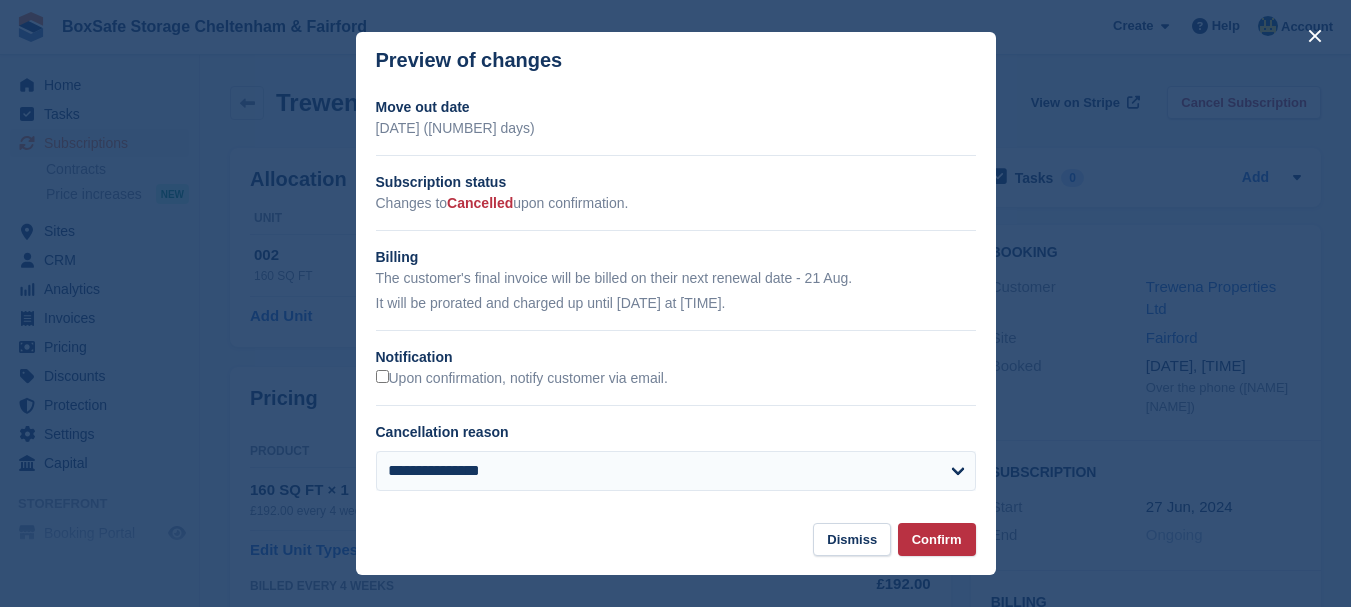click on "Upon confirmation, notify customer via email." at bounding box center [676, 378] 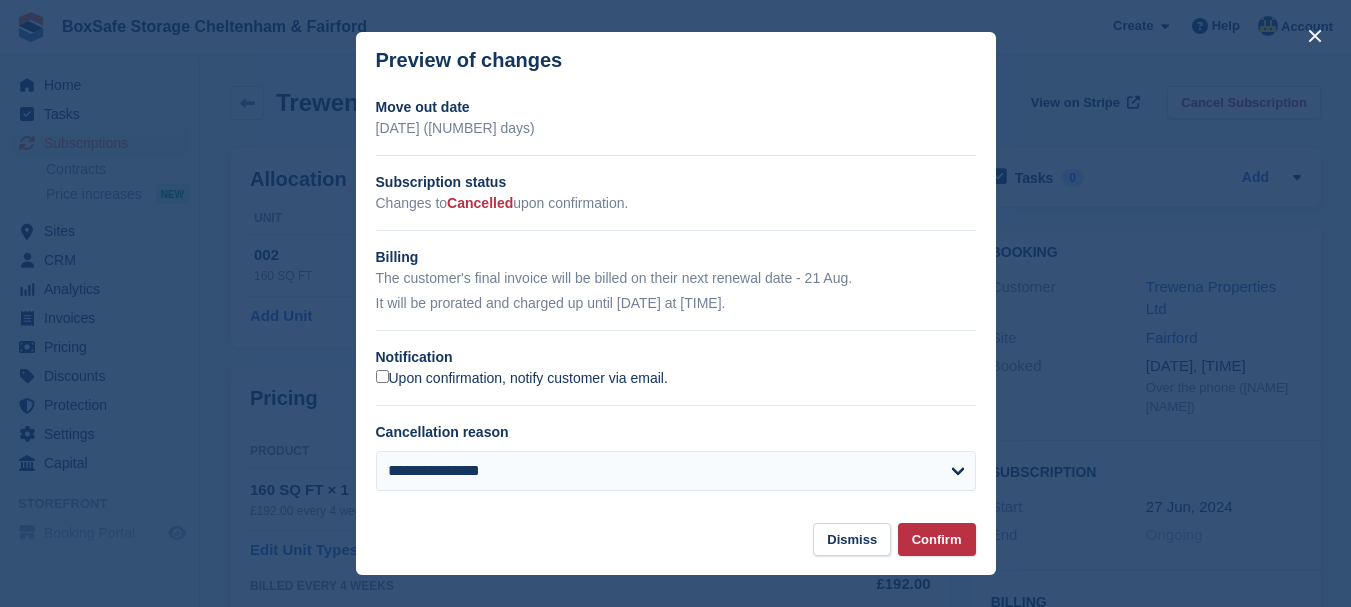 click on "Upon confirmation, notify customer via email." at bounding box center (522, 379) 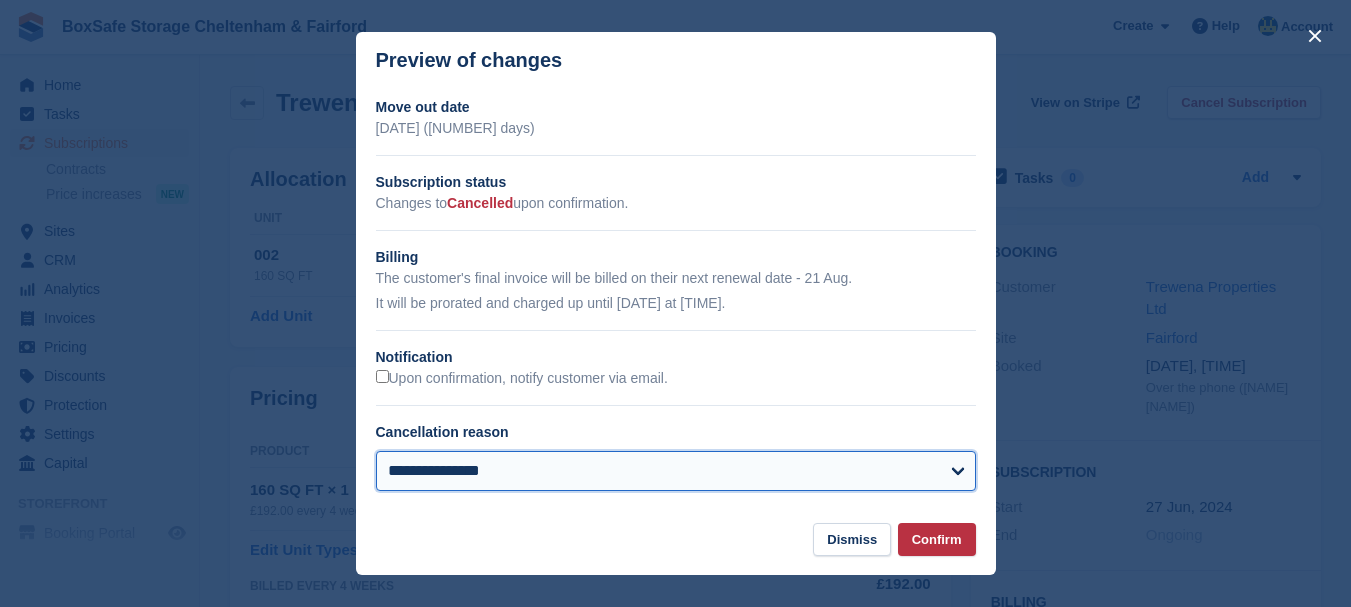 click on "**********" at bounding box center [676, 471] 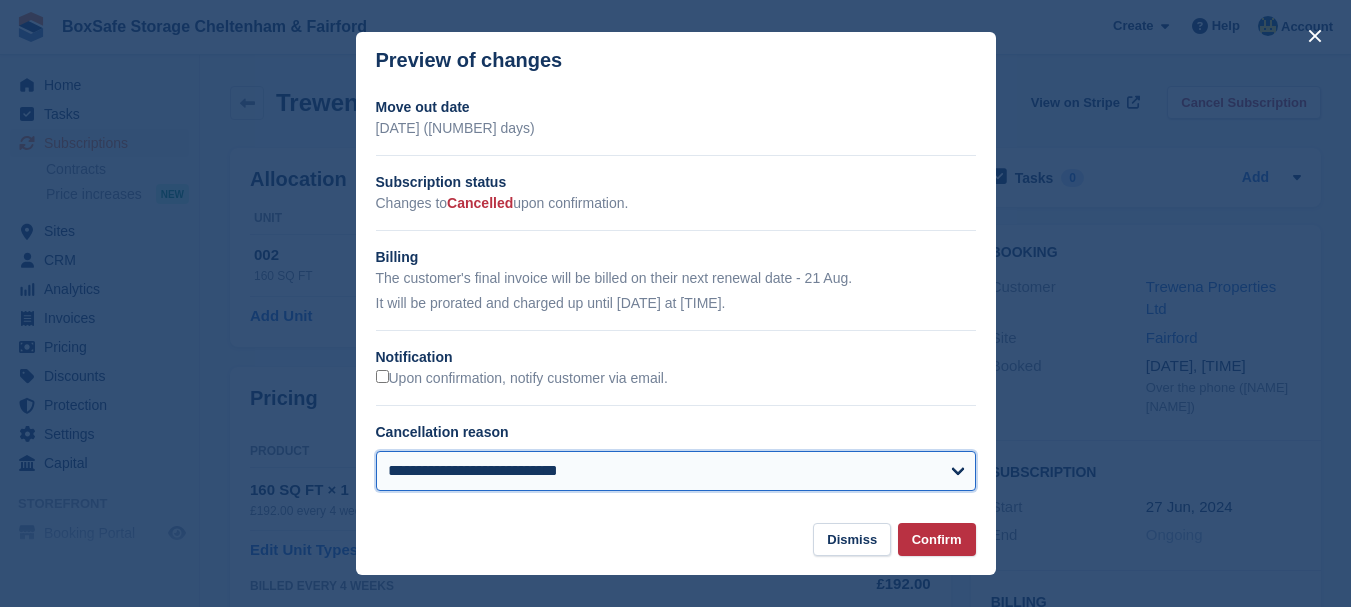 click on "**********" at bounding box center [676, 471] 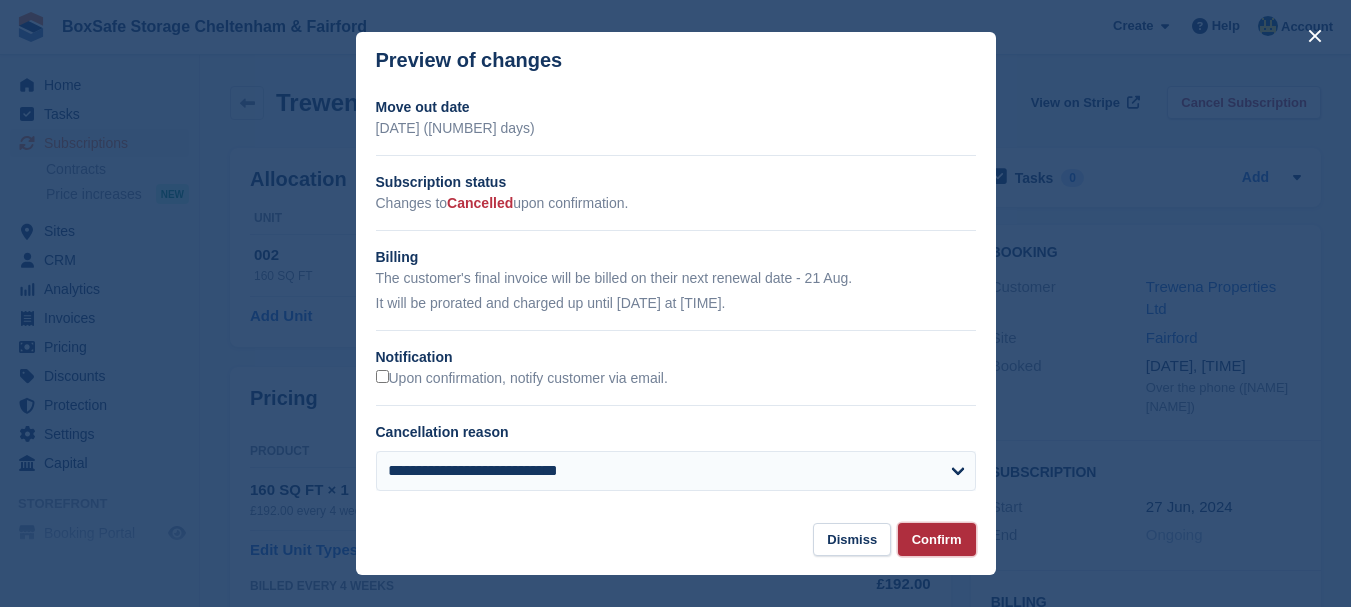 click on "Confirm" at bounding box center (937, 539) 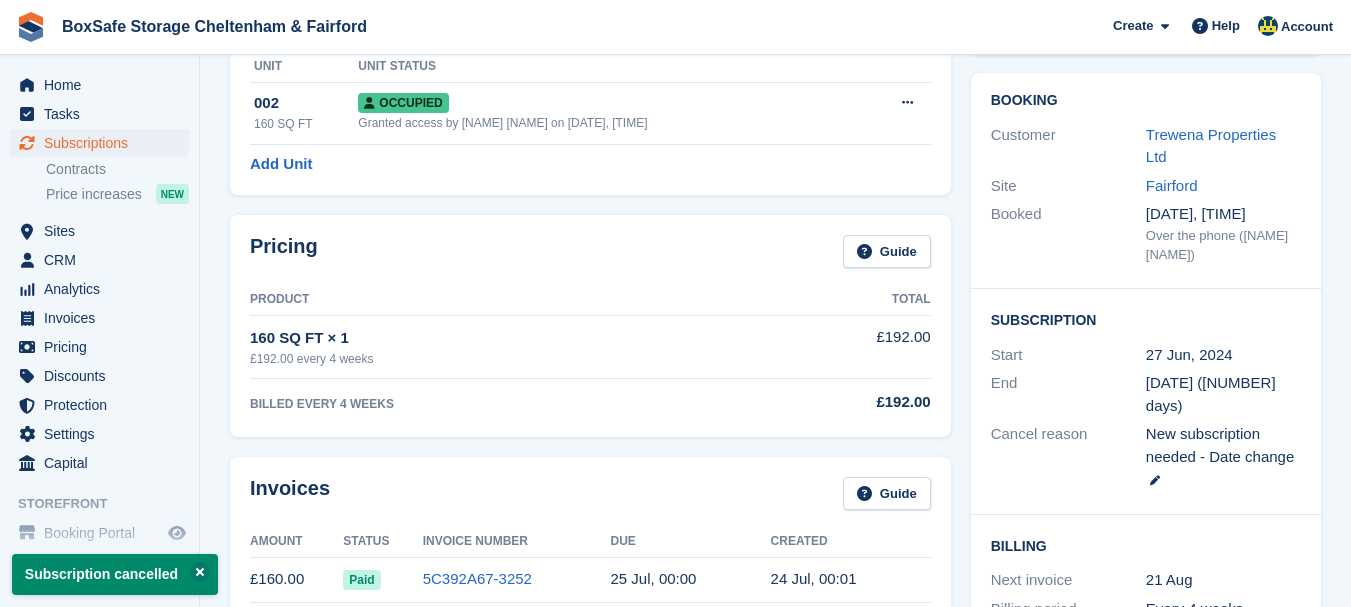scroll, scrollTop: 240, scrollLeft: 0, axis: vertical 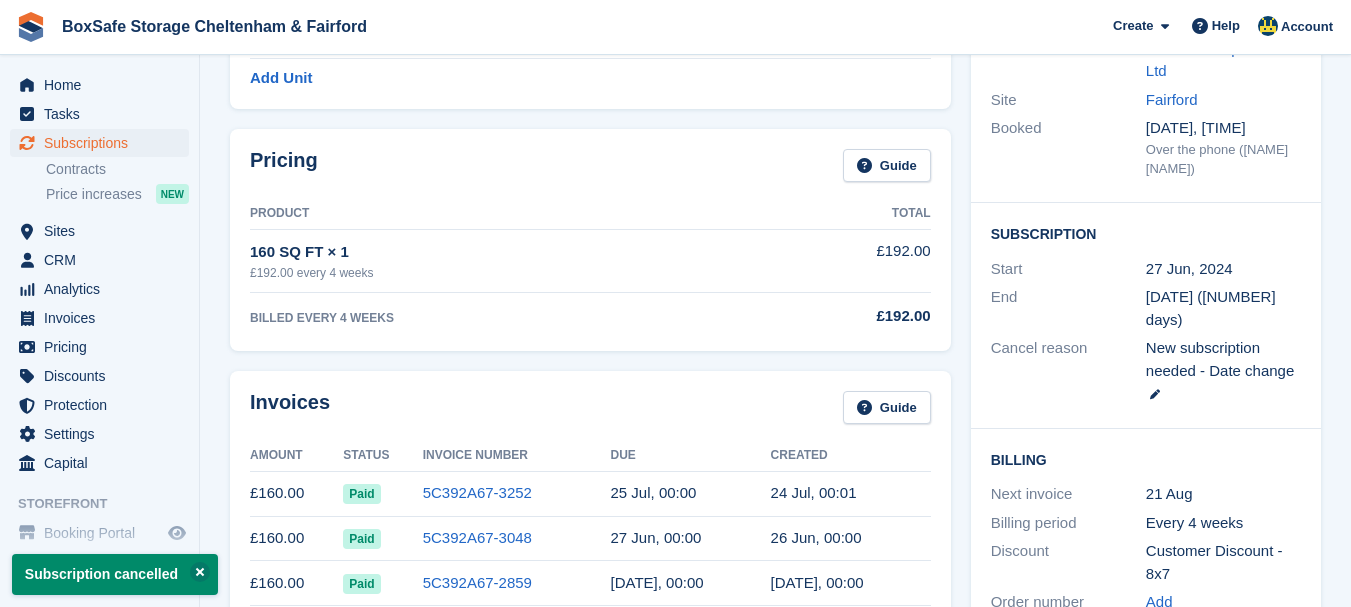 click on "5C392A67-3252" at bounding box center (517, 493) 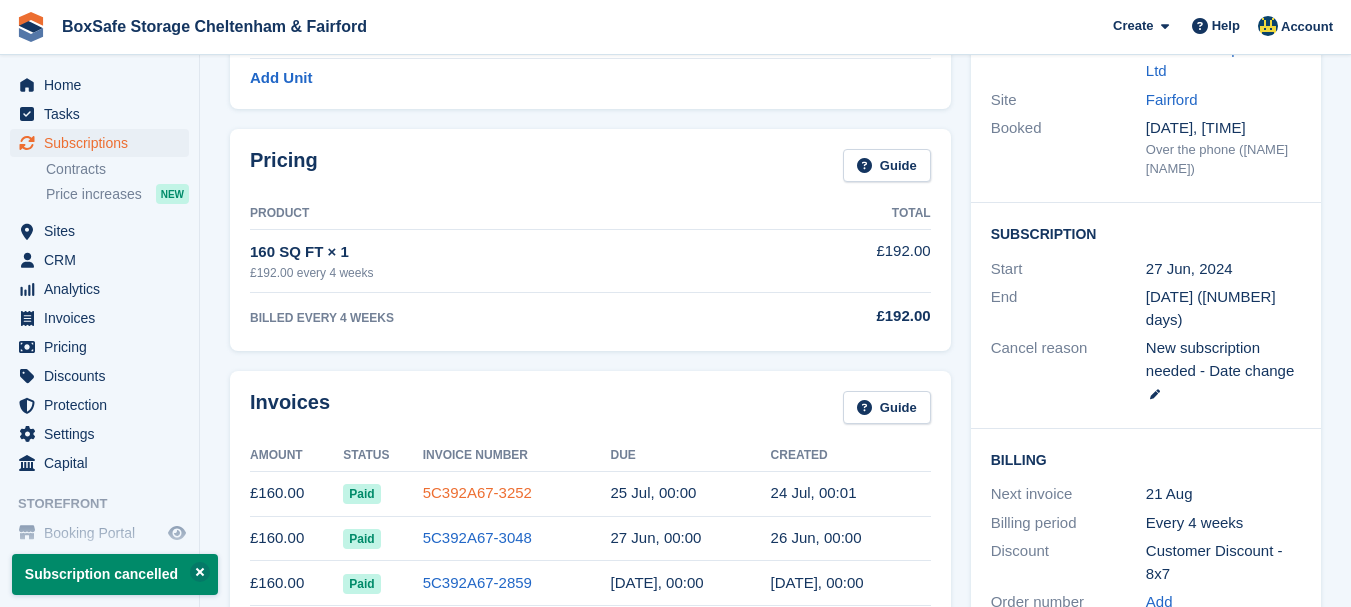 click on "5C392A67-3252" at bounding box center [477, 492] 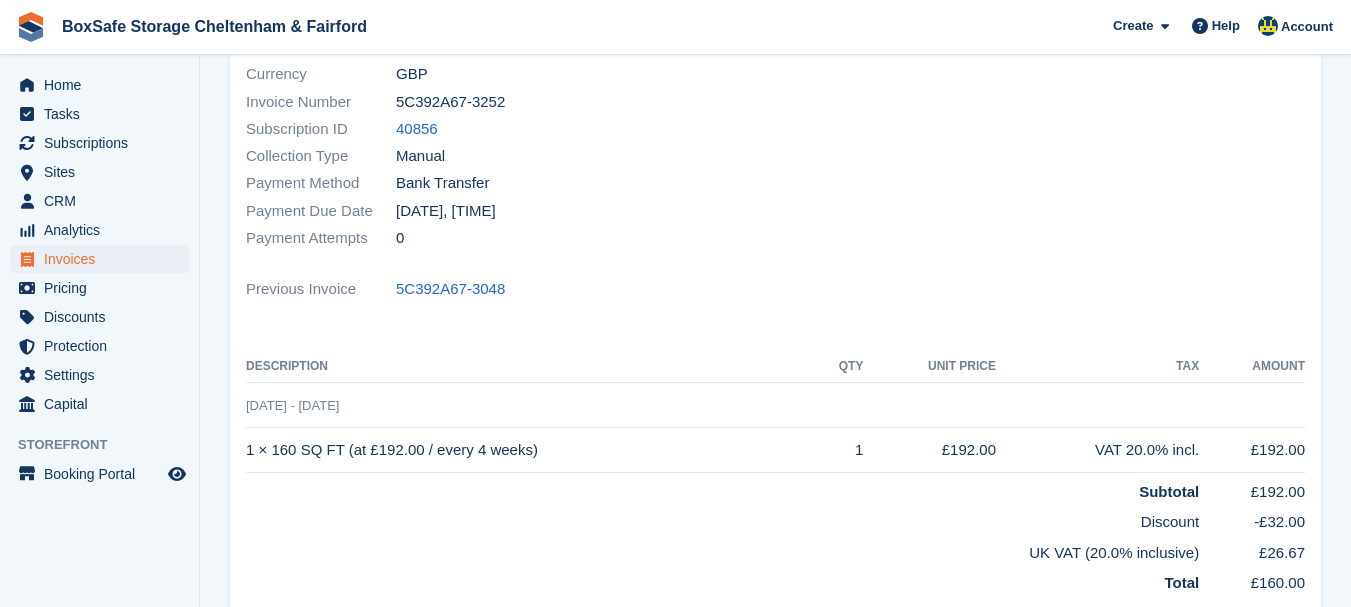 scroll, scrollTop: 0, scrollLeft: 0, axis: both 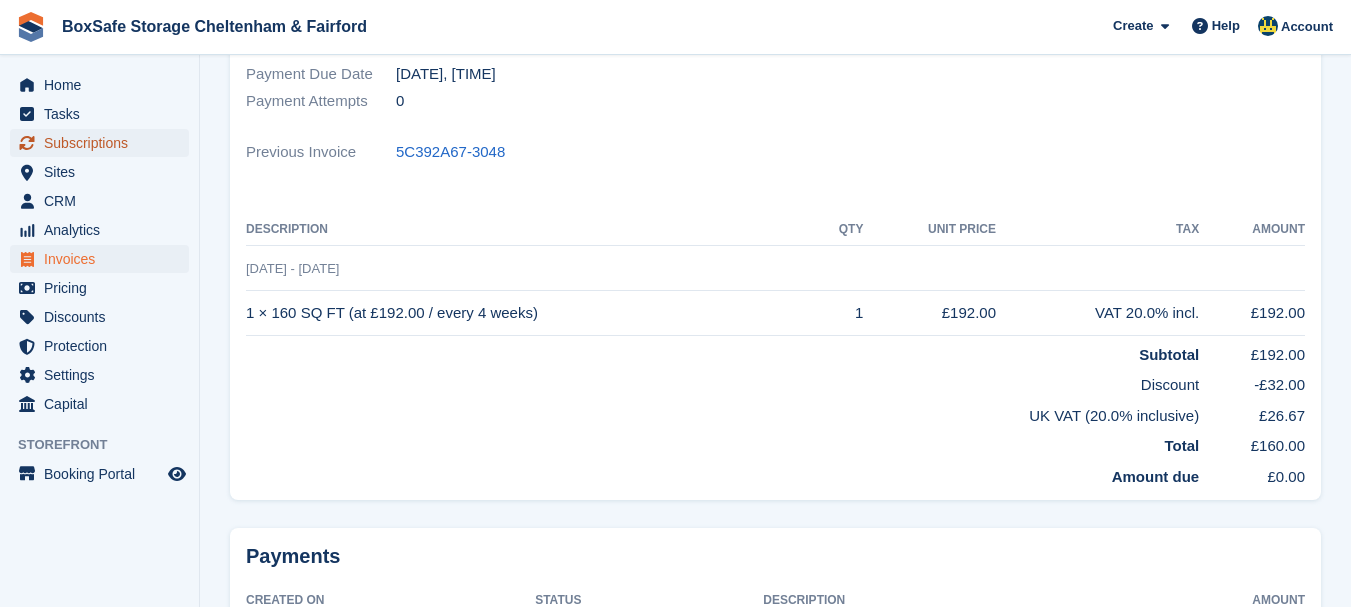 click on "Subscriptions" at bounding box center [104, 143] 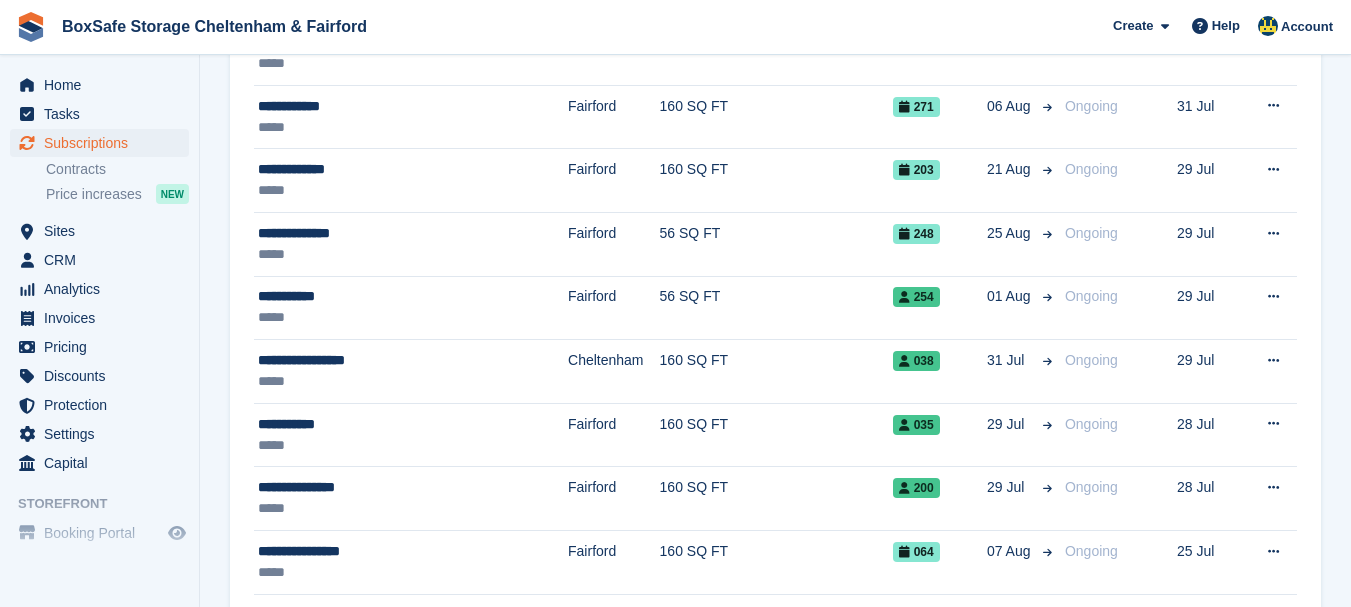 scroll, scrollTop: 0, scrollLeft: 0, axis: both 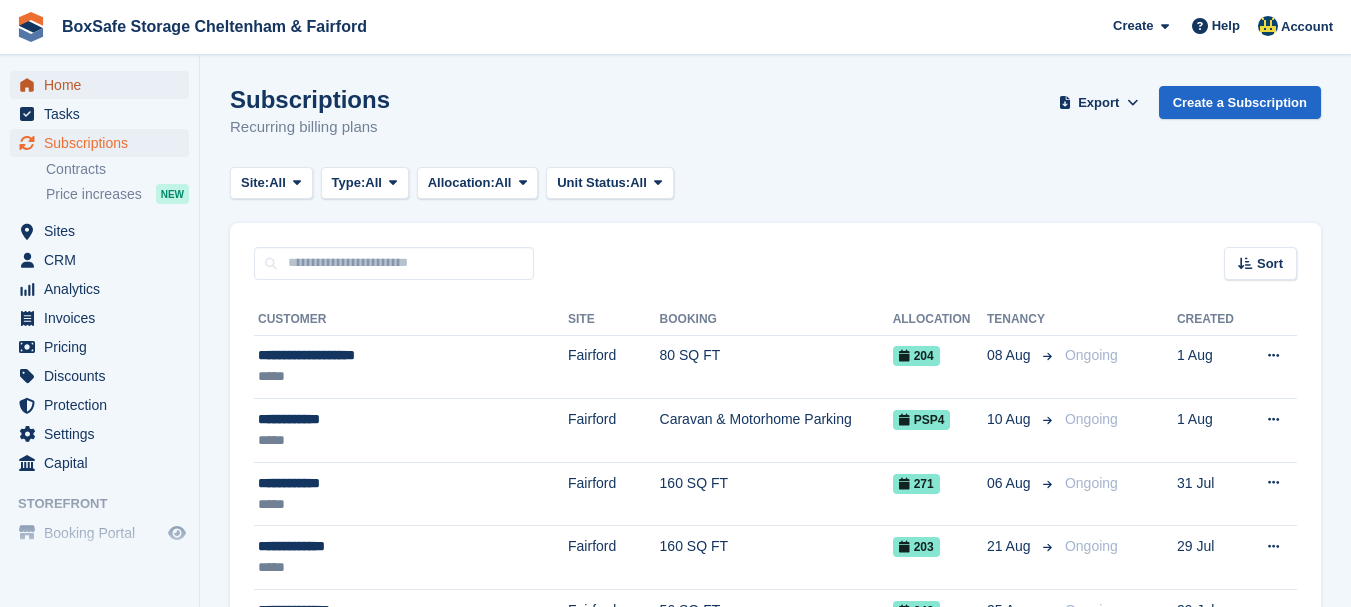 click on "Home" at bounding box center (104, 85) 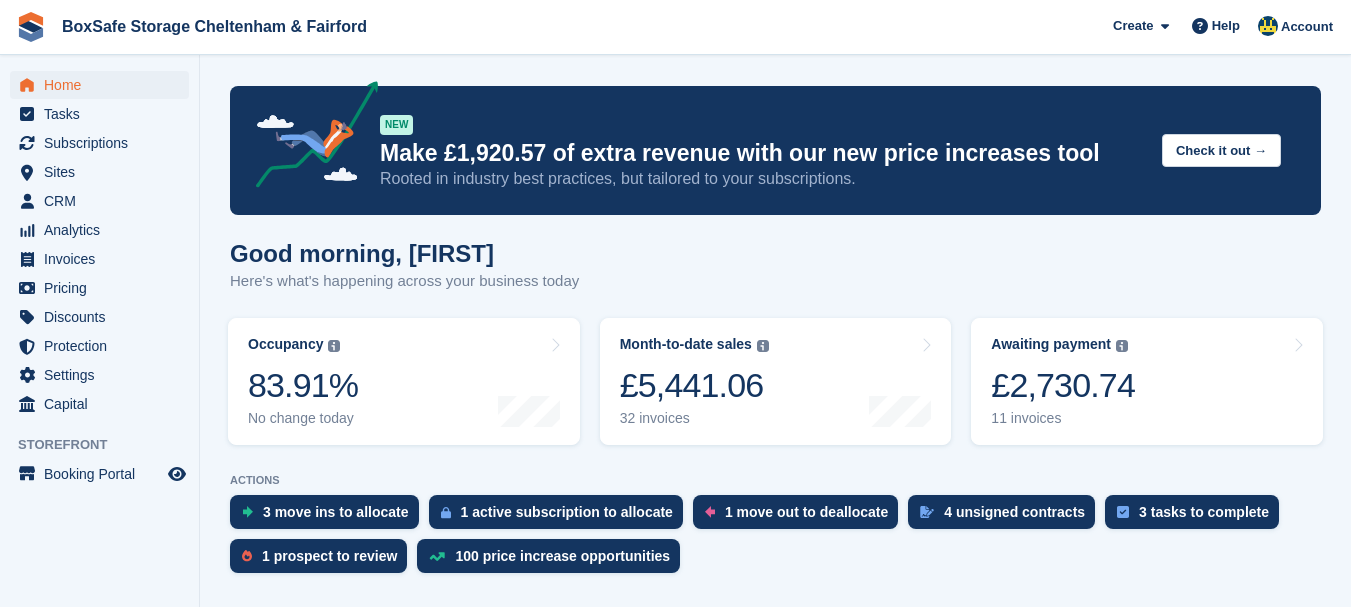 scroll, scrollTop: 0, scrollLeft: 0, axis: both 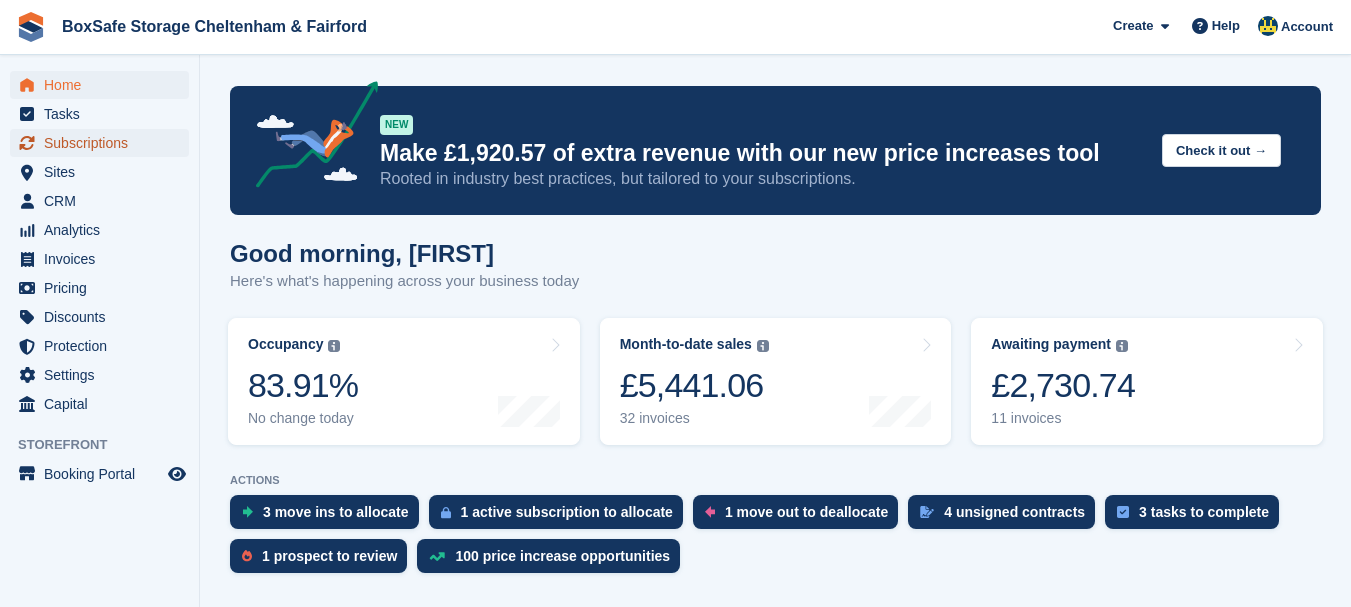 click on "Subscriptions" at bounding box center (104, 143) 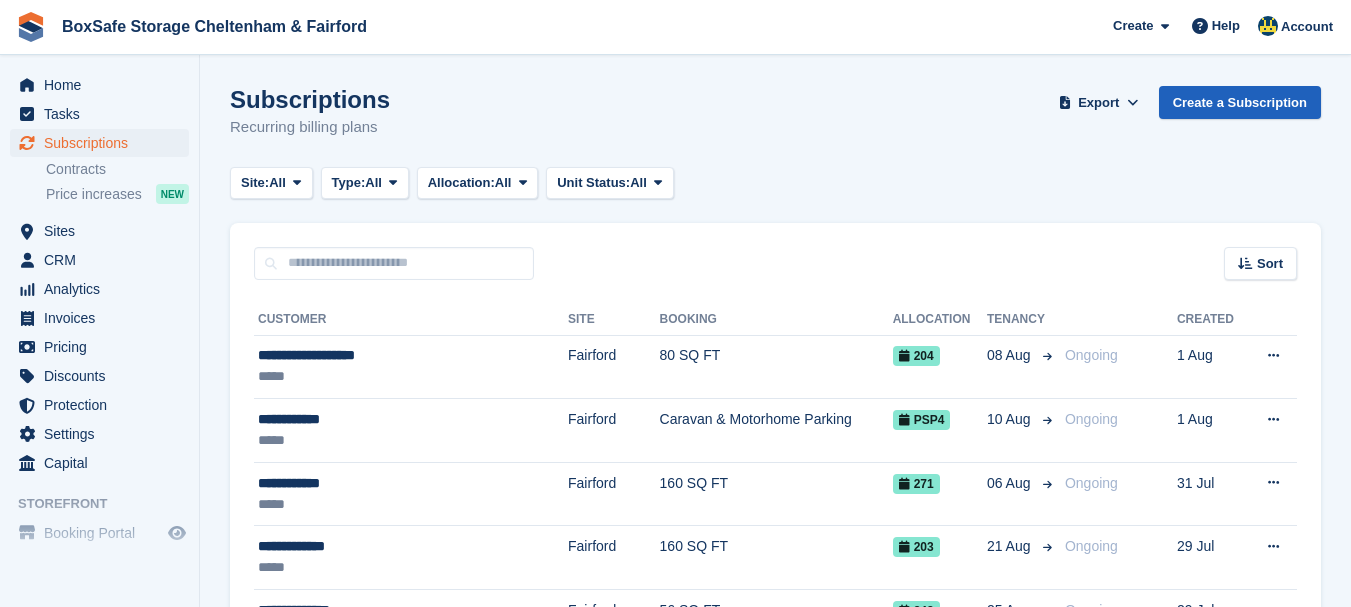 scroll, scrollTop: 0, scrollLeft: 0, axis: both 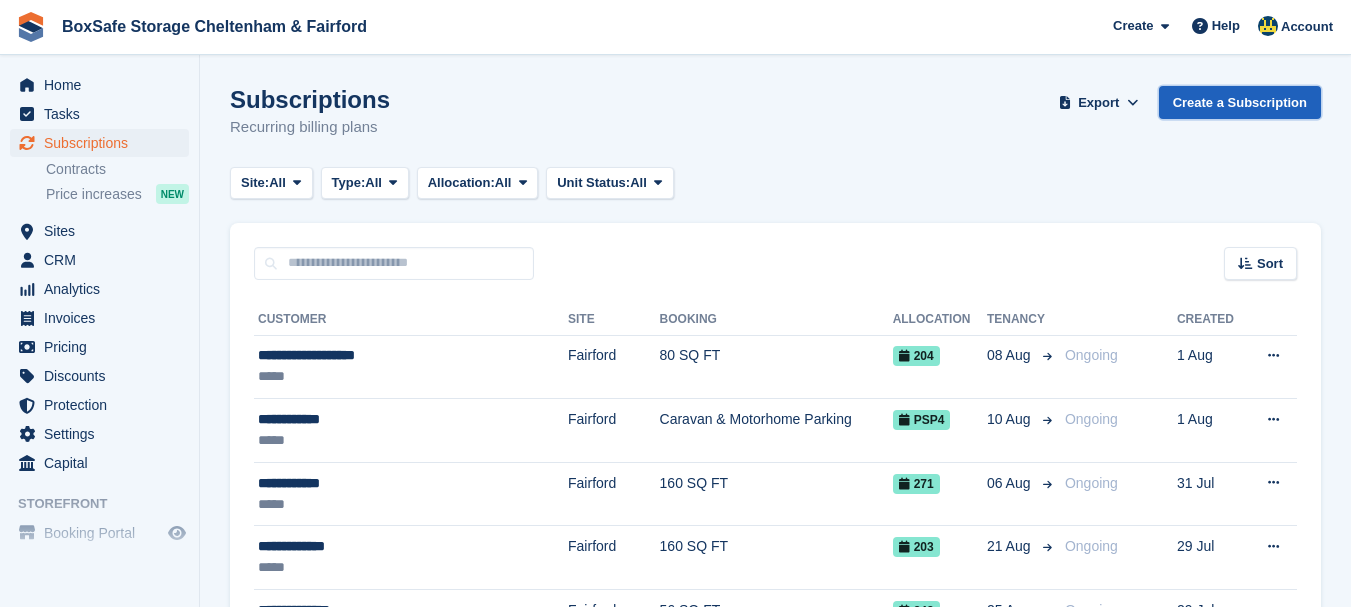 click on "Create a Subscription" at bounding box center [1240, 102] 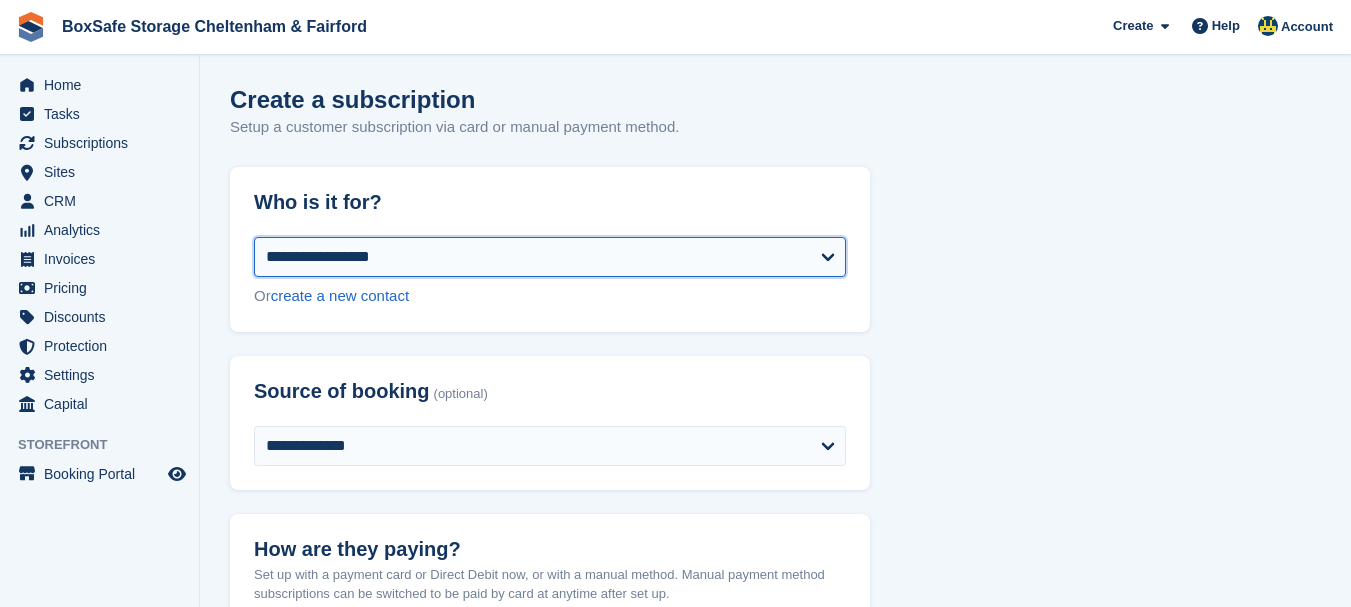 click on "**********" at bounding box center (550, 257) 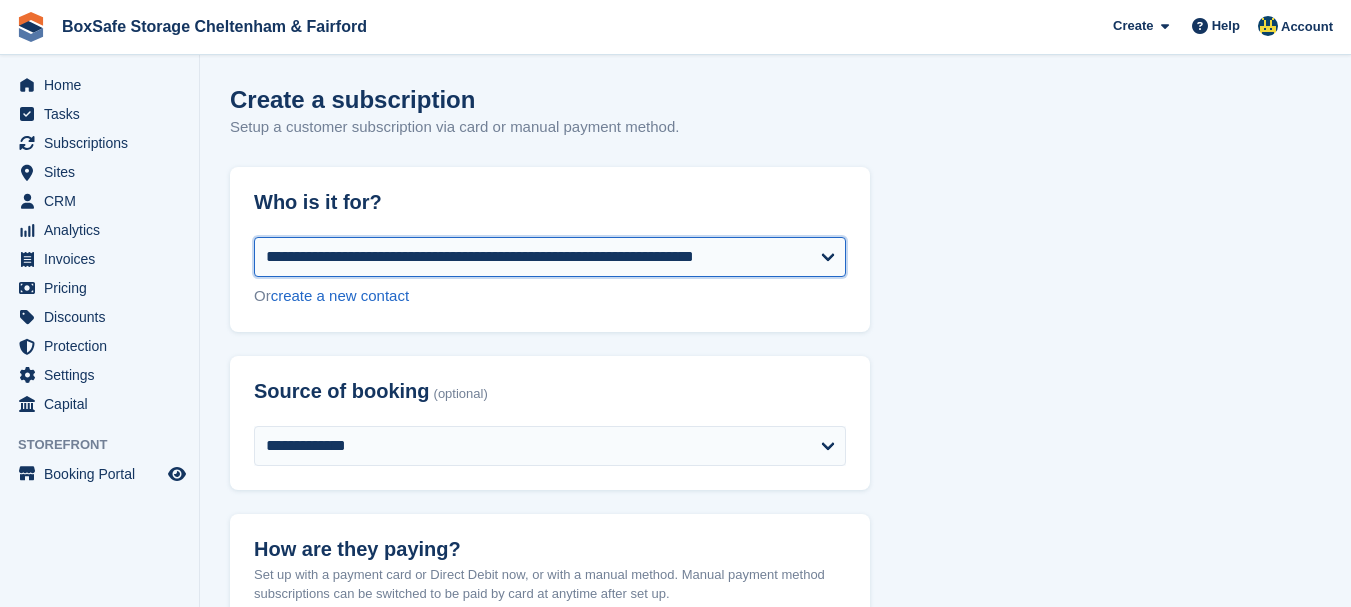 click on "**********" at bounding box center [550, 257] 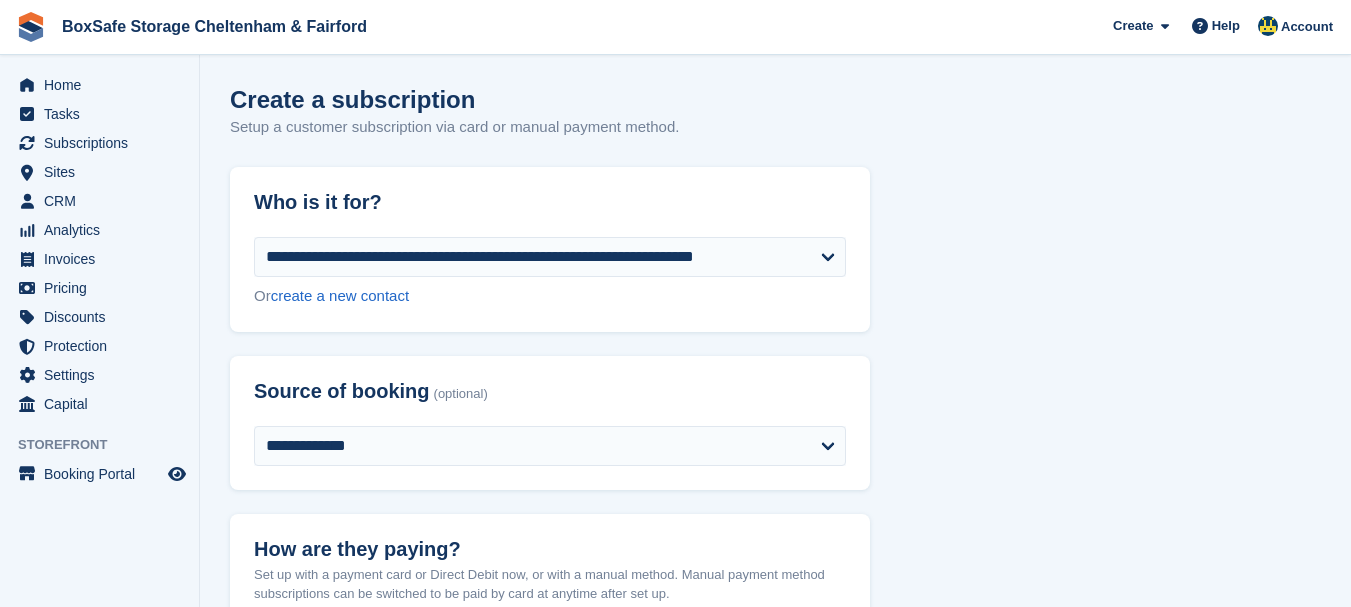 click on "**********" at bounding box center (775, 1460) 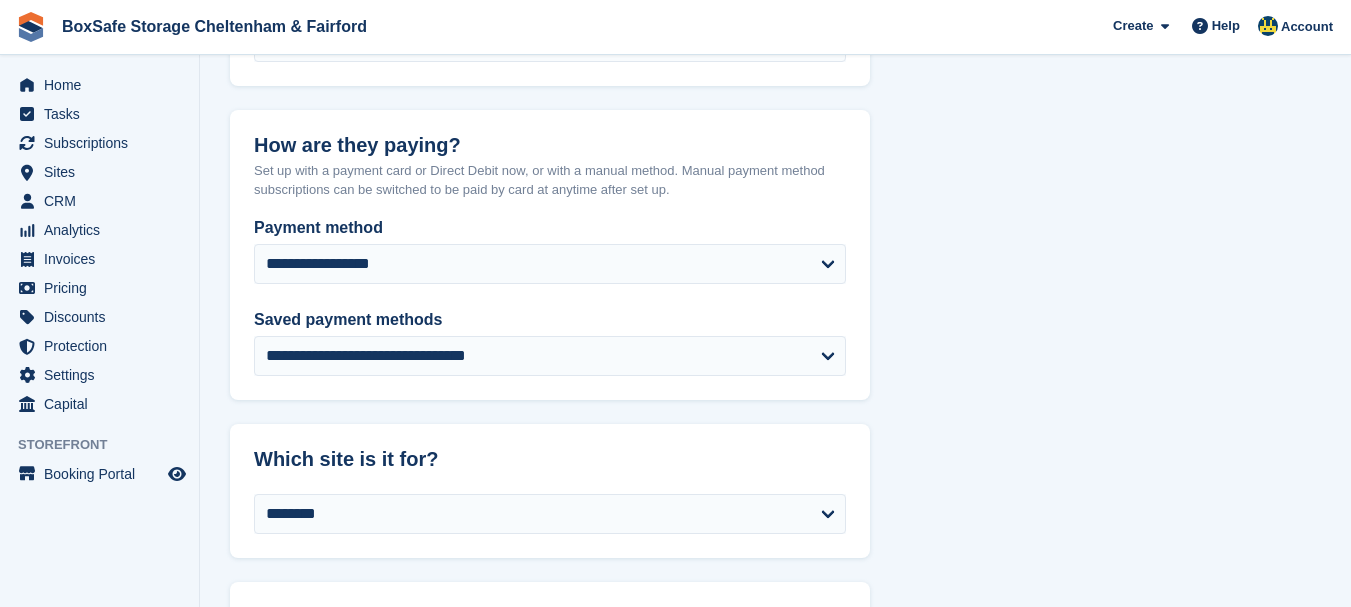 scroll, scrollTop: 400, scrollLeft: 0, axis: vertical 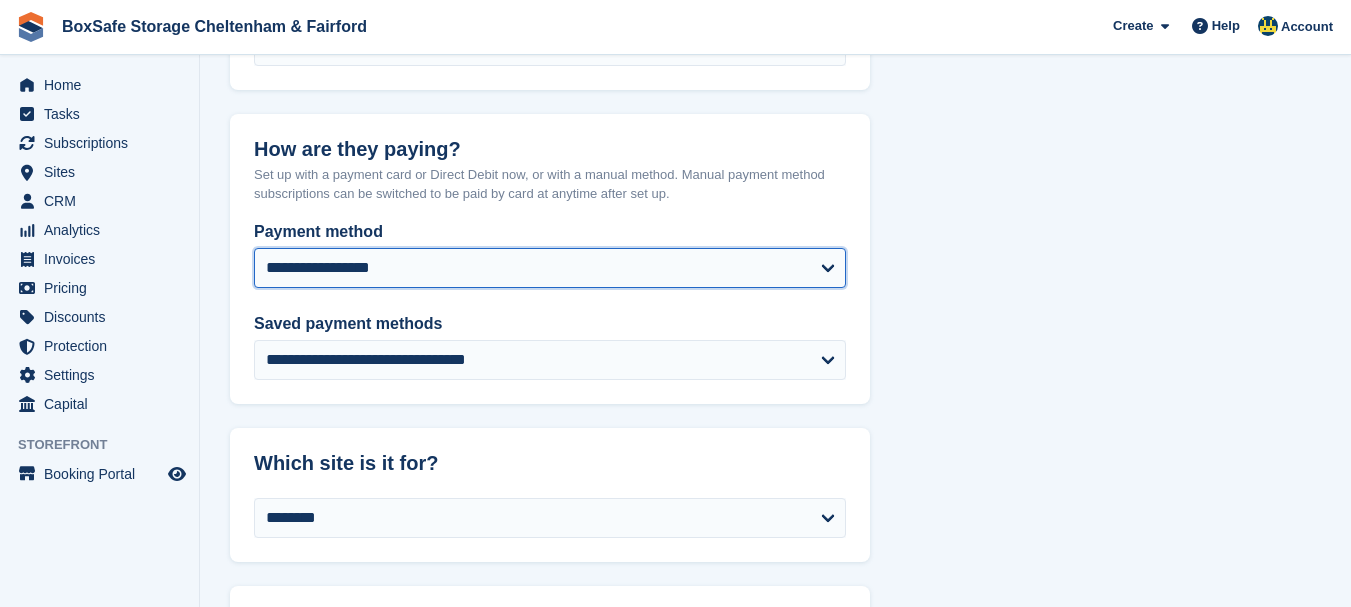 click on "**********" at bounding box center (550, 268) 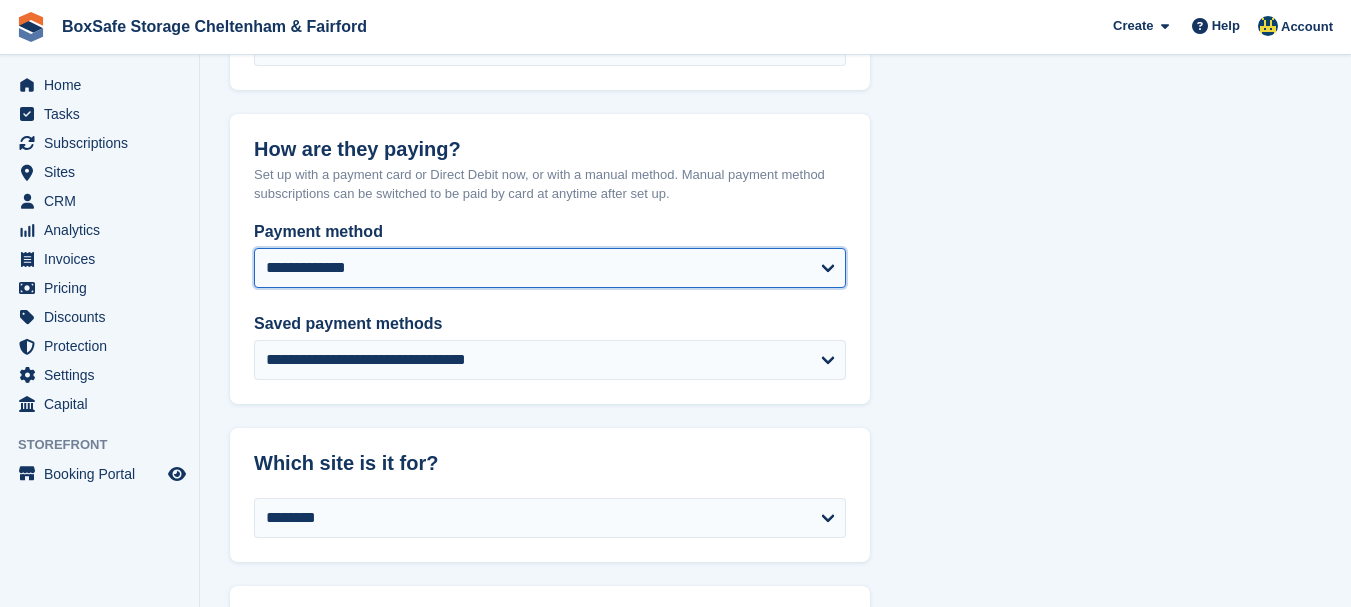click on "**********" at bounding box center [550, 268] 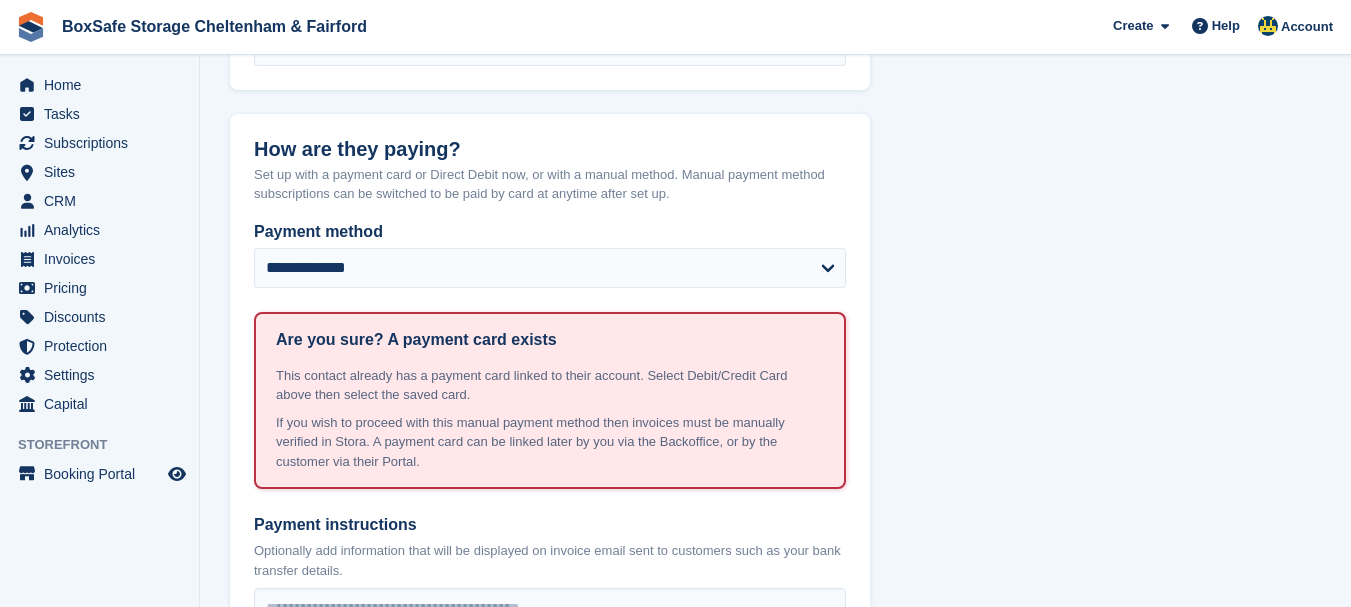 click on "**********" at bounding box center (775, 1247) 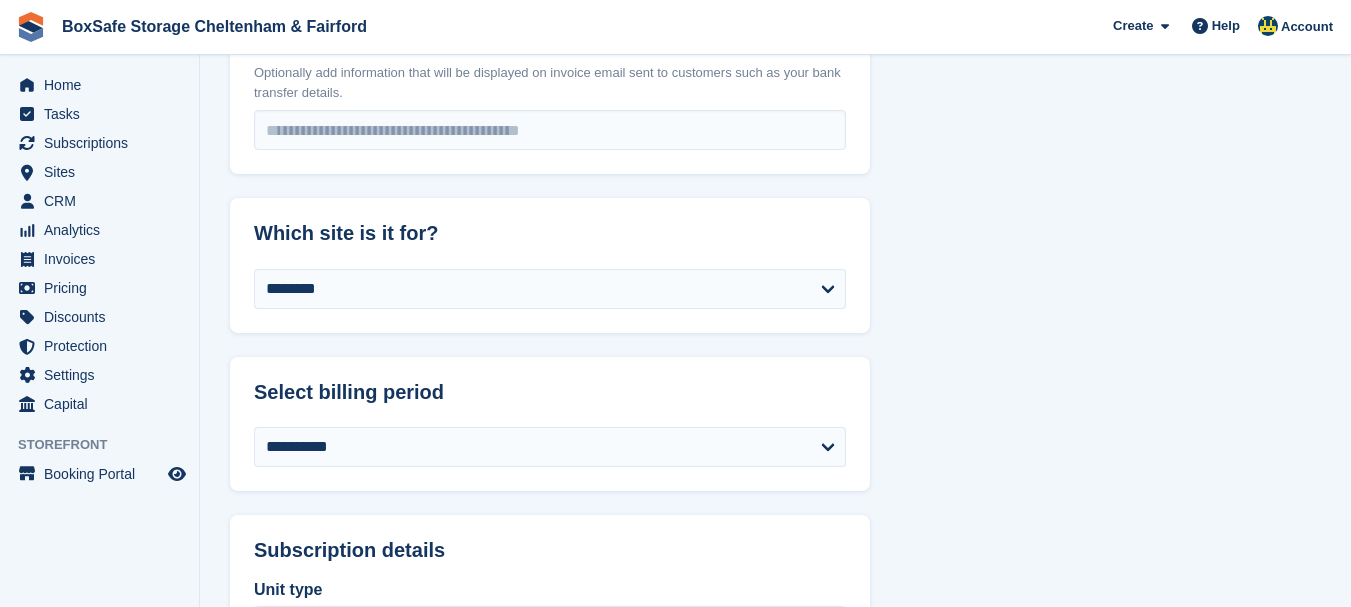 scroll, scrollTop: 920, scrollLeft: 0, axis: vertical 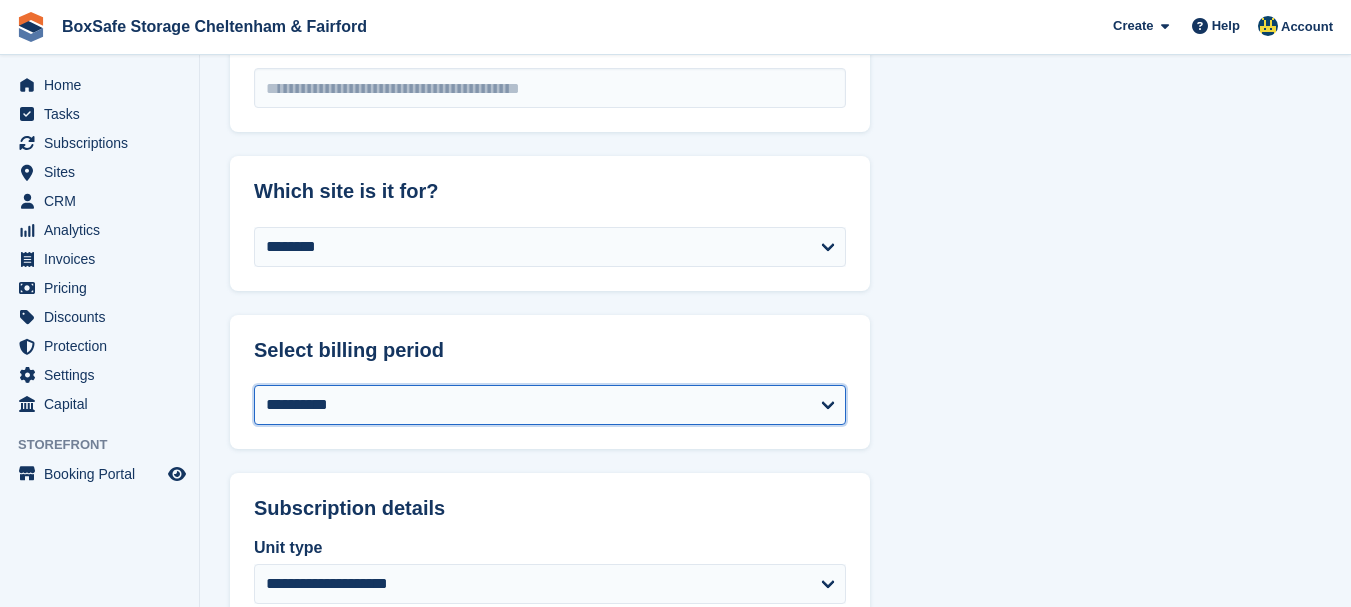 click on "**********" at bounding box center [550, 405] 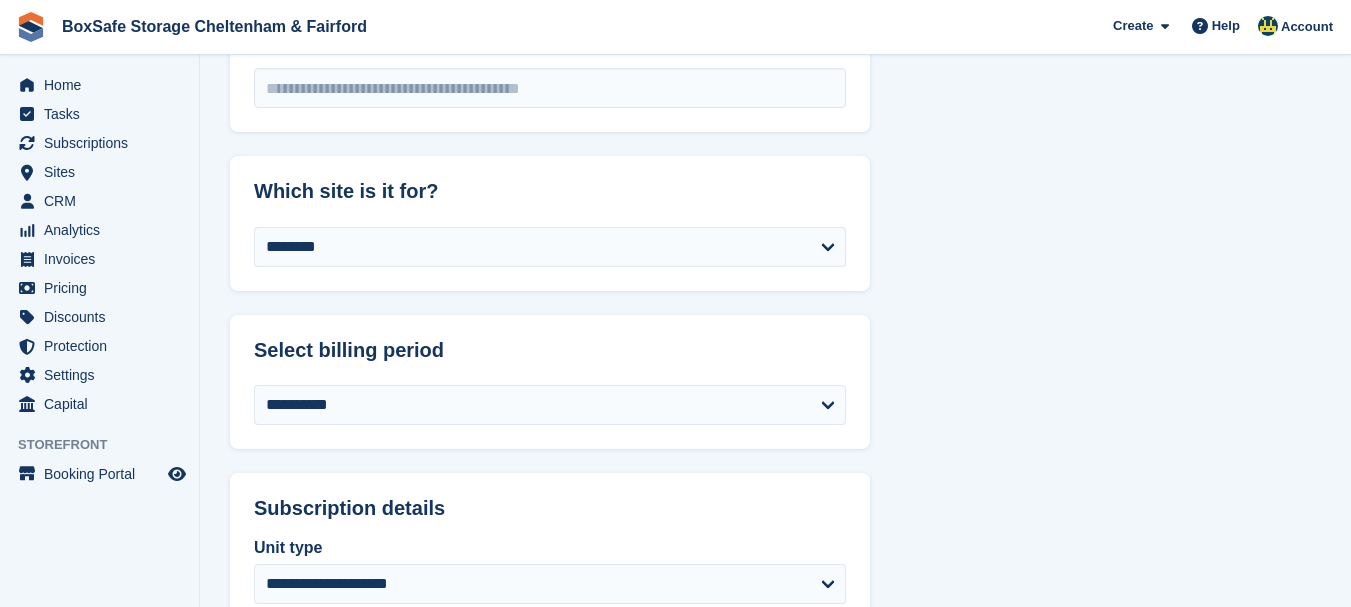 click on "**********" at bounding box center [775, 694] 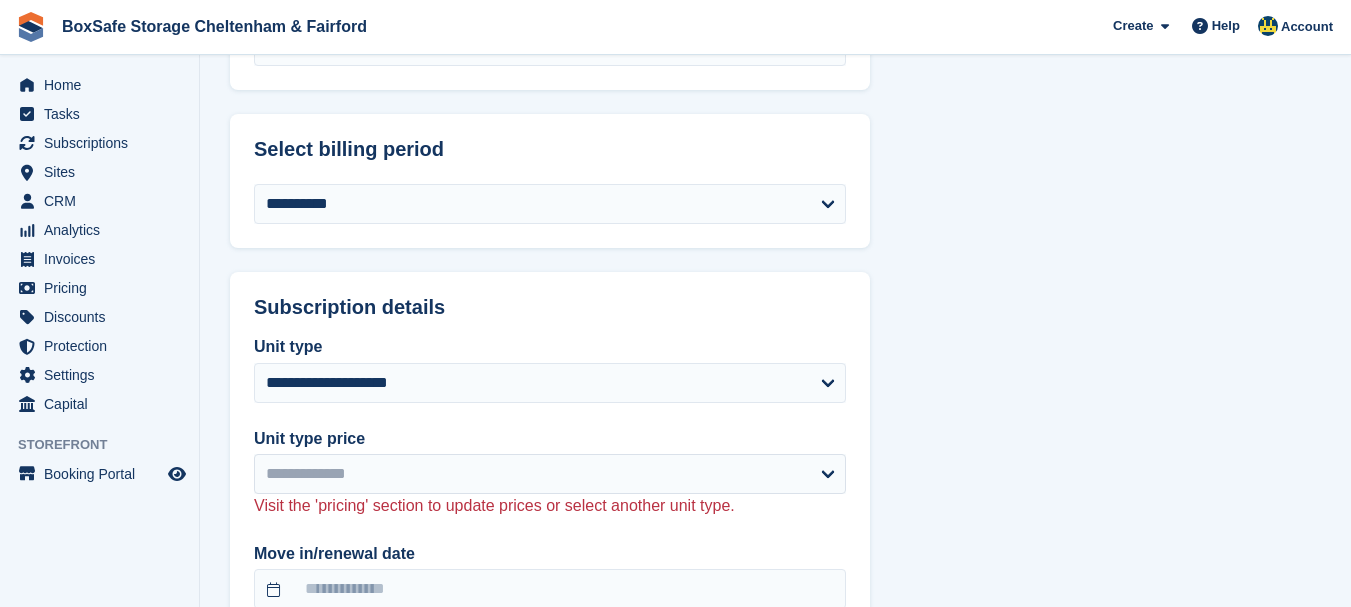 scroll, scrollTop: 1160, scrollLeft: 0, axis: vertical 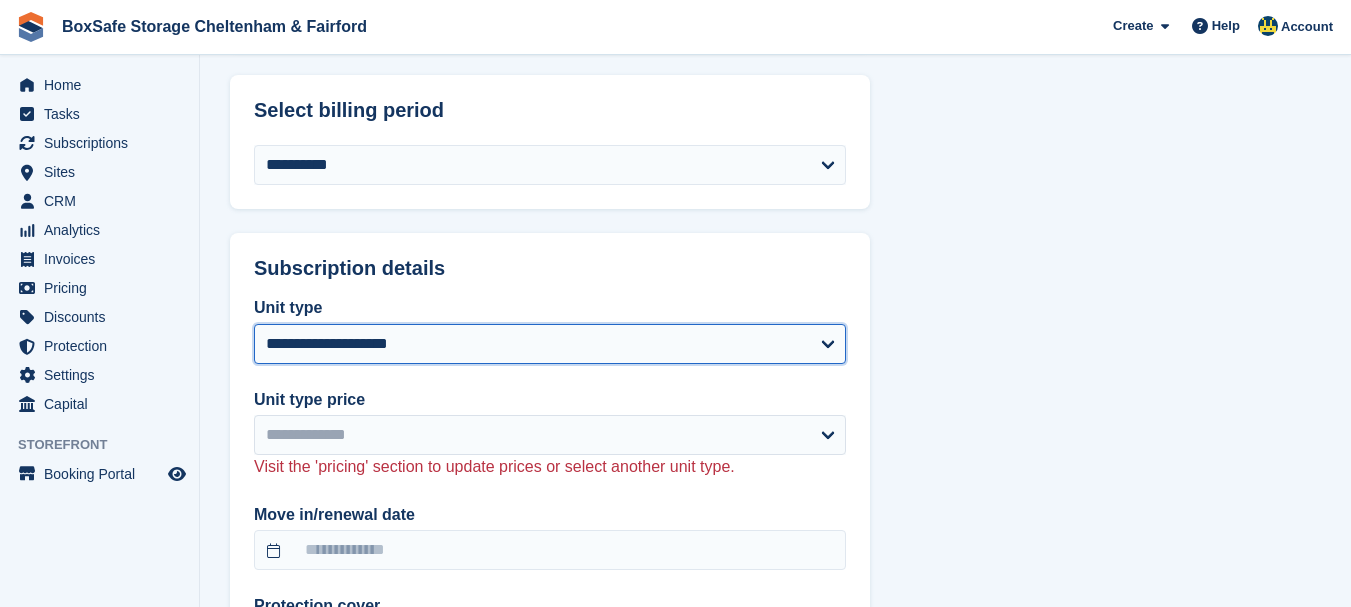 click on "**********" at bounding box center (550, 344) 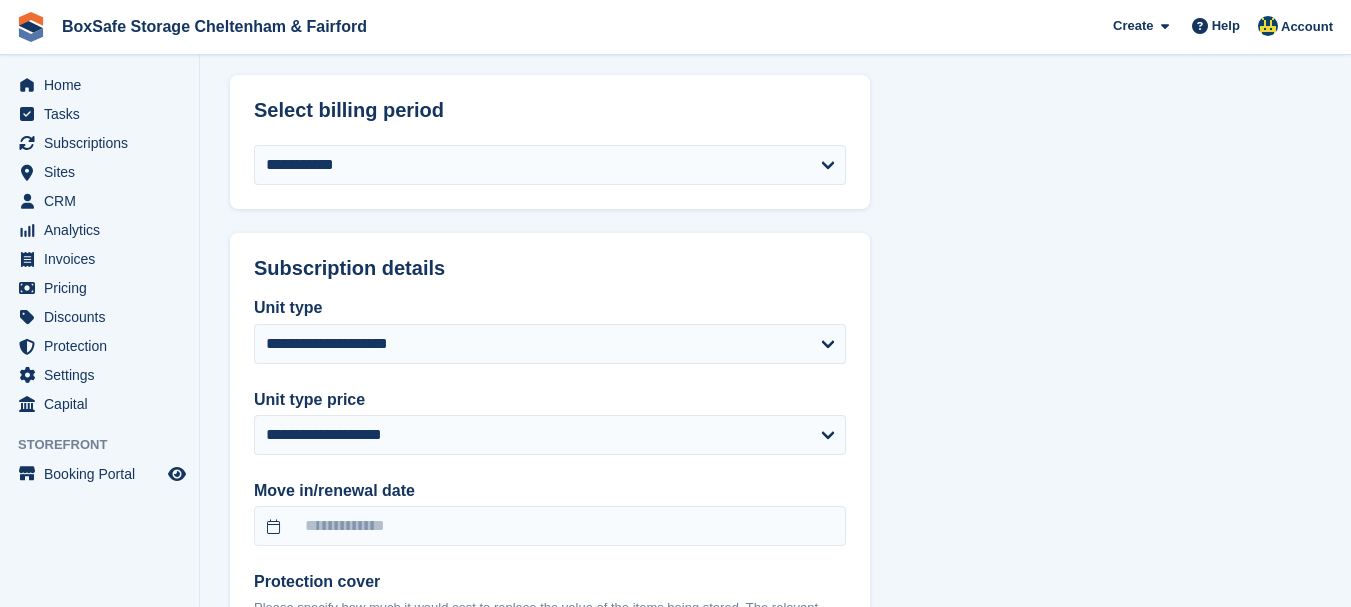 click on "**********" at bounding box center (775, 487) 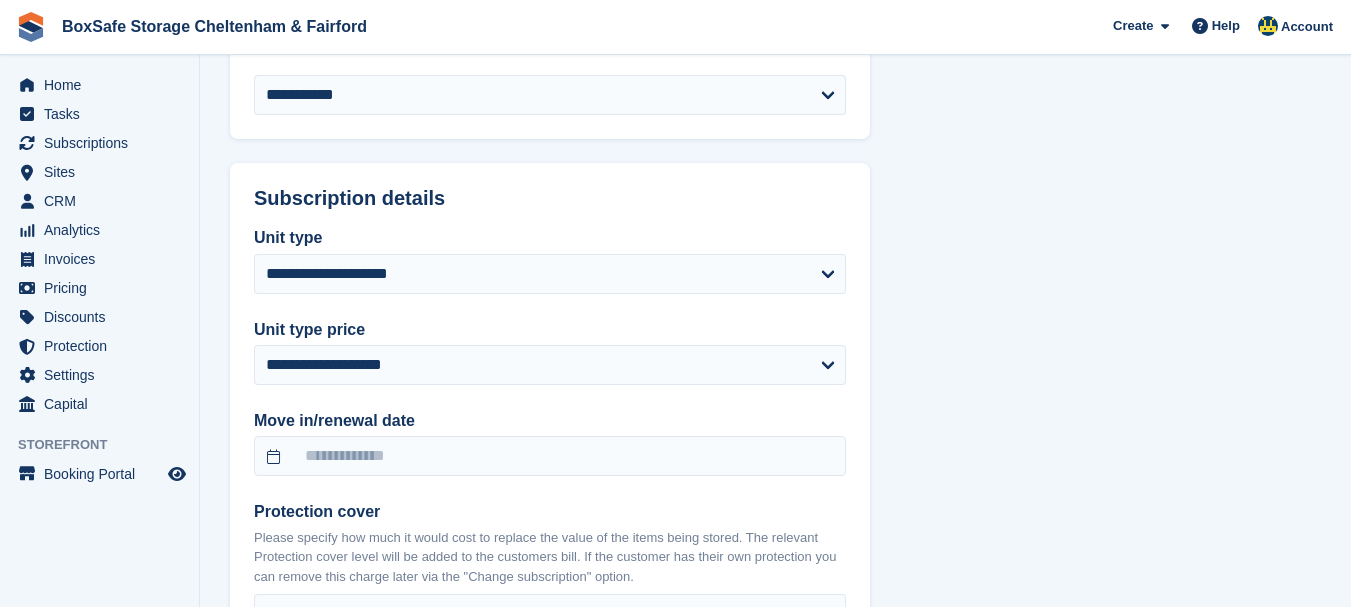 scroll, scrollTop: 1280, scrollLeft: 0, axis: vertical 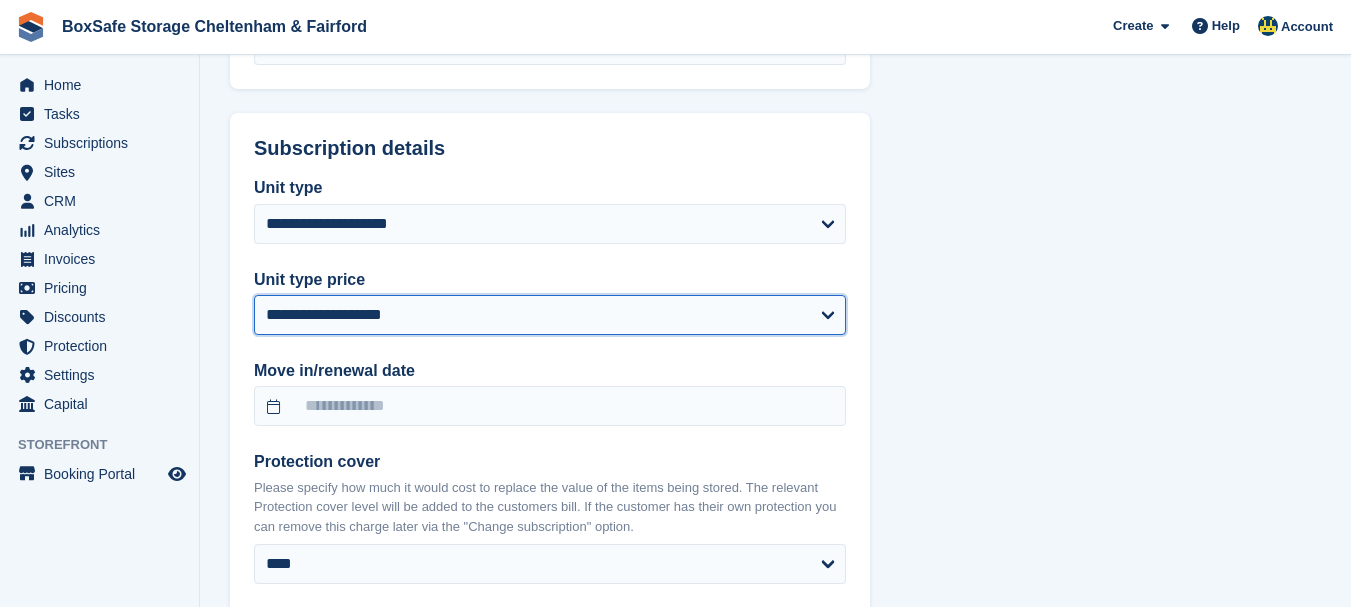 click on "**********" at bounding box center [550, 315] 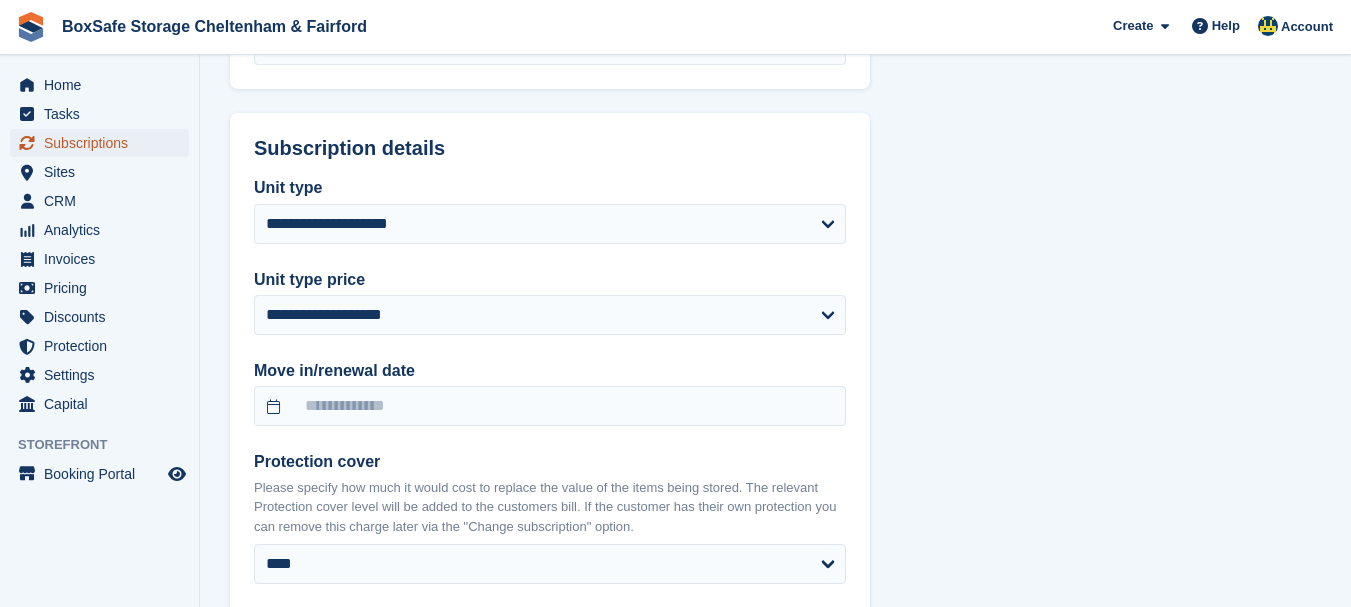 click on "Subscriptions" at bounding box center (104, 143) 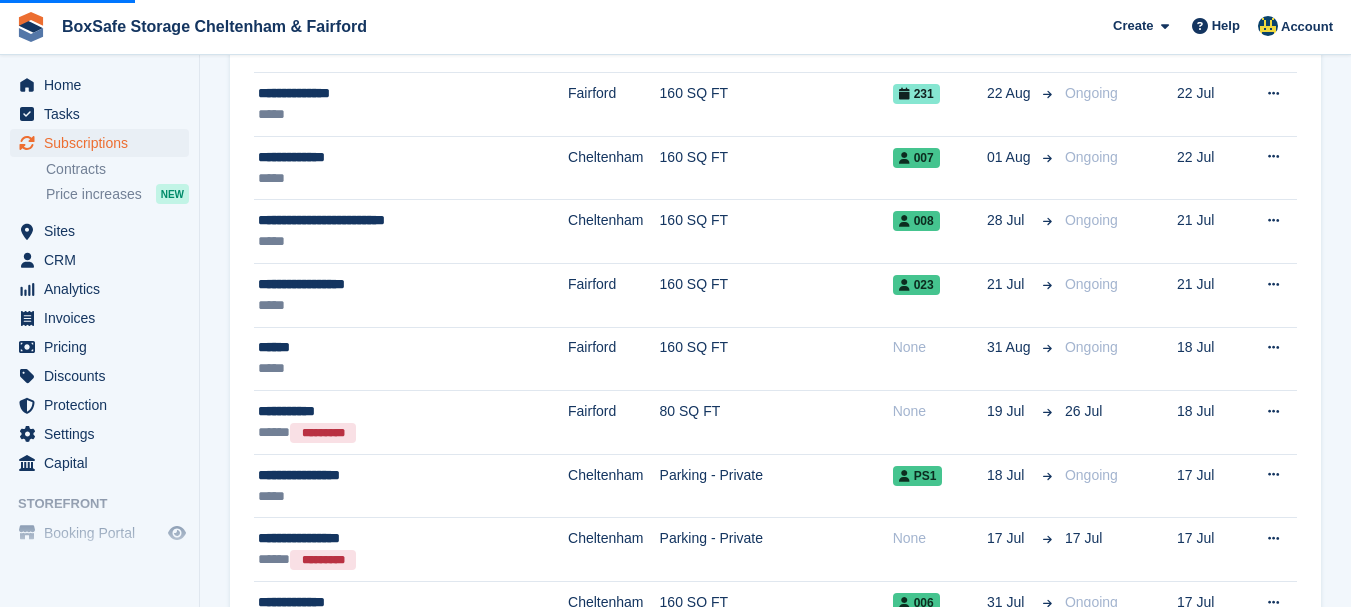 scroll, scrollTop: 0, scrollLeft: 0, axis: both 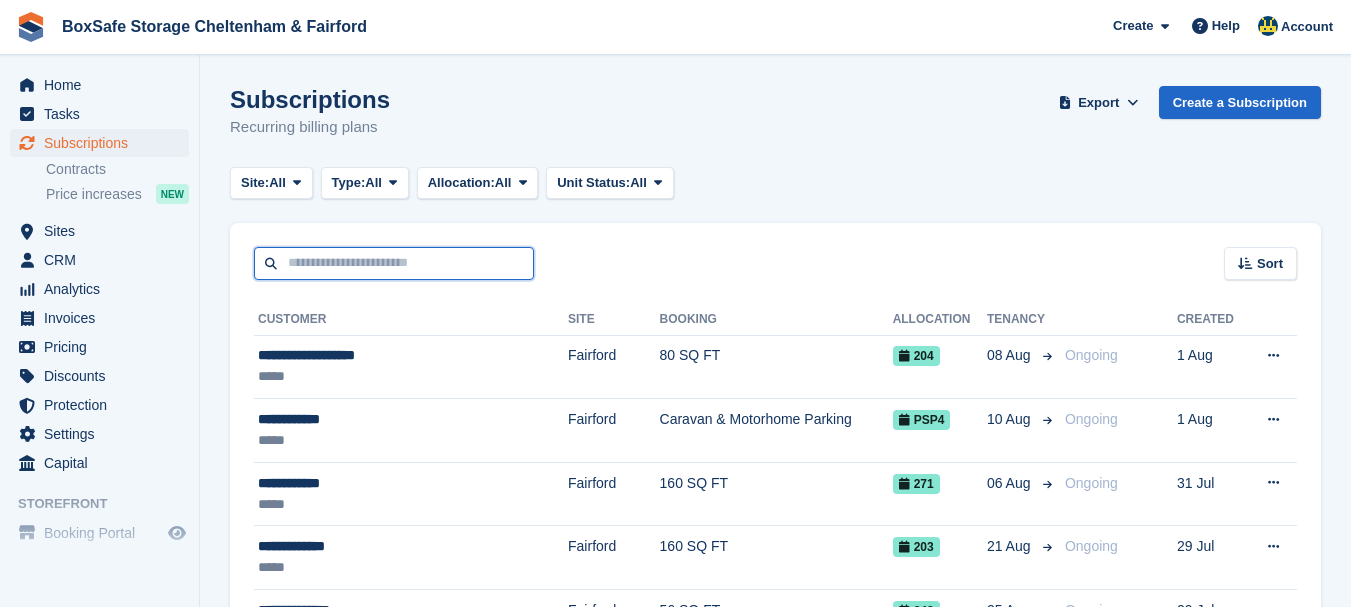 click at bounding box center [394, 263] 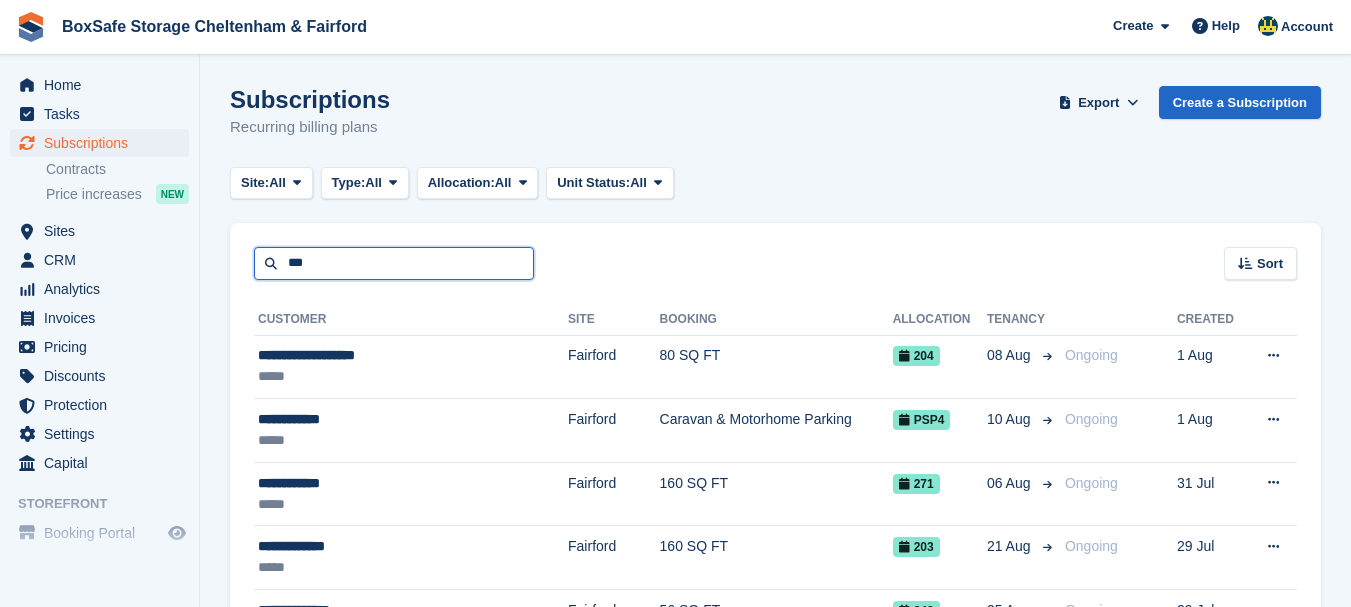 type on "***" 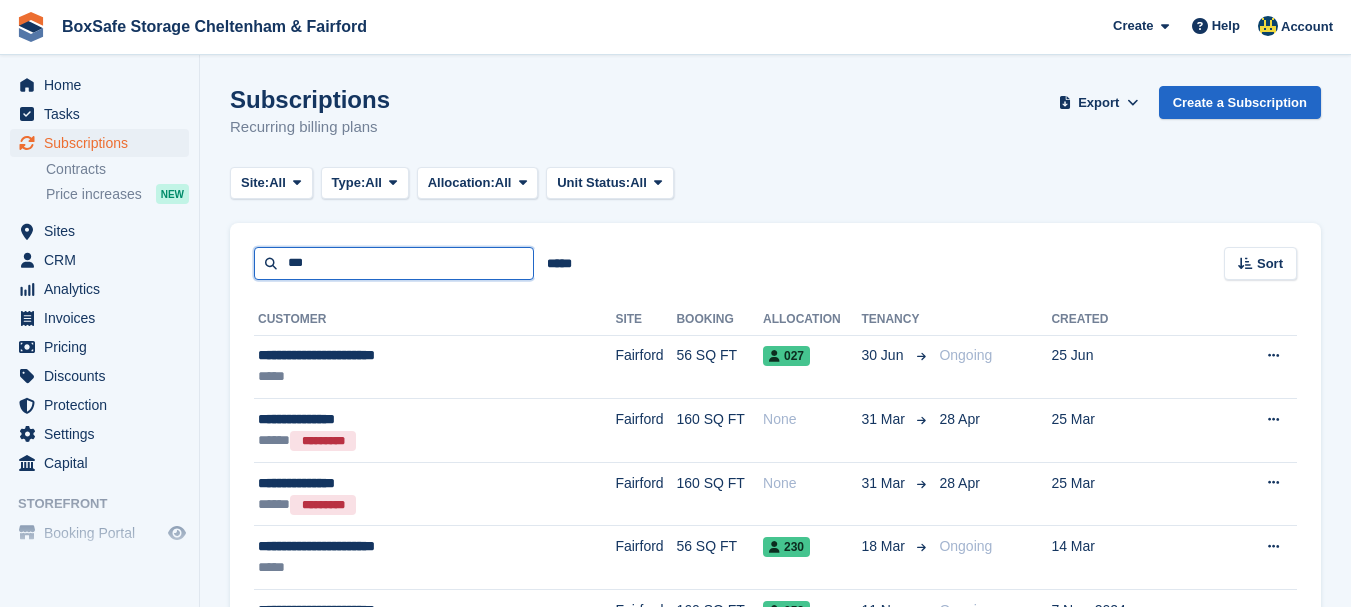 click on "***" at bounding box center [394, 263] 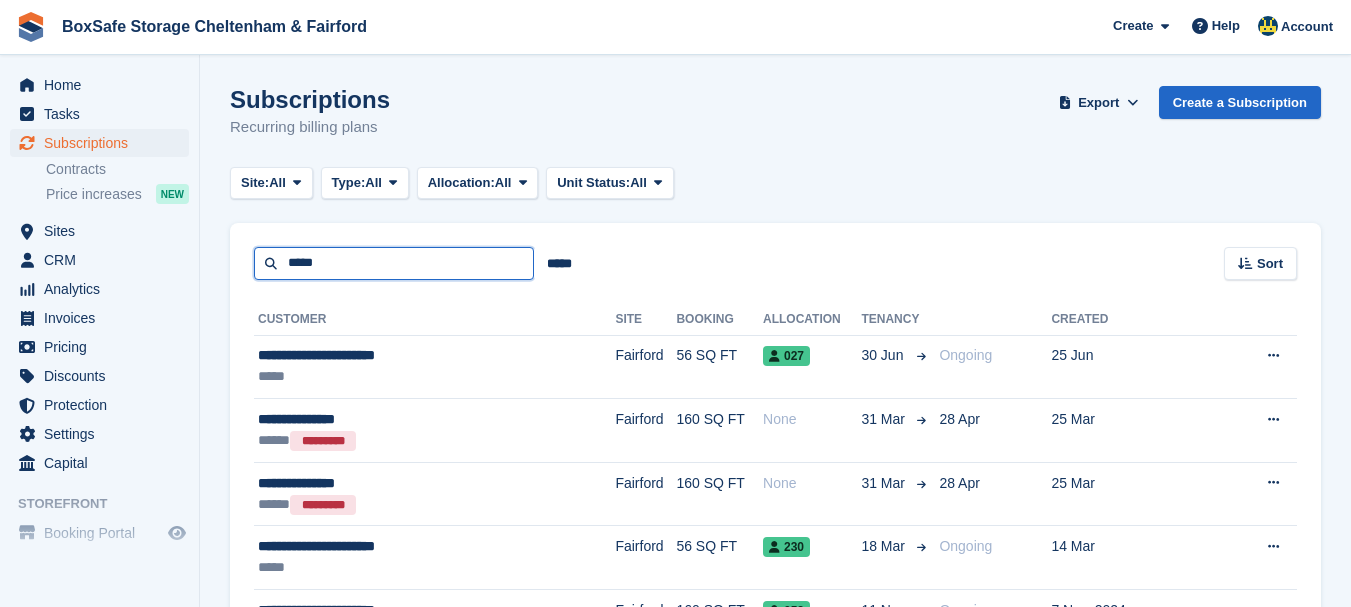 type on "*****" 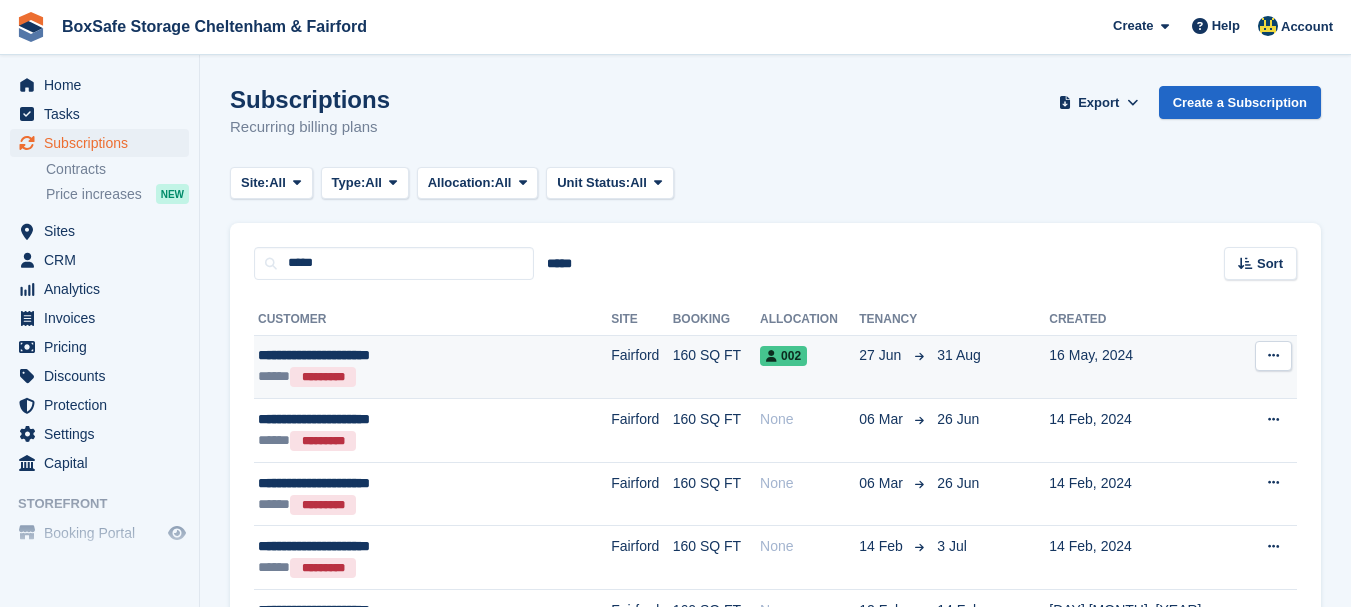 click on "**********" at bounding box center [396, 355] 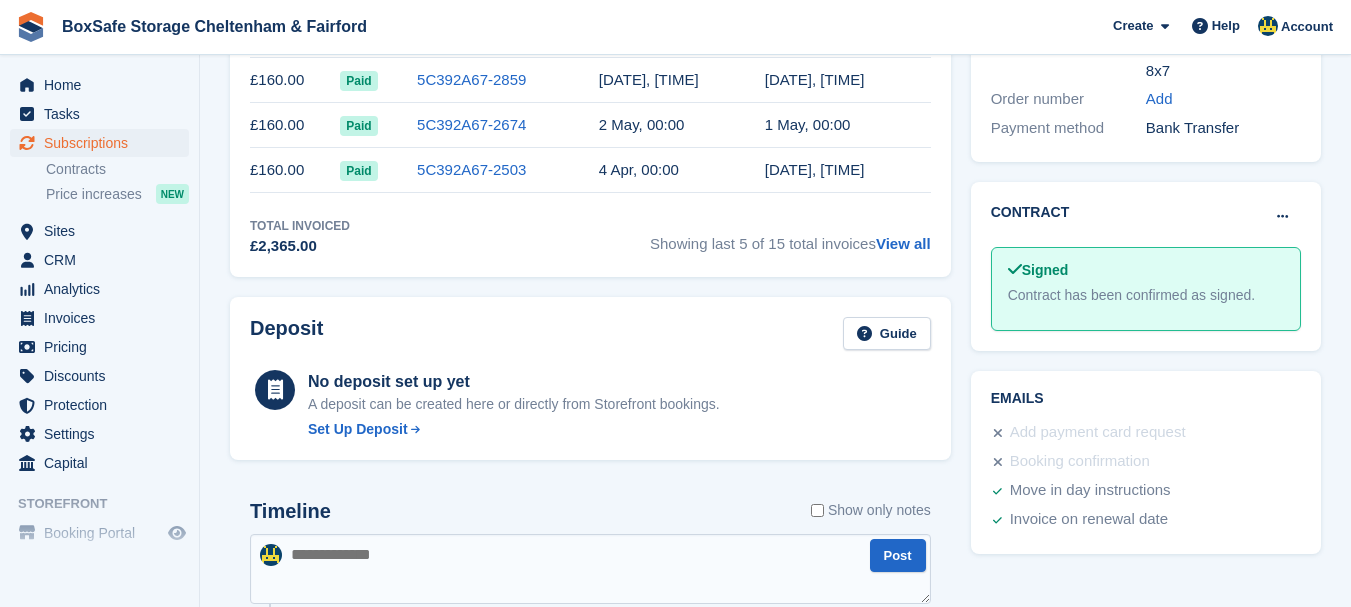 scroll, scrollTop: 695, scrollLeft: 0, axis: vertical 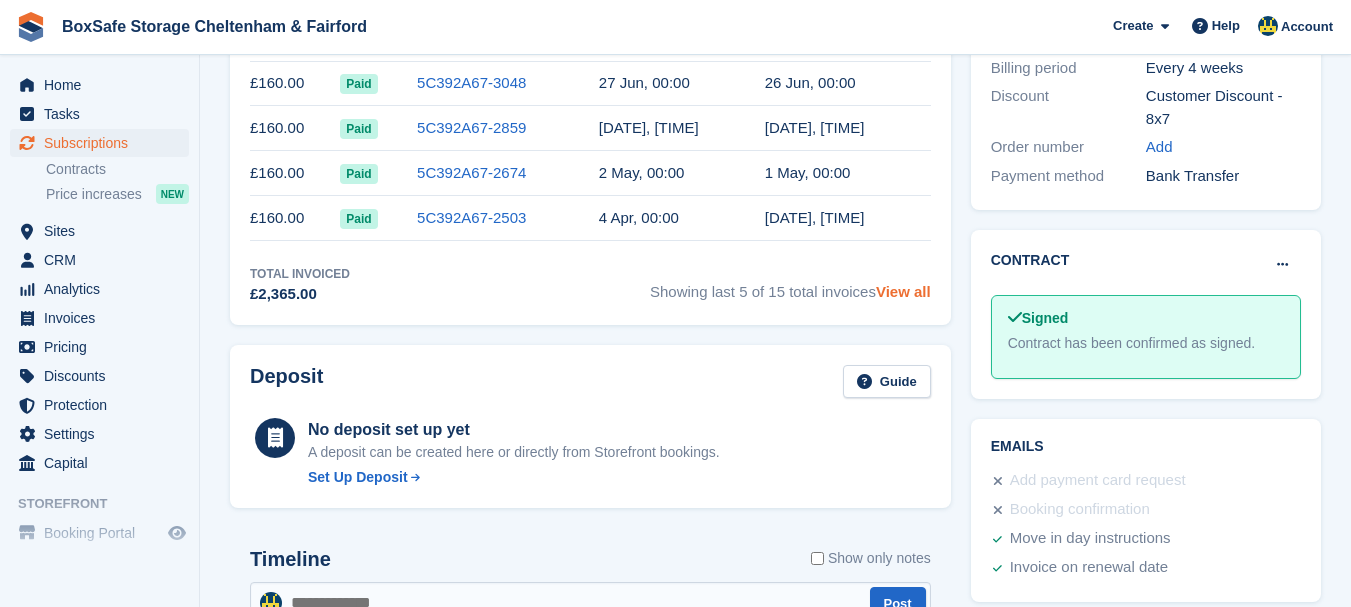 click on "View all" at bounding box center [903, 291] 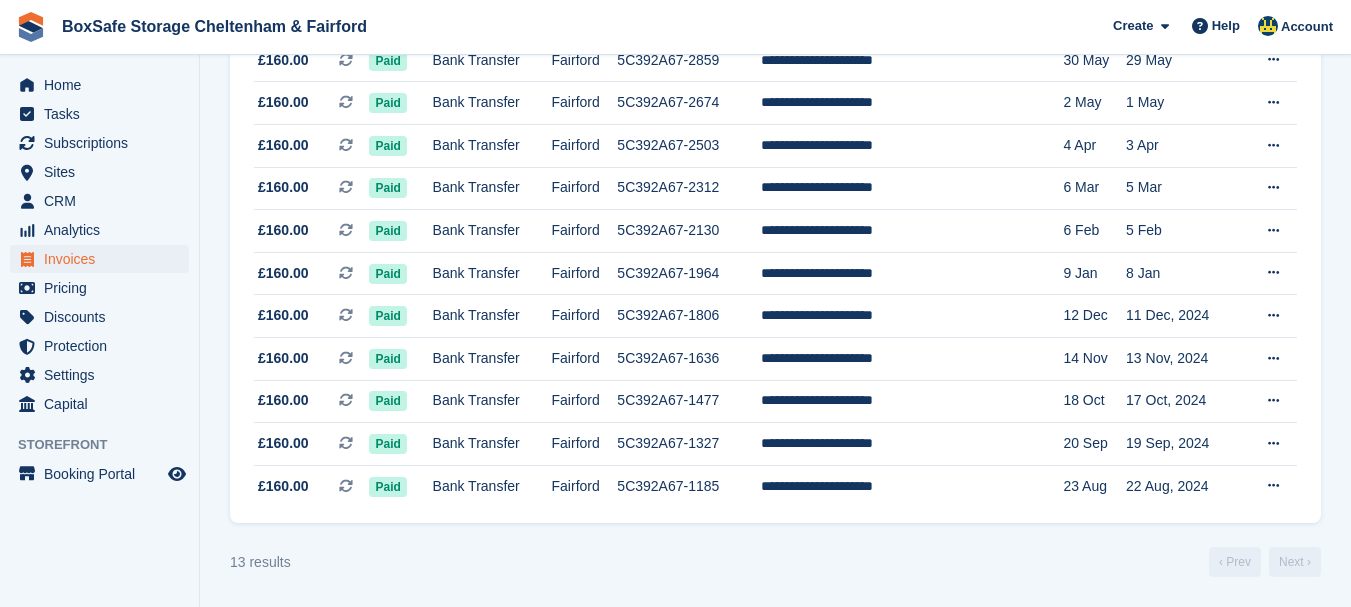 scroll, scrollTop: 0, scrollLeft: 0, axis: both 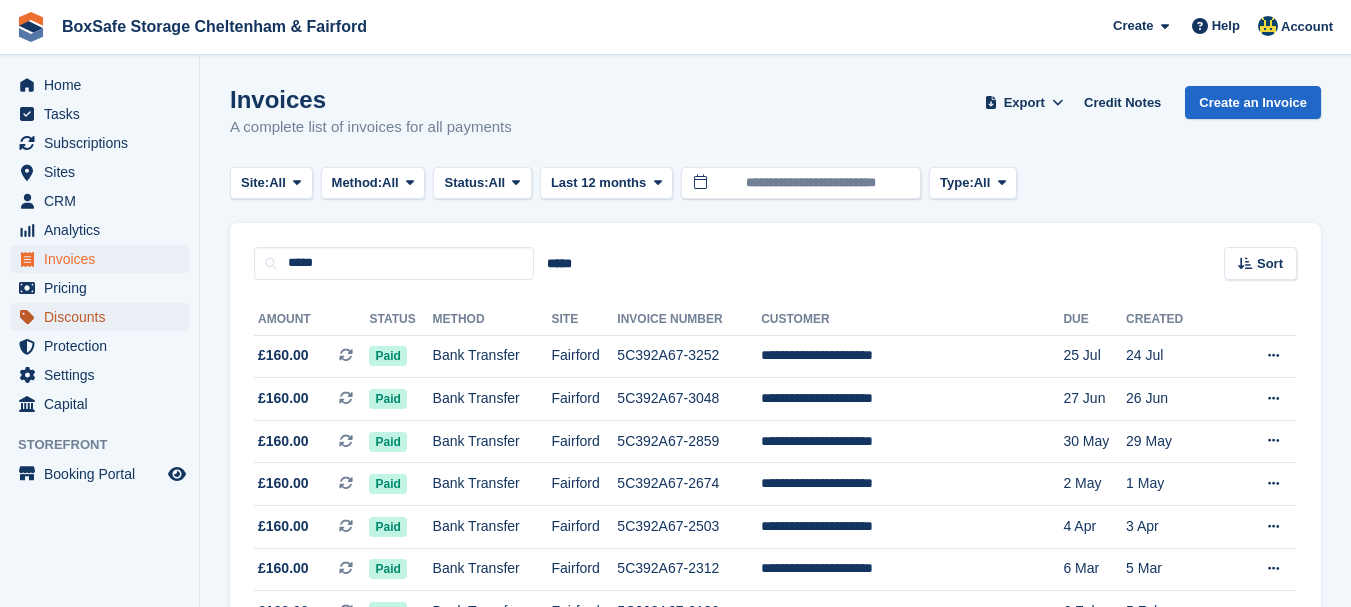 click on "Discounts" at bounding box center (104, 317) 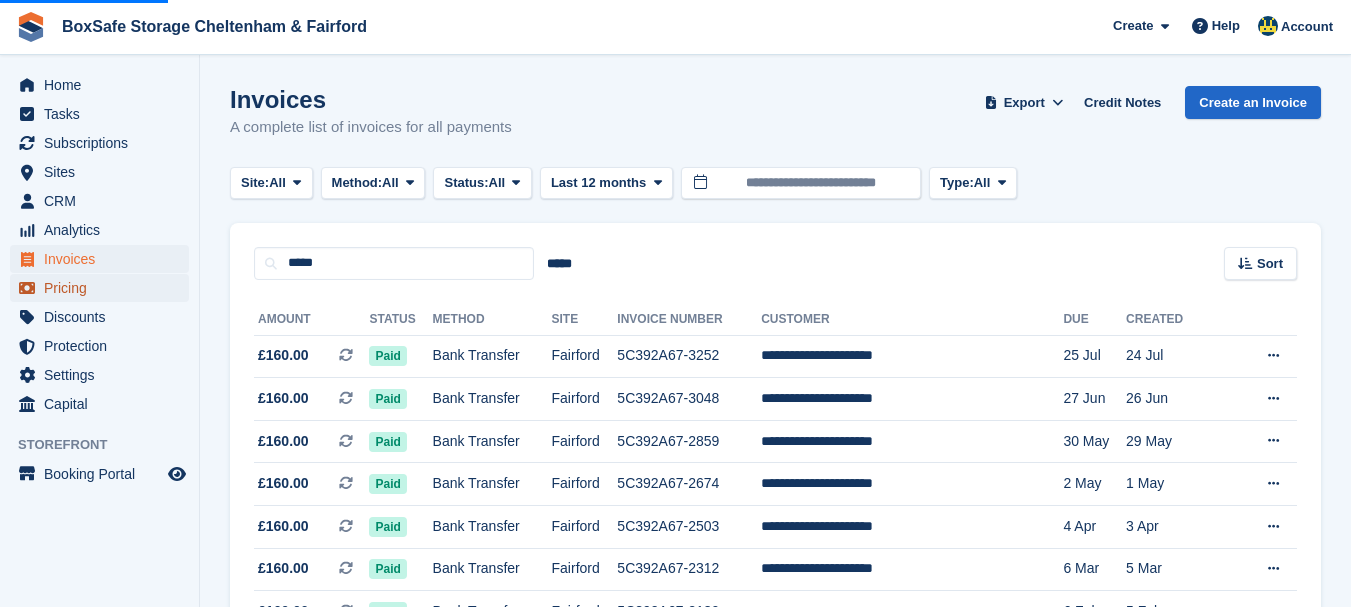 click on "Pricing" at bounding box center [104, 288] 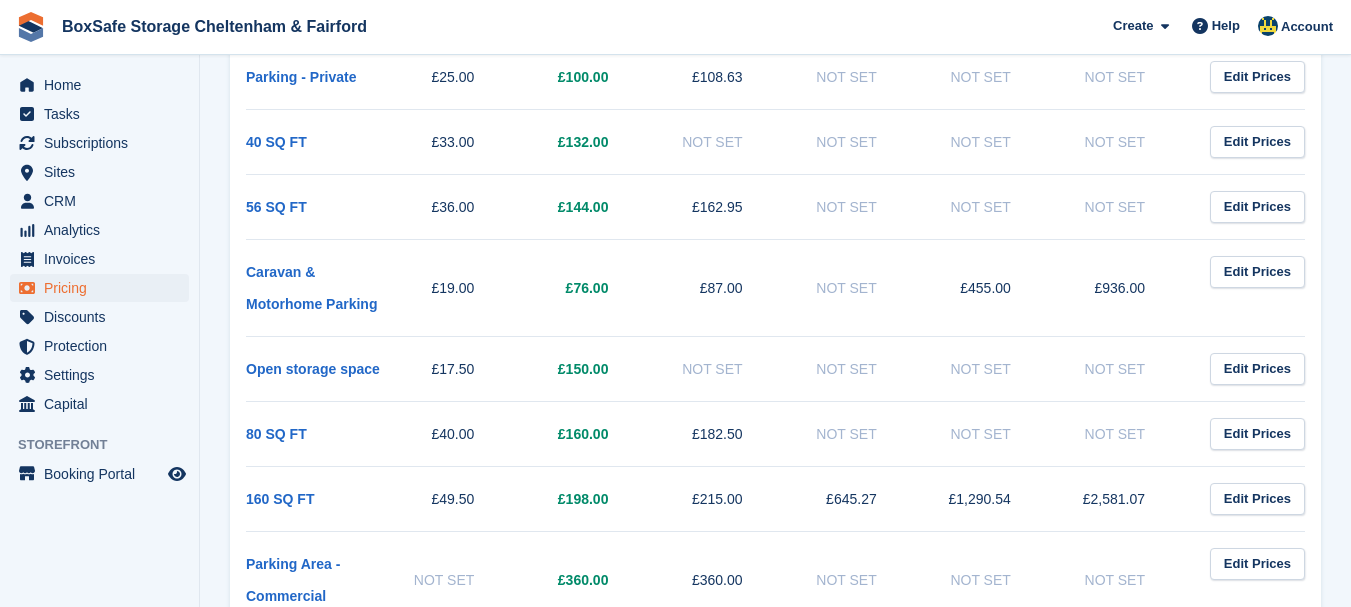 scroll, scrollTop: 452, scrollLeft: 0, axis: vertical 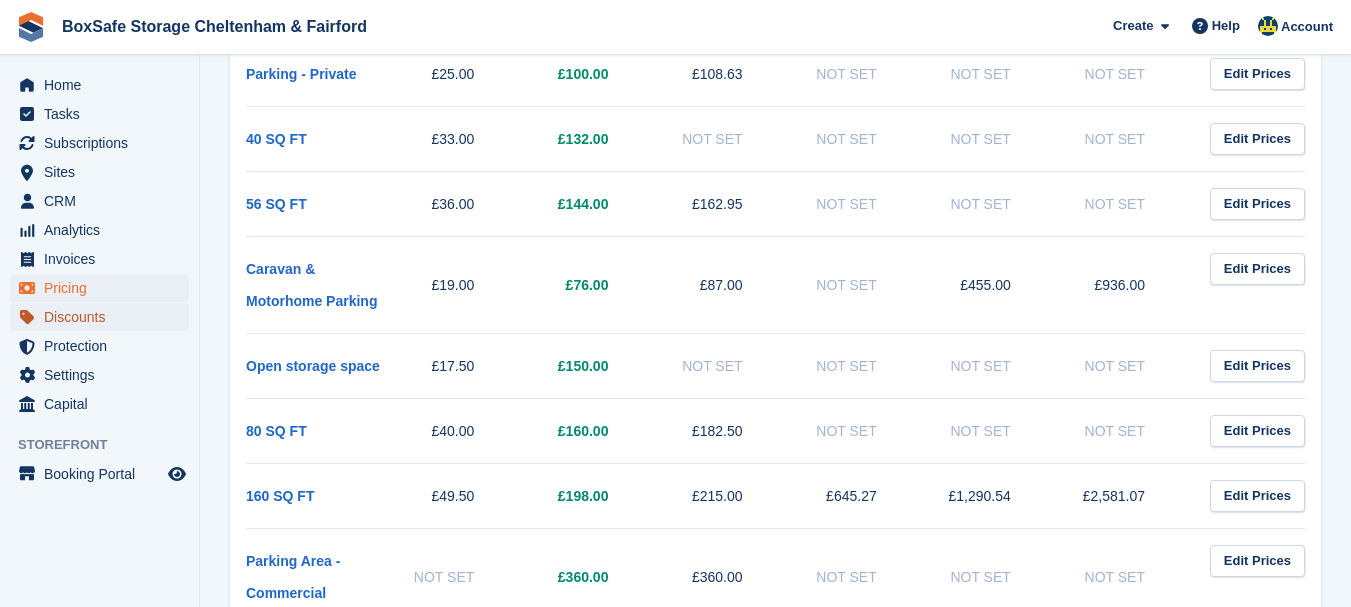 click on "Discounts" at bounding box center (104, 317) 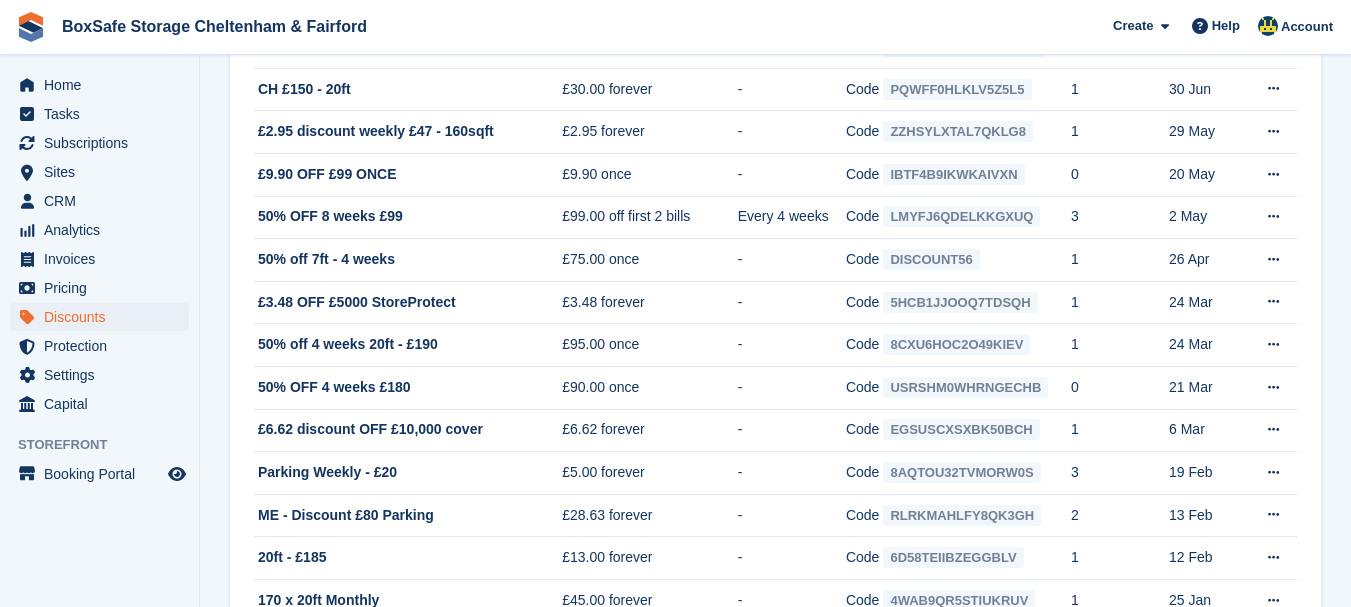 scroll, scrollTop: 0, scrollLeft: 0, axis: both 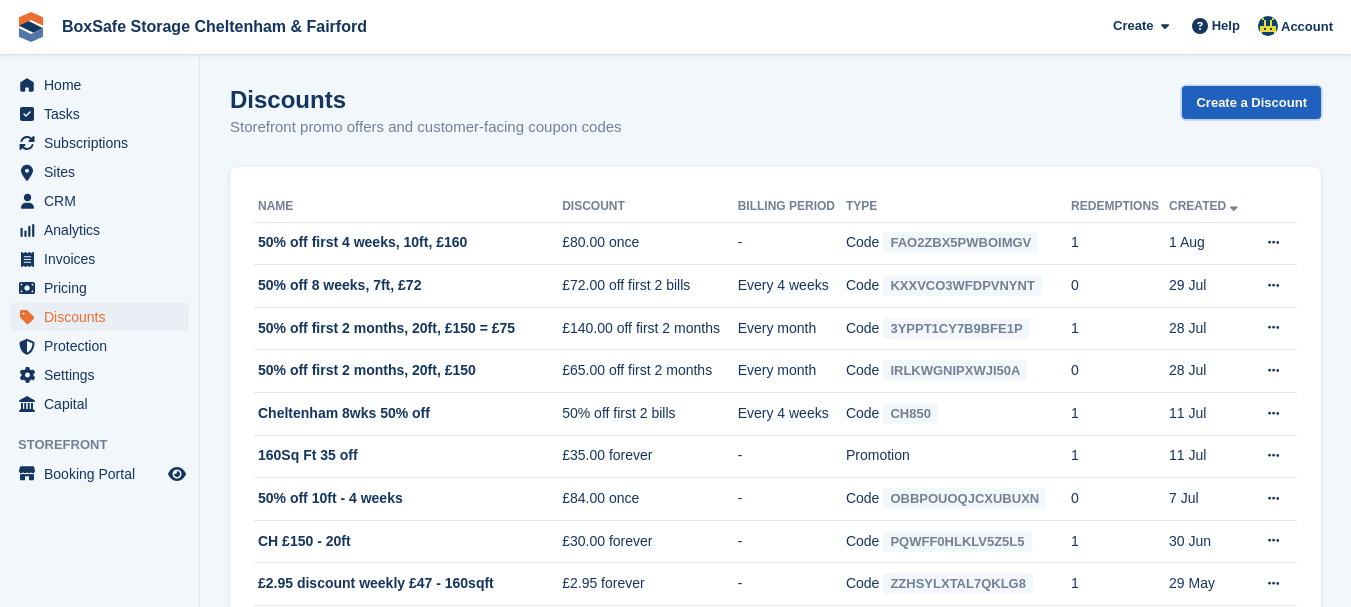 click on "Create a Discount" at bounding box center [1251, 102] 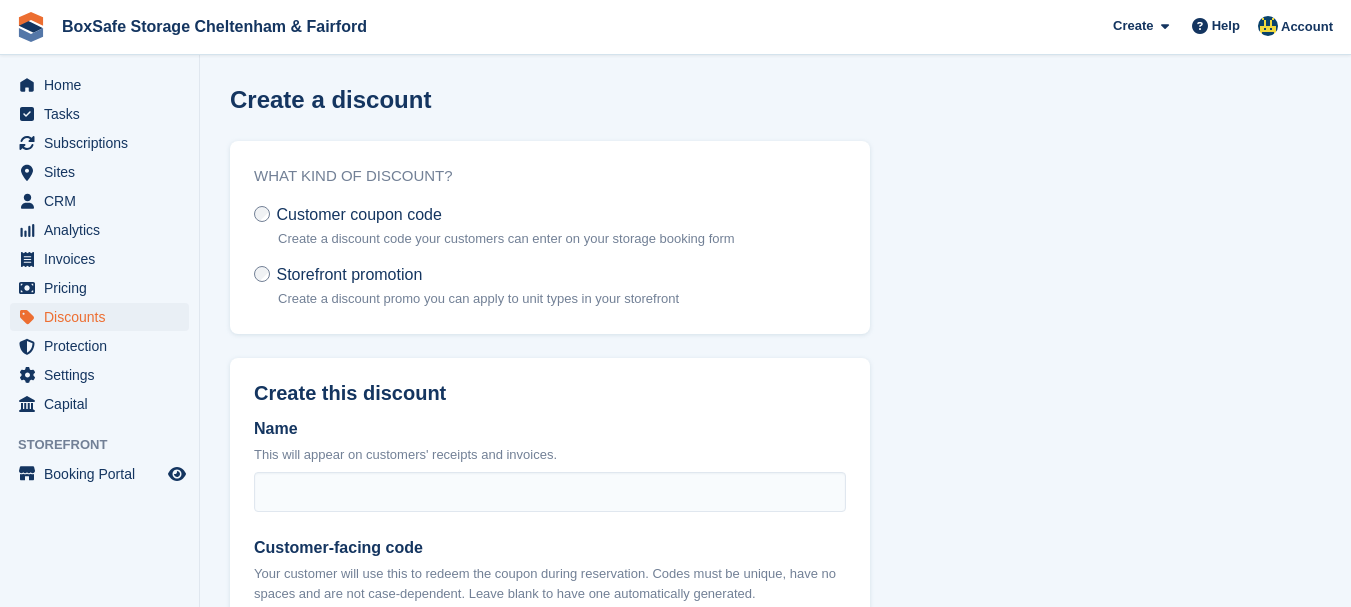 click on "Create a discount
What kind of discount?
Customer coupon code
Create a discount code your customers can enter on your storage booking form
Storefront promotion
Create a discount promo you can apply to unit types in your storefront
Create this discount
Name
This will appear on customers' receipts and invoices.
Customer-facing code
Your customer will use this to redeem the coupon during reservation. Codes must be unique, have no spaces and are not case-dependent. Leave blank to have one automatically generated.
Type
Percentage discount
%" at bounding box center [775, 649] 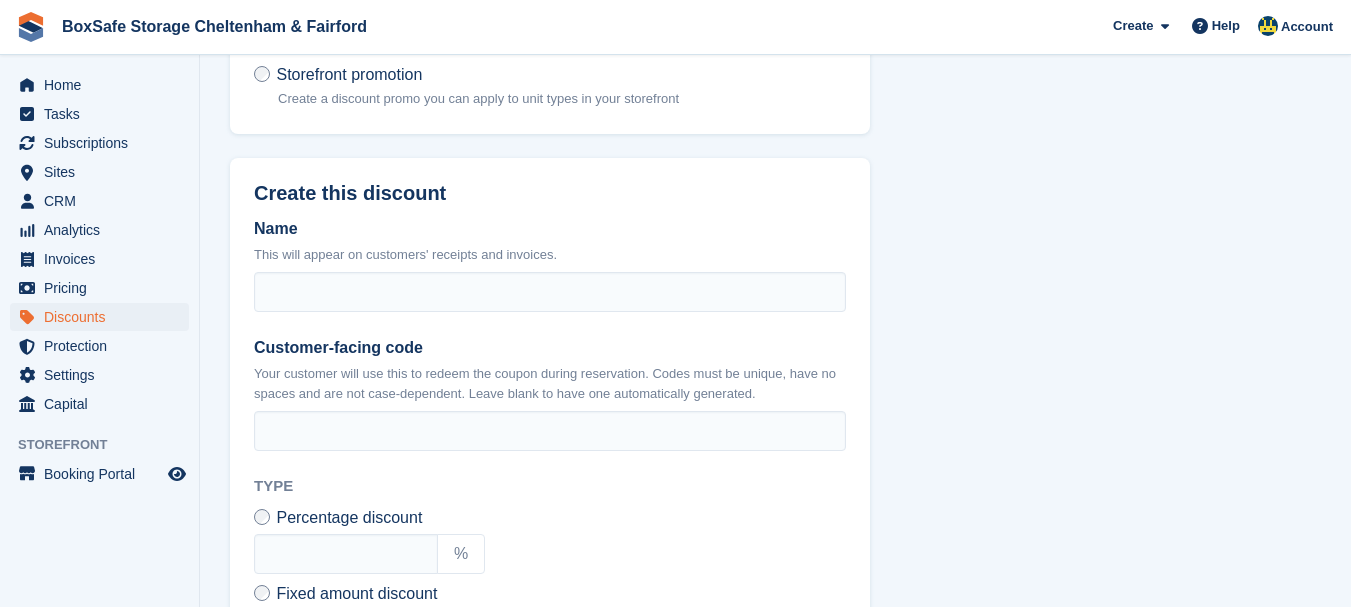 scroll, scrollTop: 240, scrollLeft: 0, axis: vertical 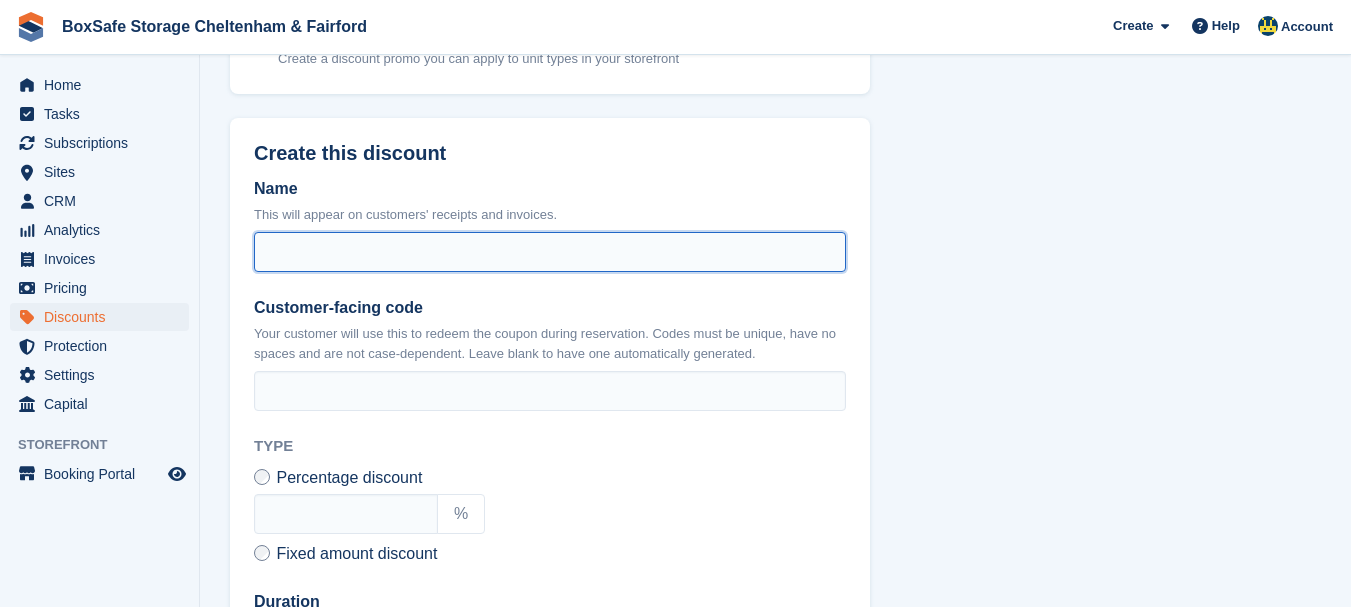 click on "Name" at bounding box center (550, 252) 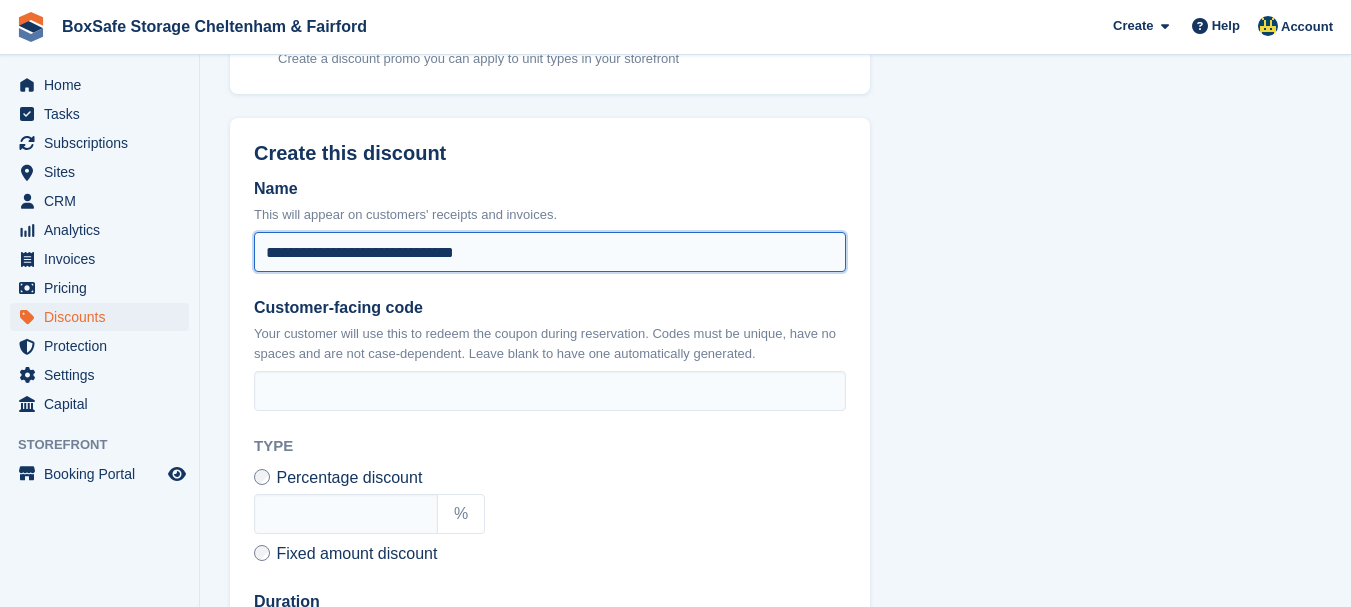 type on "**********" 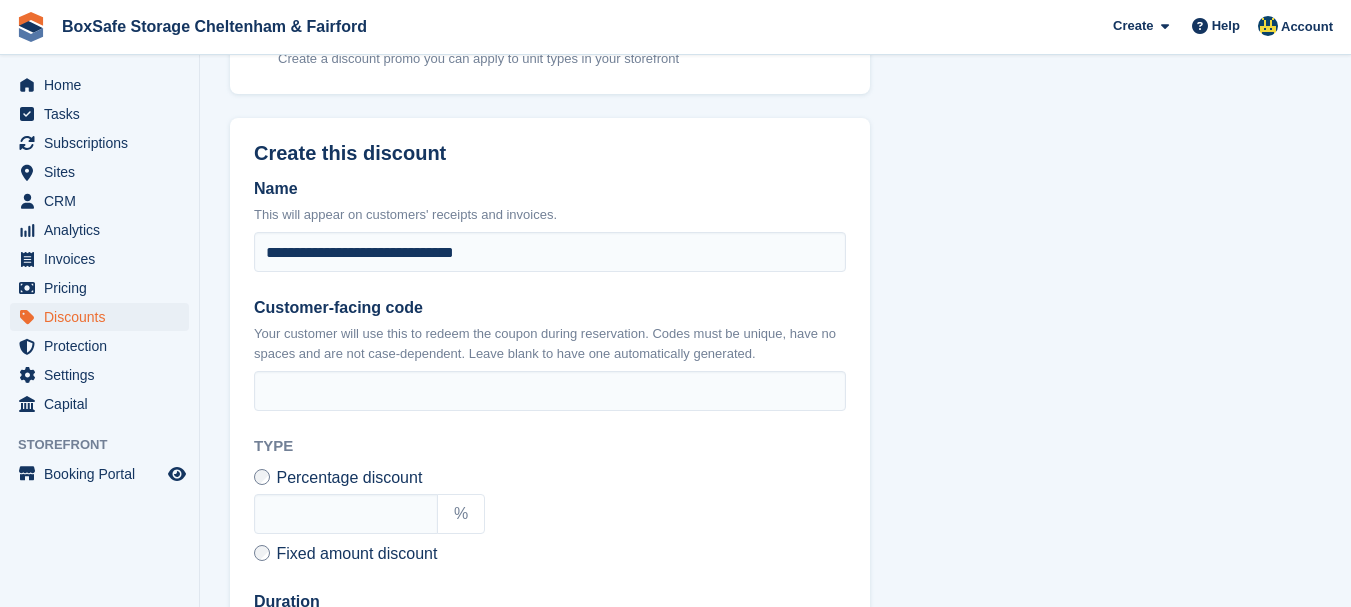 click on "**********" at bounding box center [550, 533] 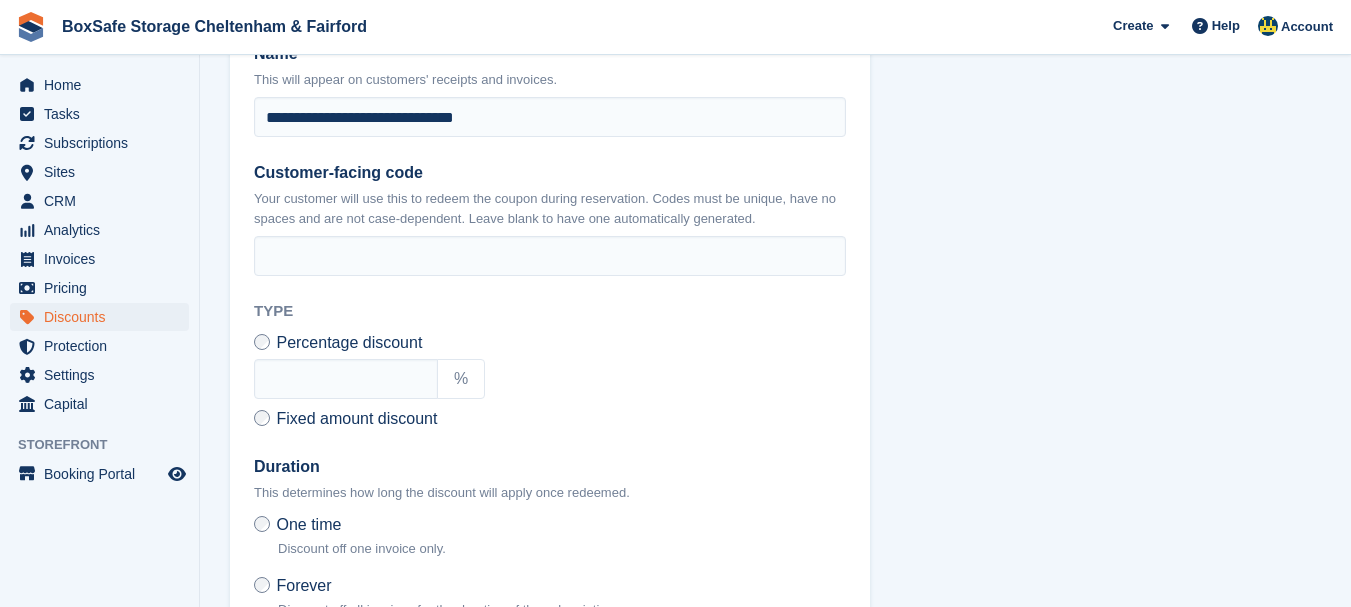 scroll, scrollTop: 400, scrollLeft: 0, axis: vertical 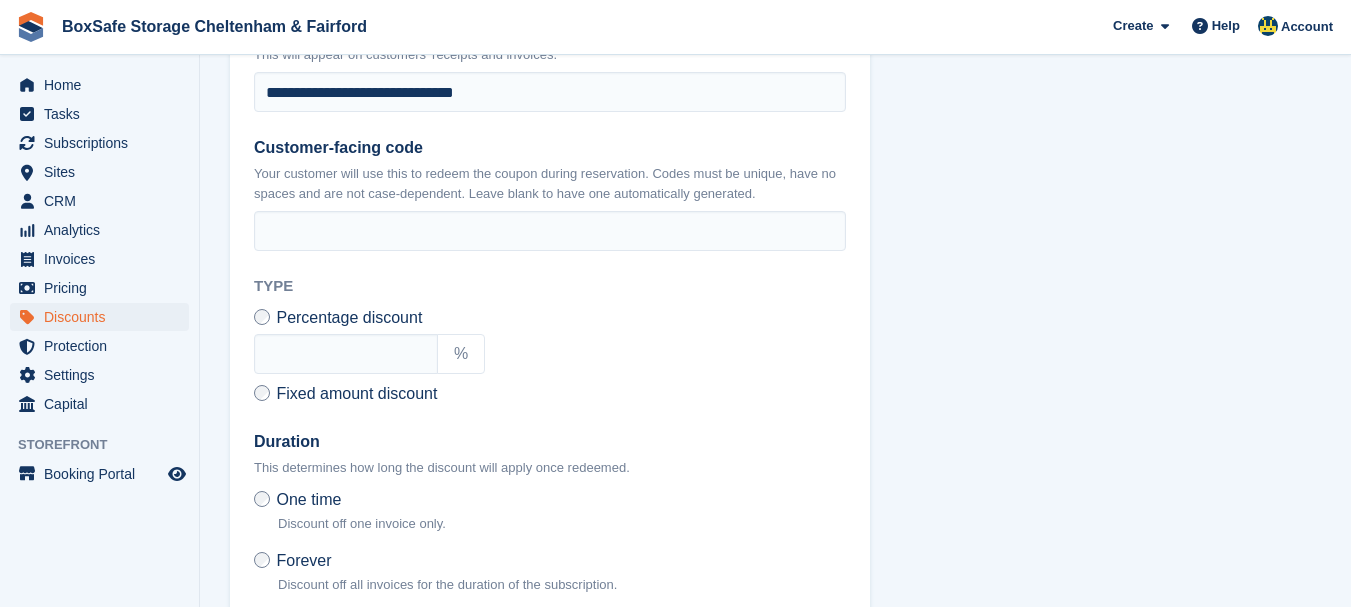 click on "**********" at bounding box center (550, 373) 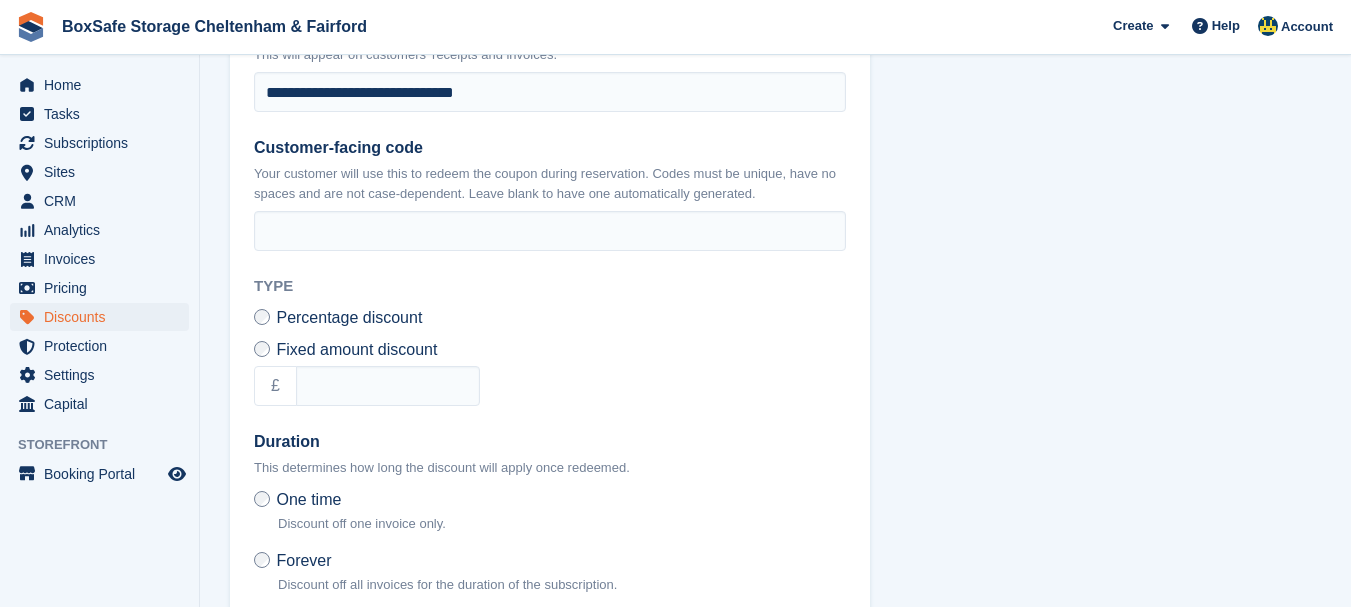 click on "£" at bounding box center [275, 386] 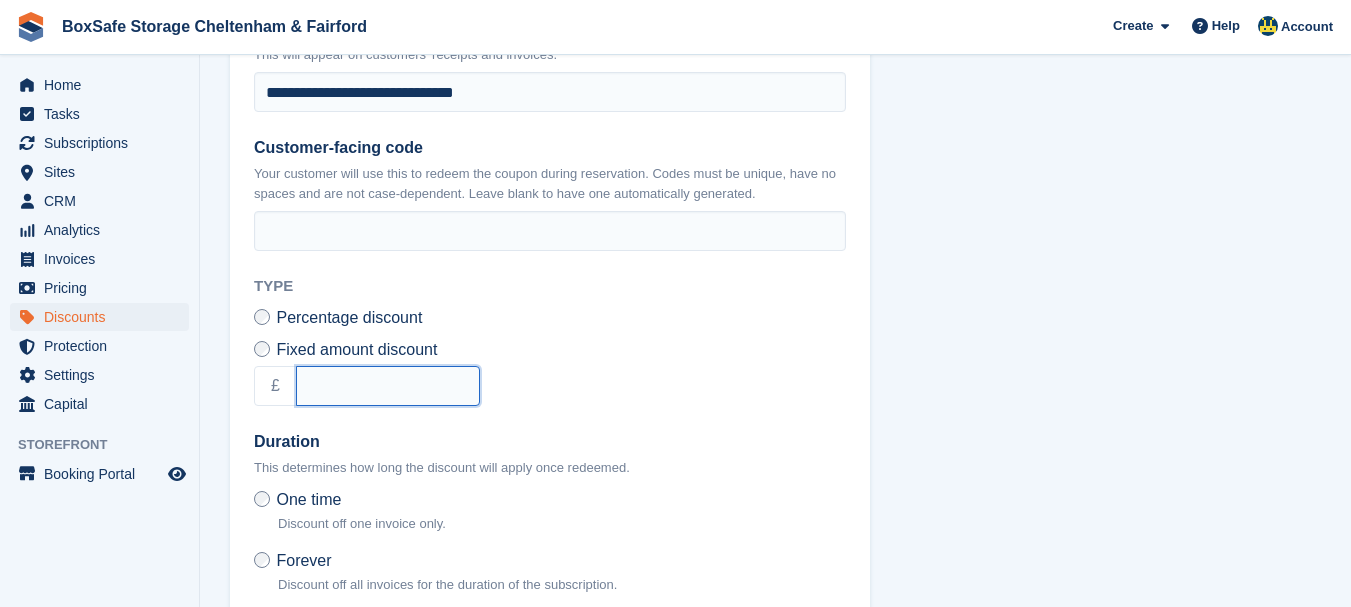 click at bounding box center (388, 386) 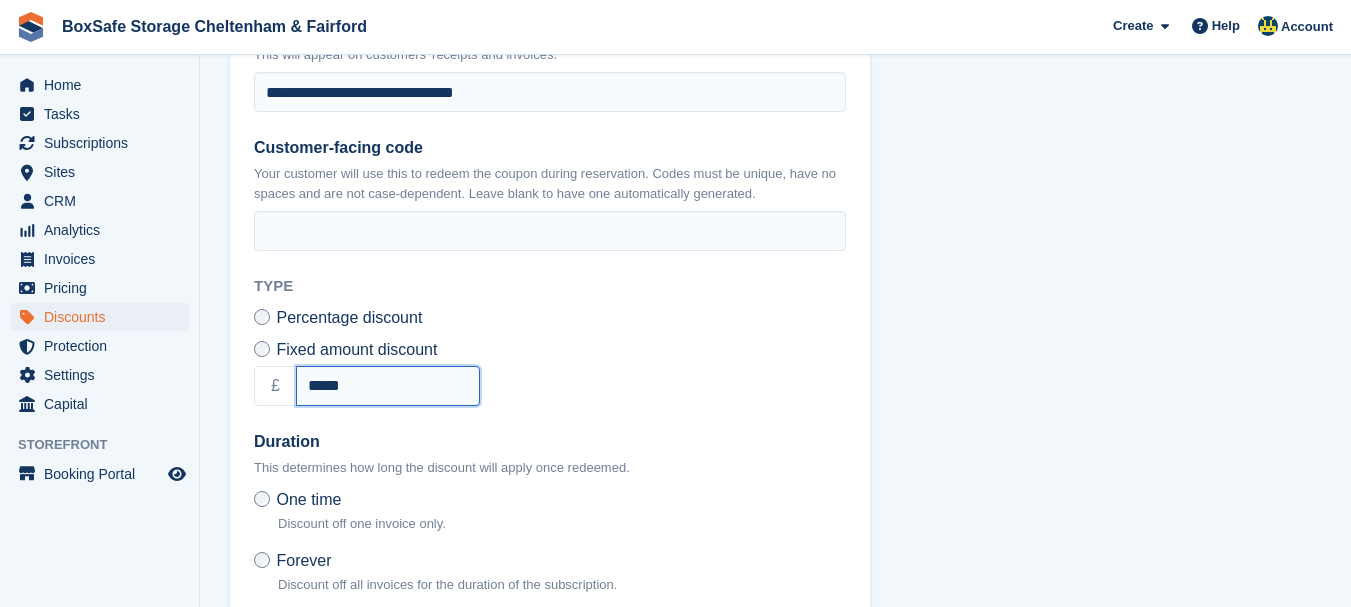 type on "*****" 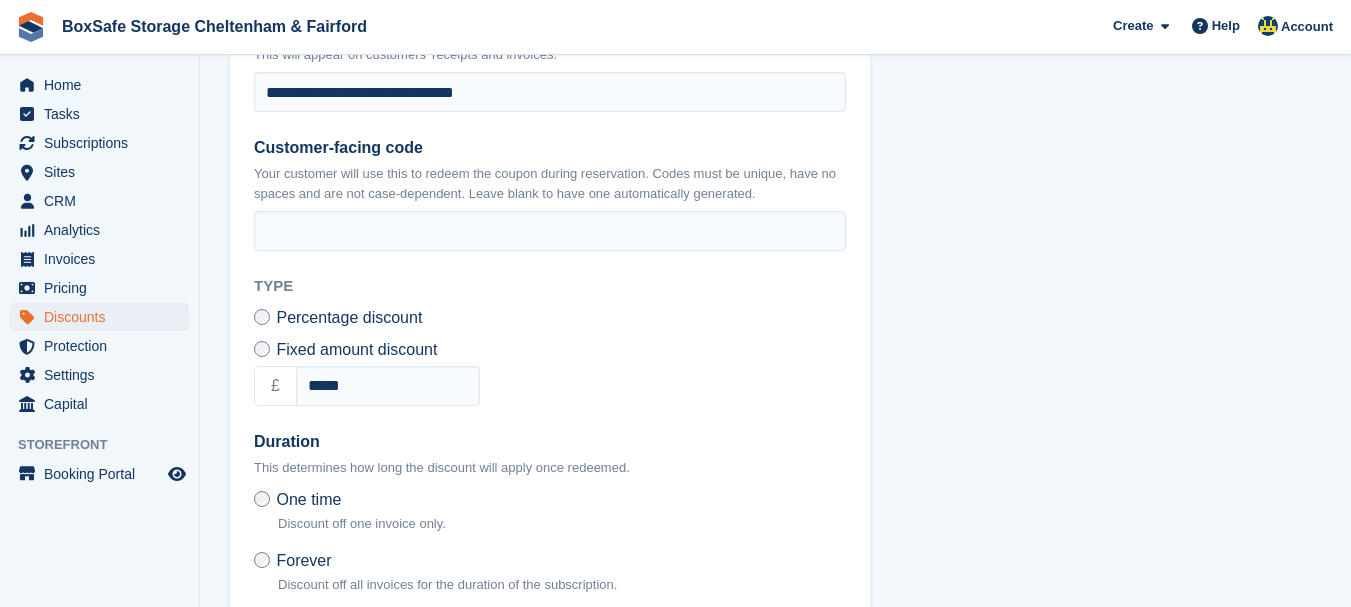 click on "**********" at bounding box center (550, 373) 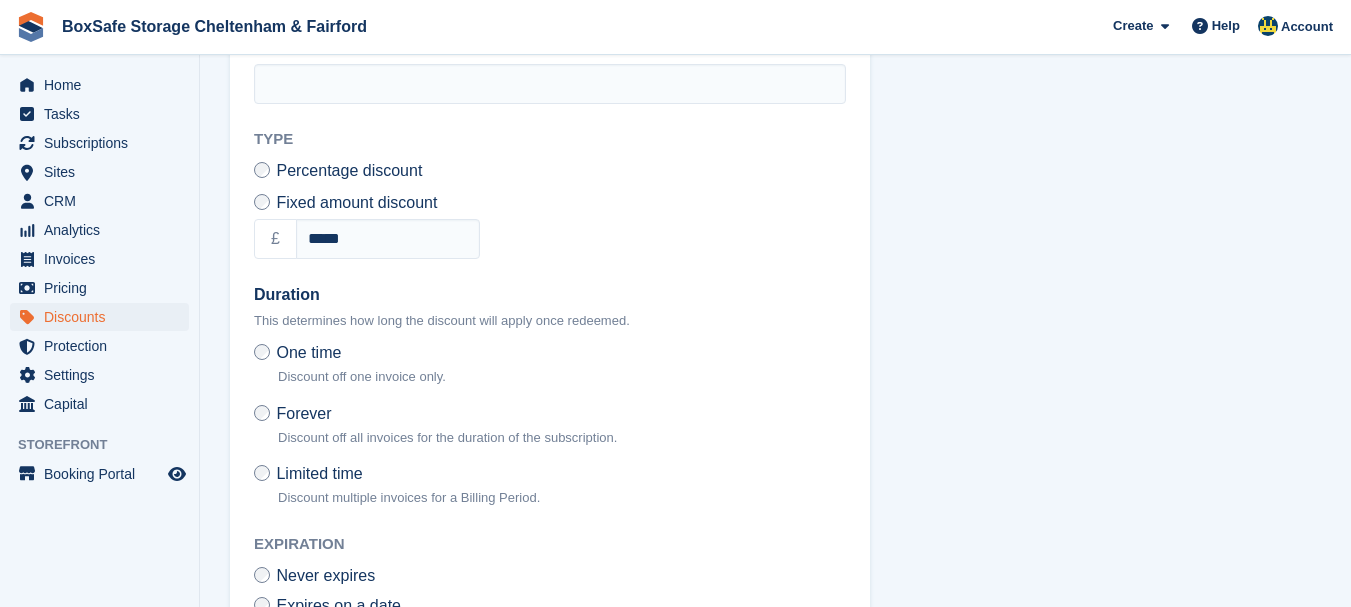 scroll, scrollTop: 560, scrollLeft: 0, axis: vertical 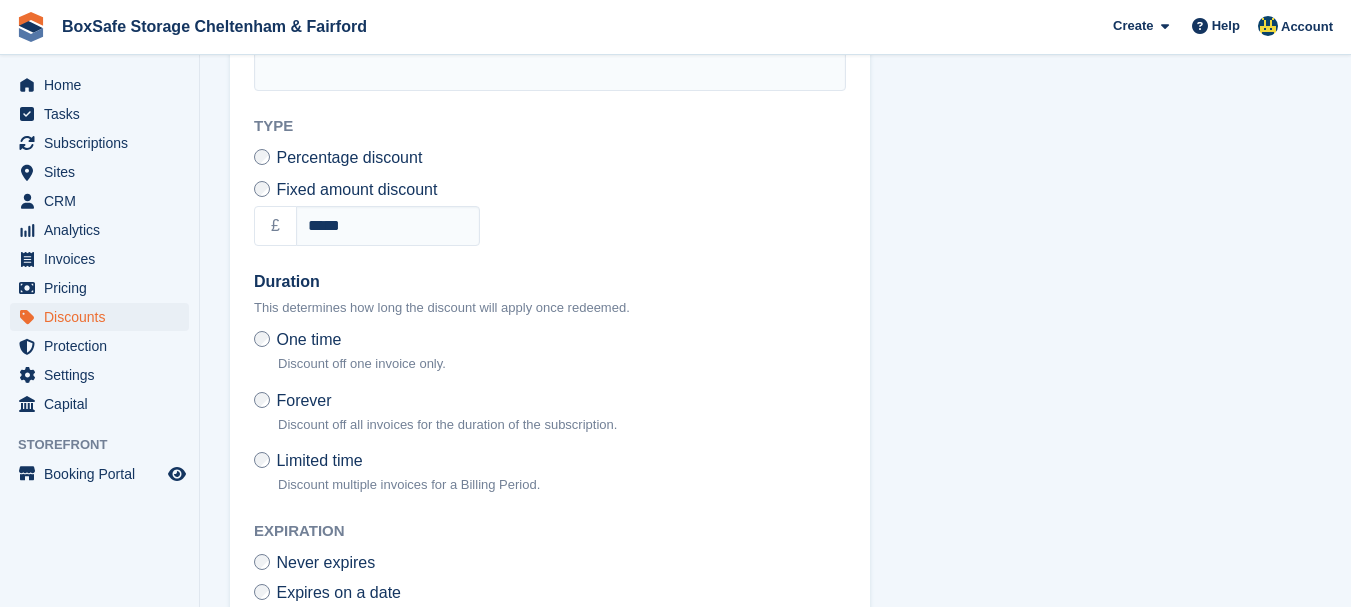 click on "**********" at bounding box center [775, 89] 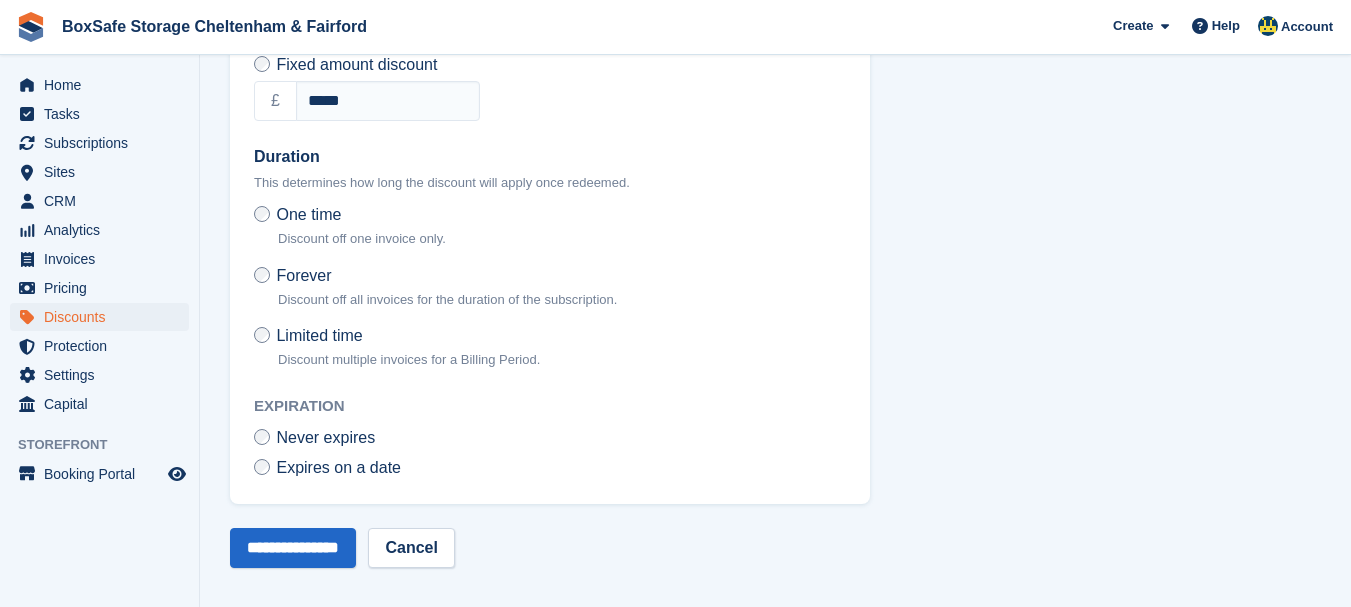 scroll, scrollTop: 687, scrollLeft: 0, axis: vertical 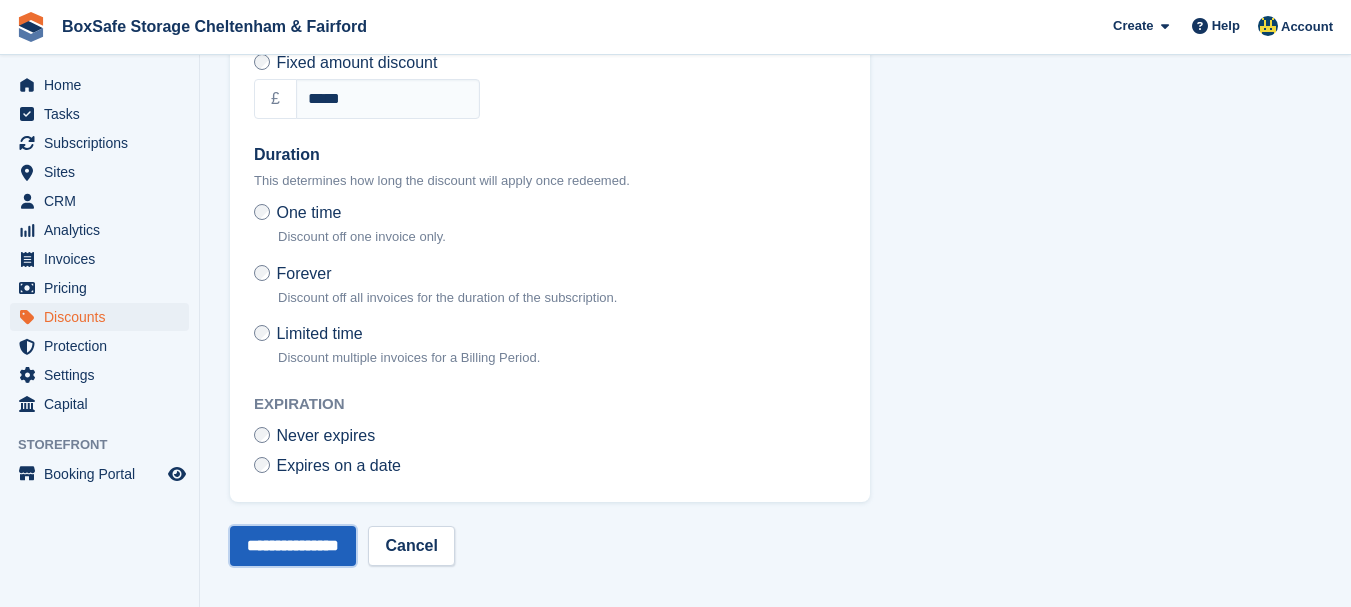 click on "**********" at bounding box center (293, 546) 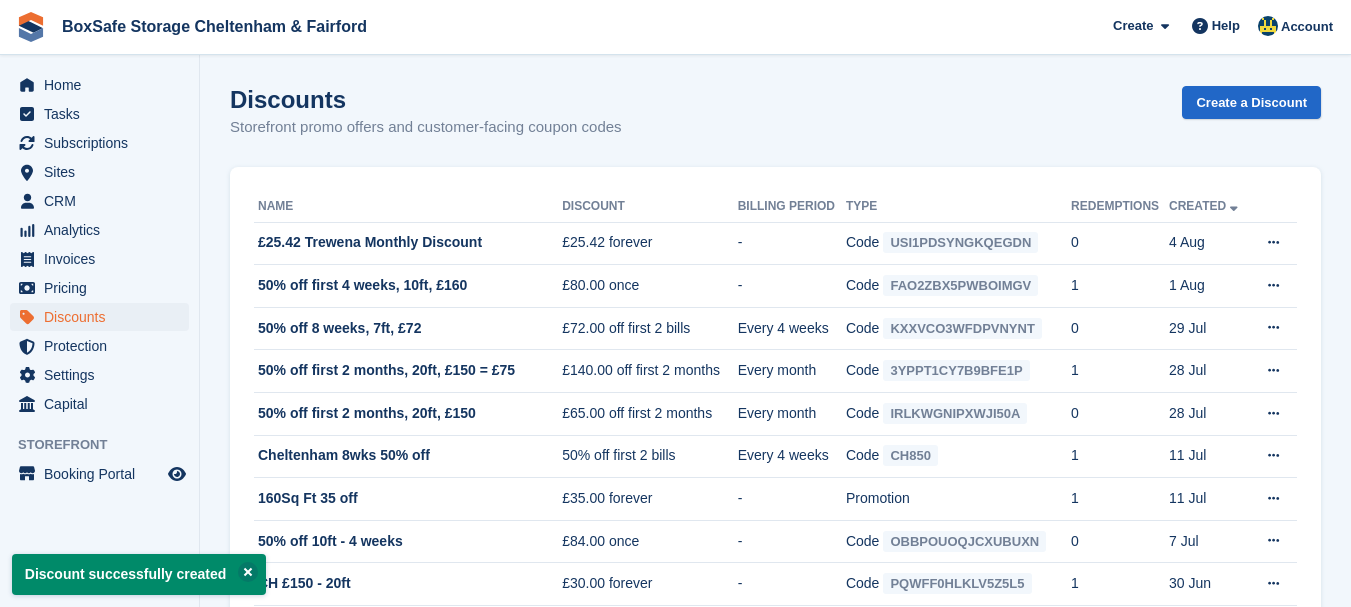 scroll, scrollTop: 0, scrollLeft: 0, axis: both 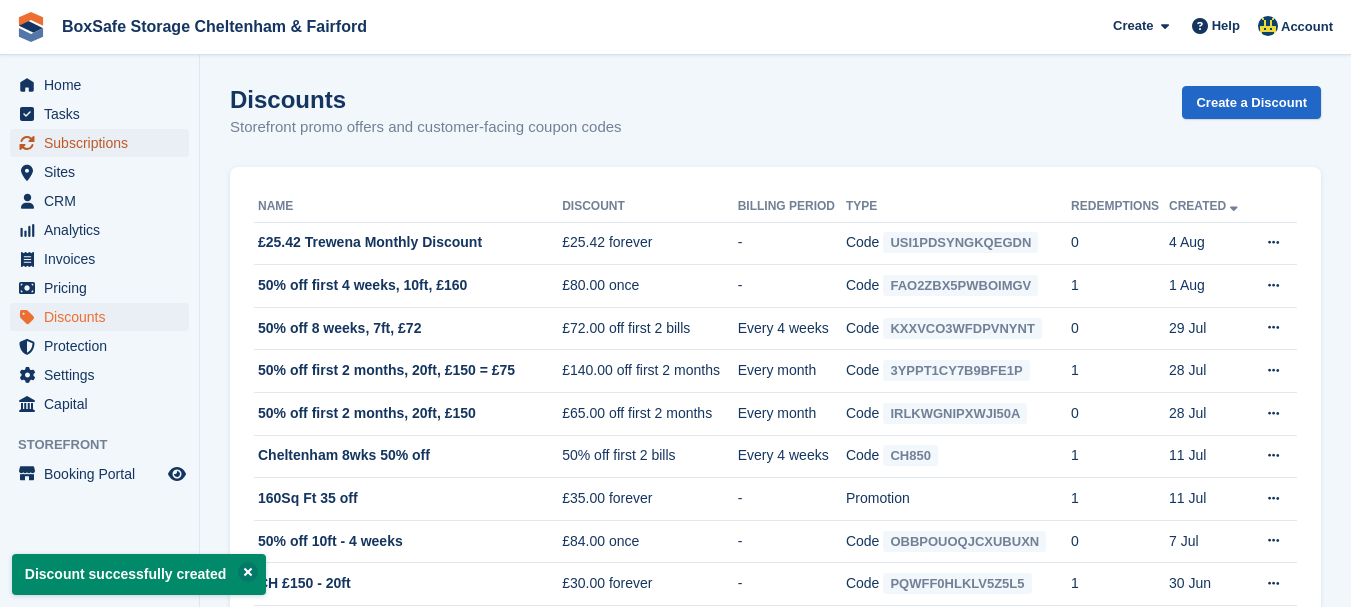 click on "Subscriptions" at bounding box center [104, 143] 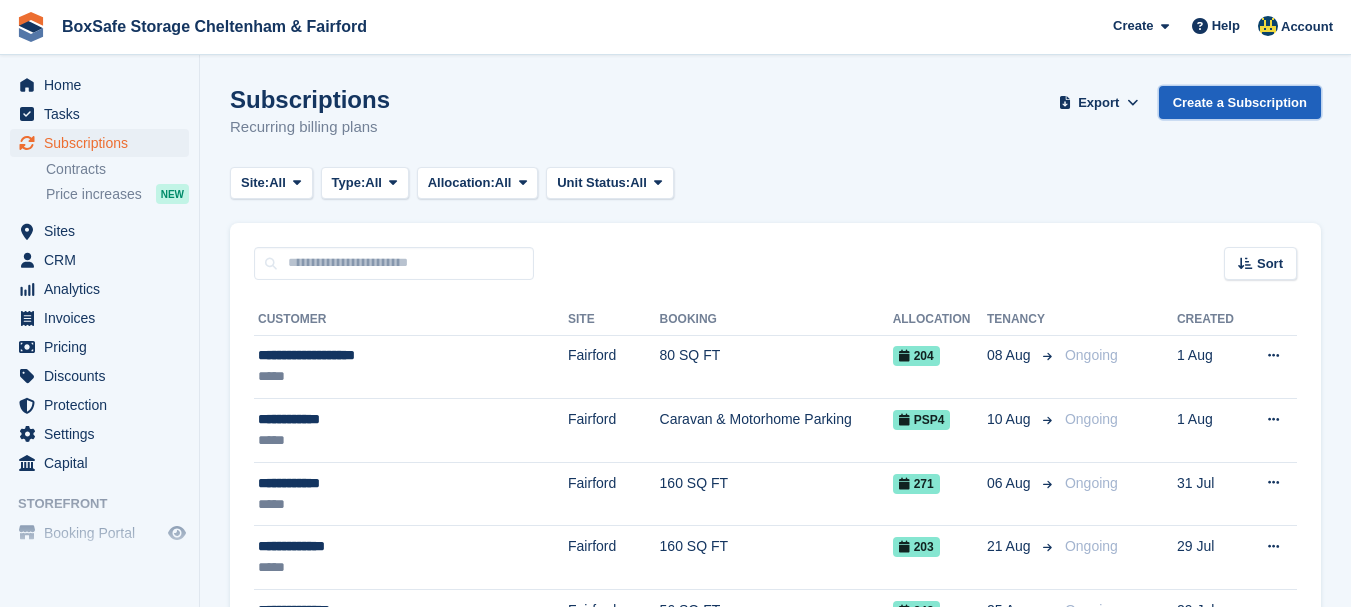 click on "Create a Subscription" at bounding box center [1240, 102] 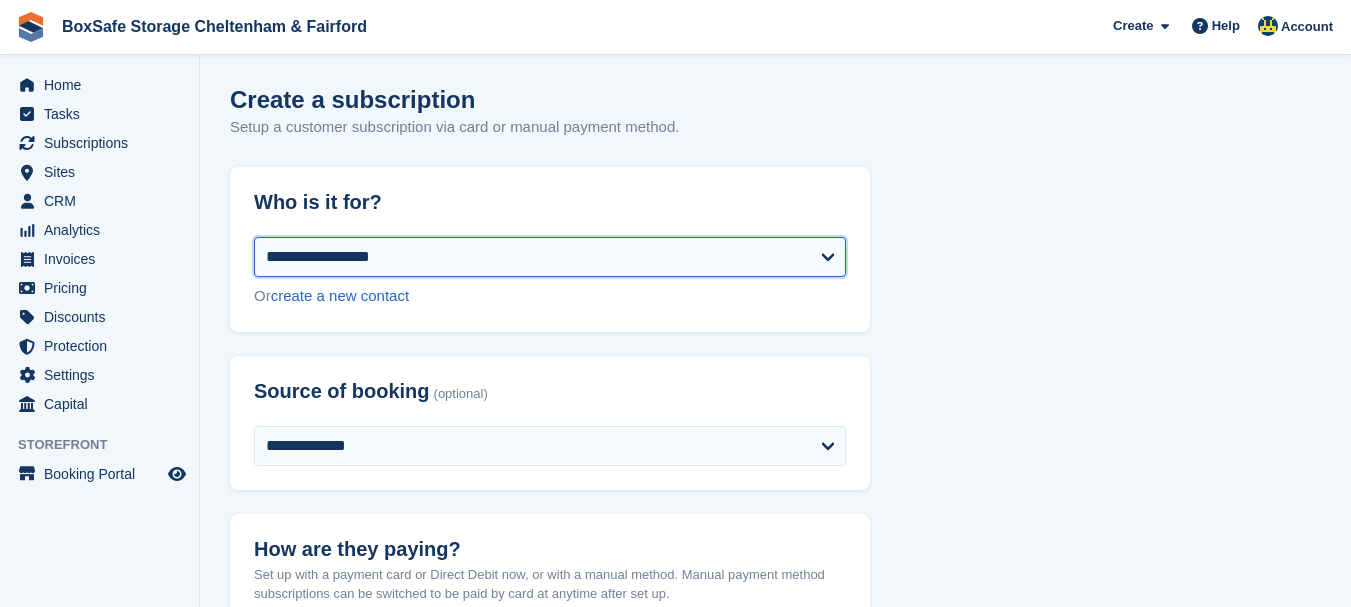 click on "**********" at bounding box center (550, 257) 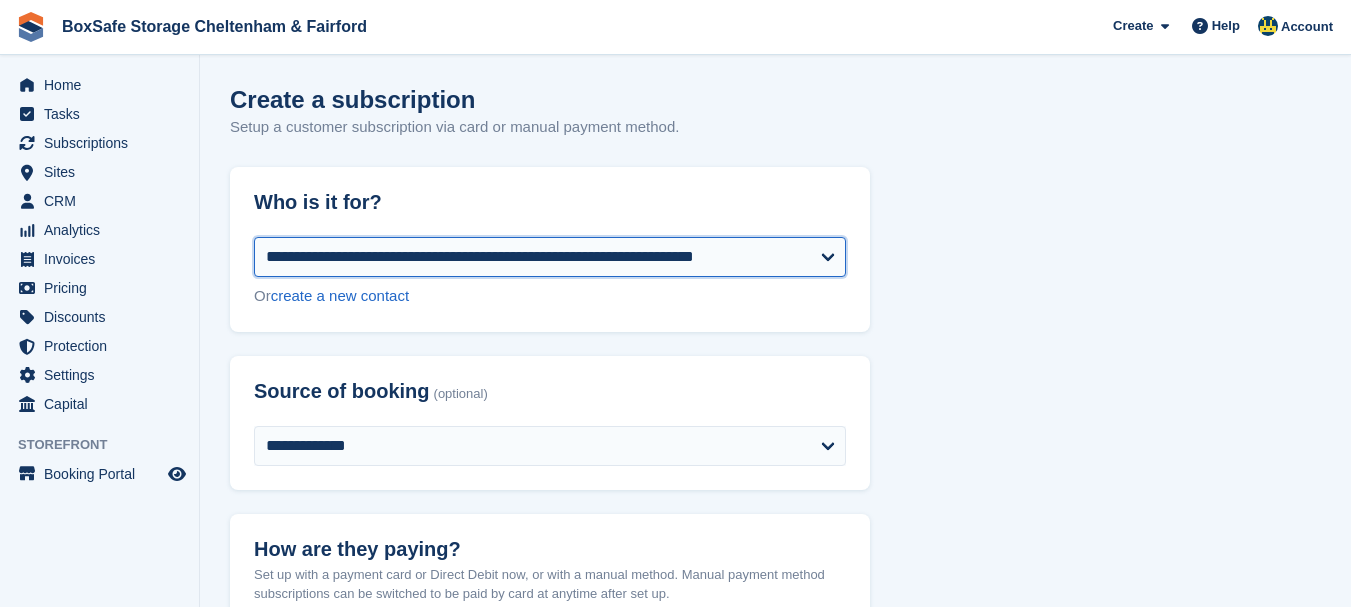 click on "**********" at bounding box center [550, 257] 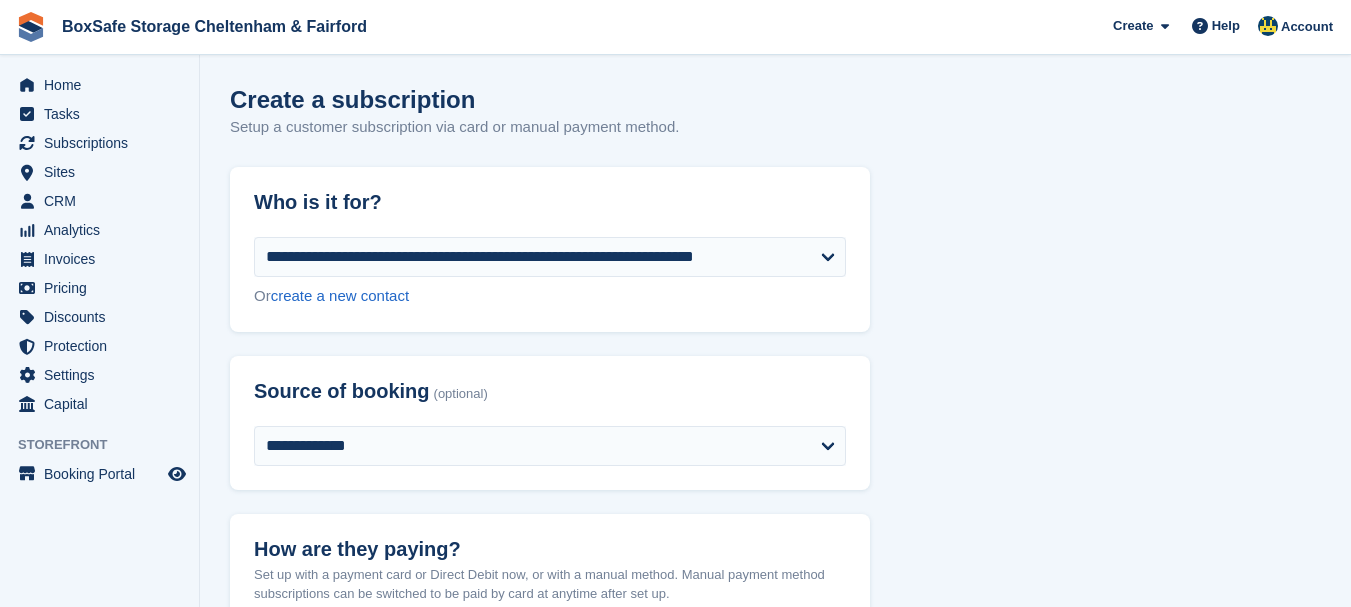 click on "**********" at bounding box center [775, 1460] 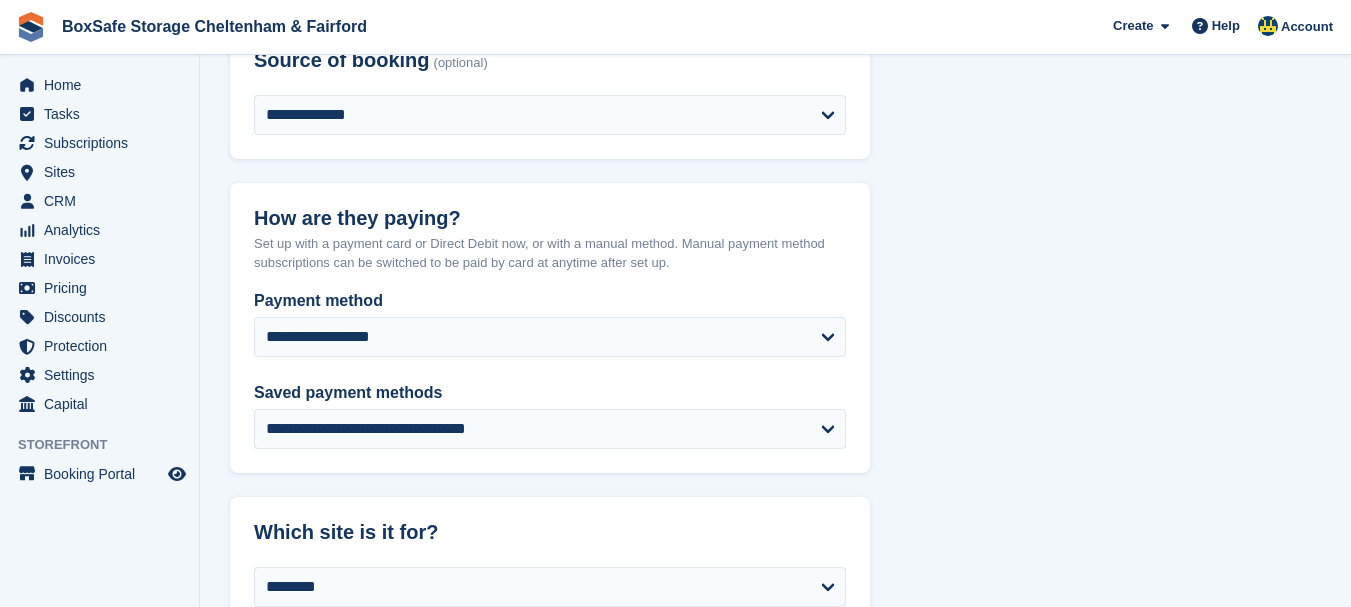 scroll, scrollTop: 360, scrollLeft: 0, axis: vertical 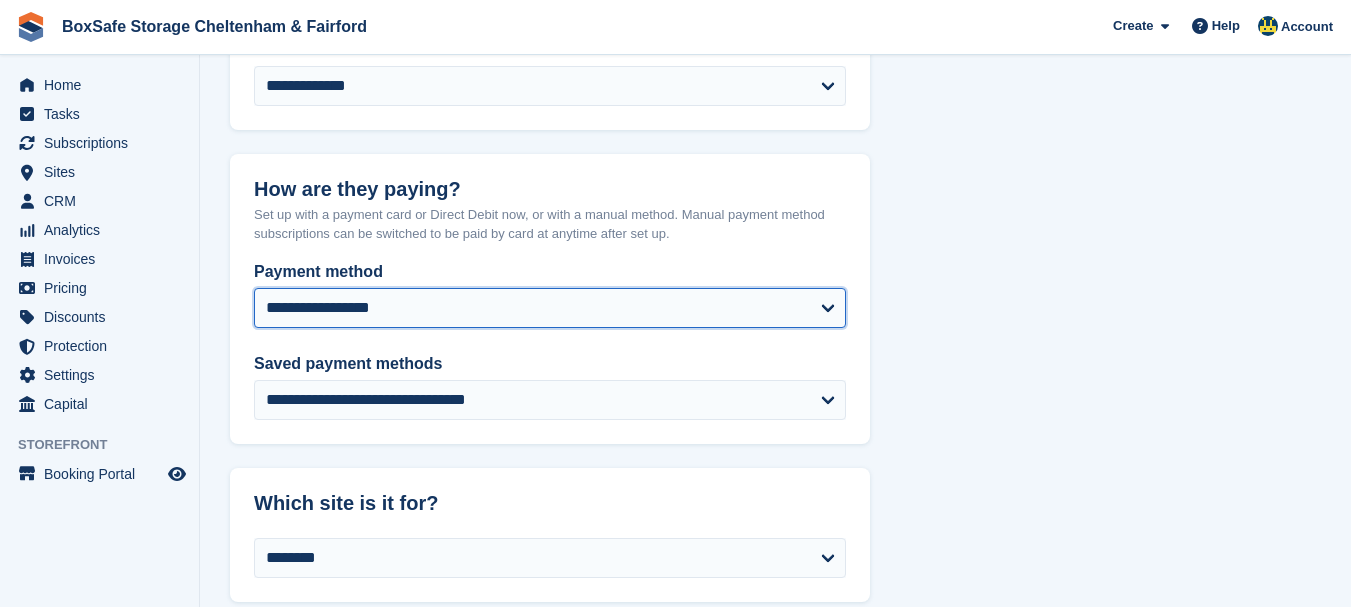 click on "**********" at bounding box center (550, 308) 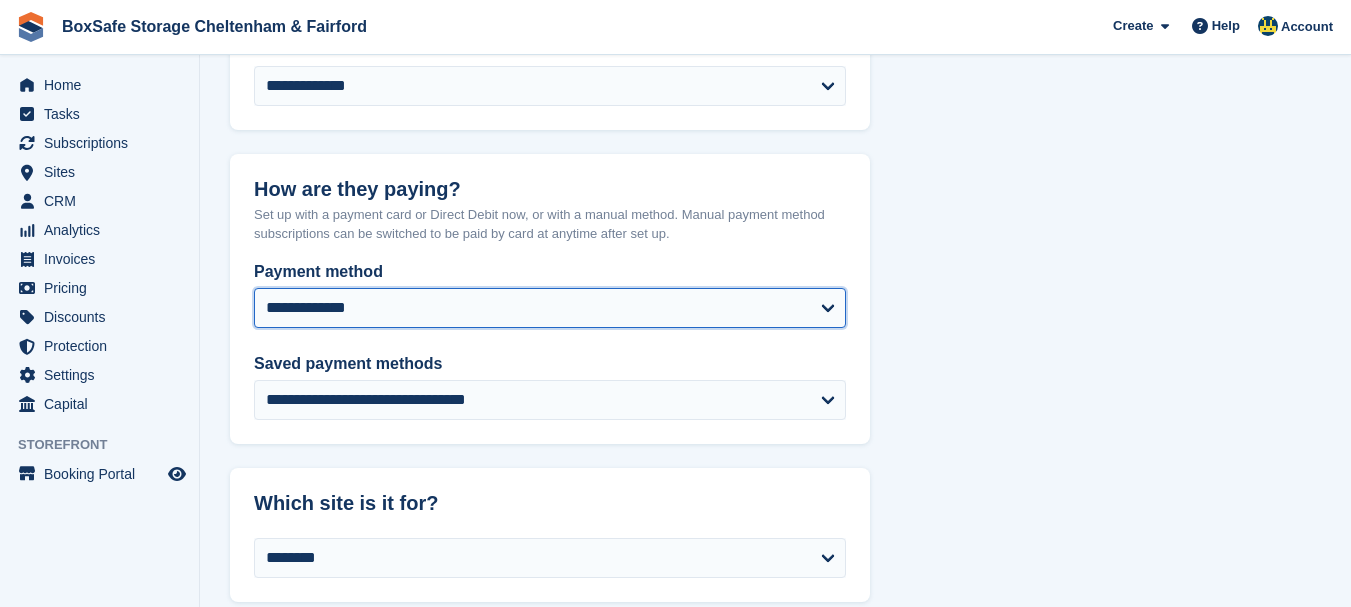click on "**********" at bounding box center [550, 308] 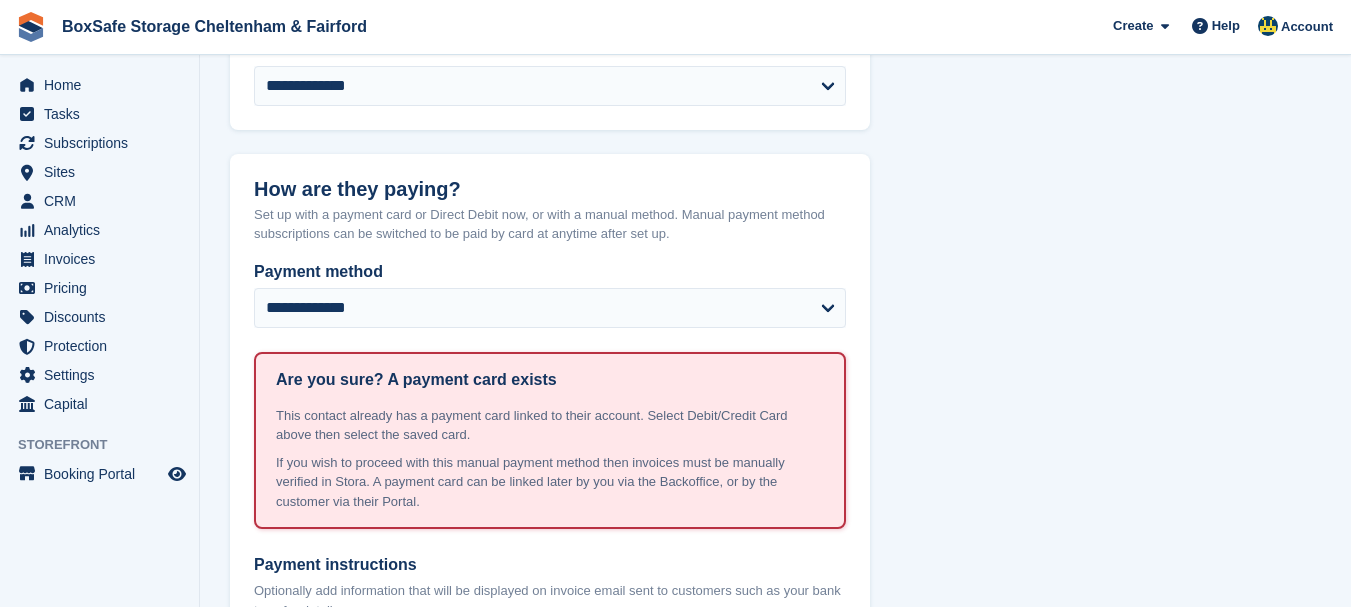 click on "**********" at bounding box center (775, 1287) 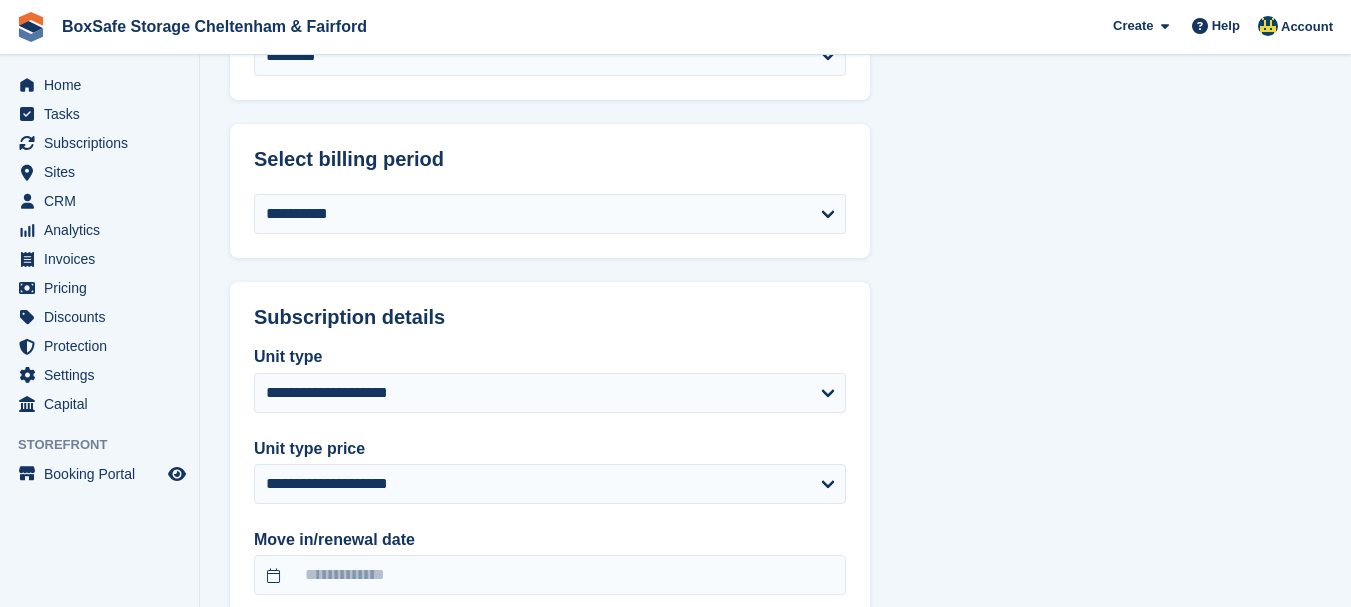 scroll, scrollTop: 1120, scrollLeft: 0, axis: vertical 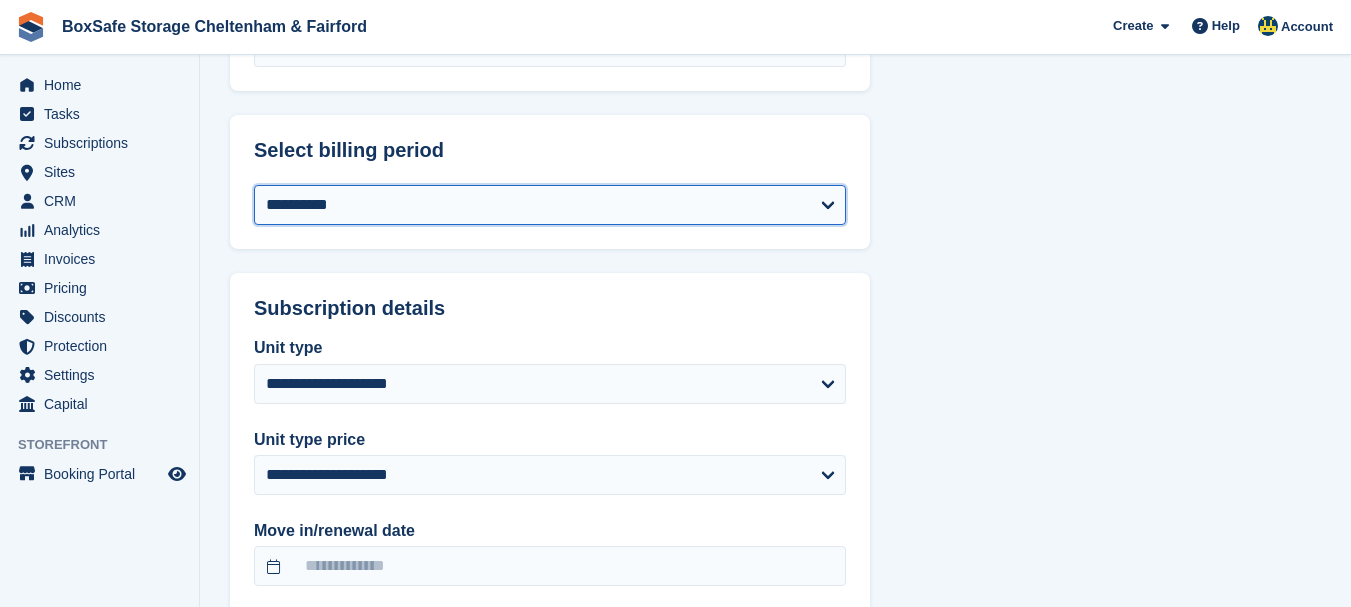 click on "**********" at bounding box center (550, 205) 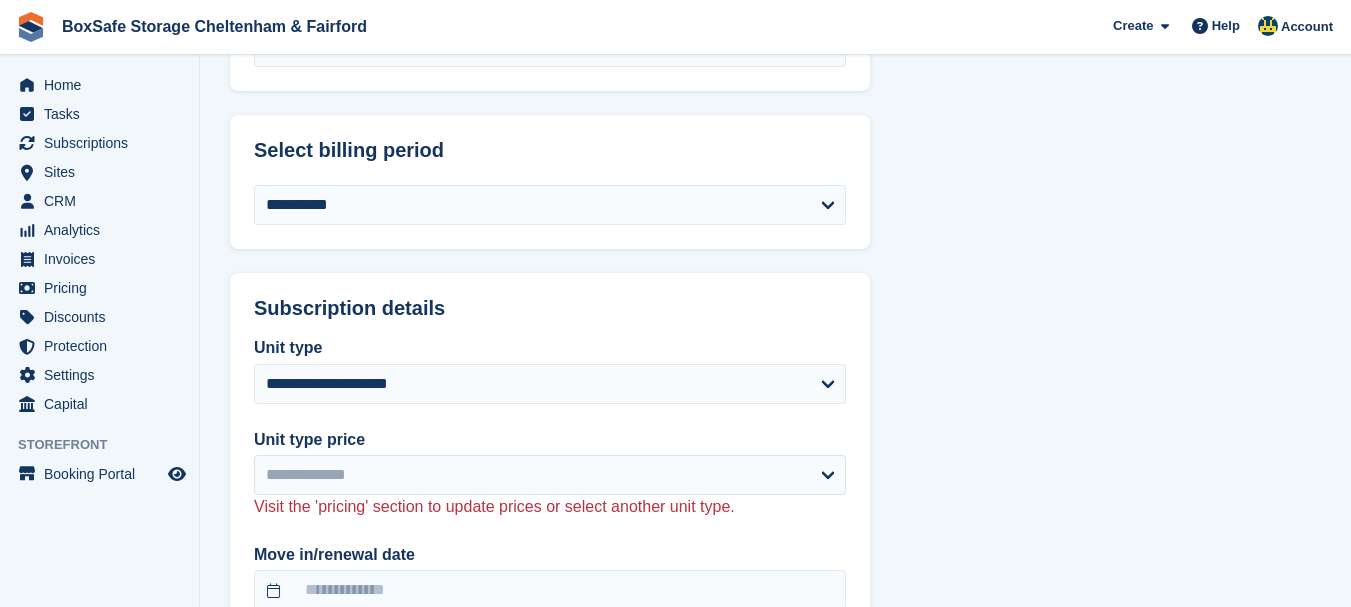 click on "**********" at bounding box center [775, 494] 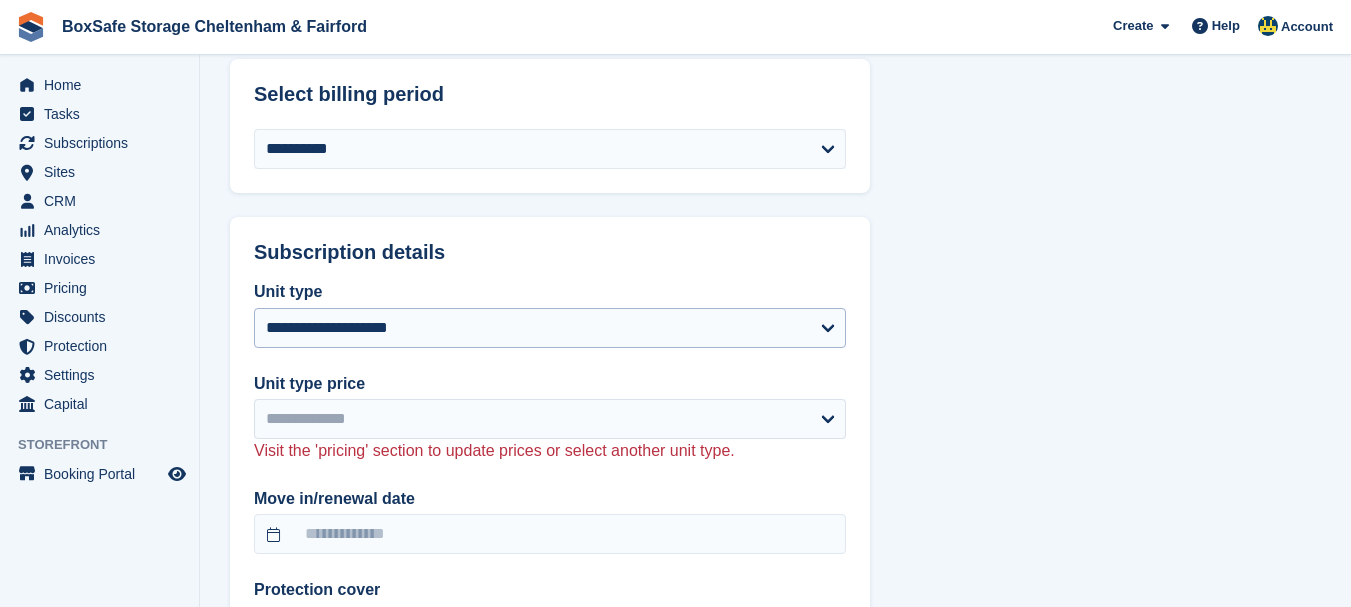 scroll, scrollTop: 1200, scrollLeft: 0, axis: vertical 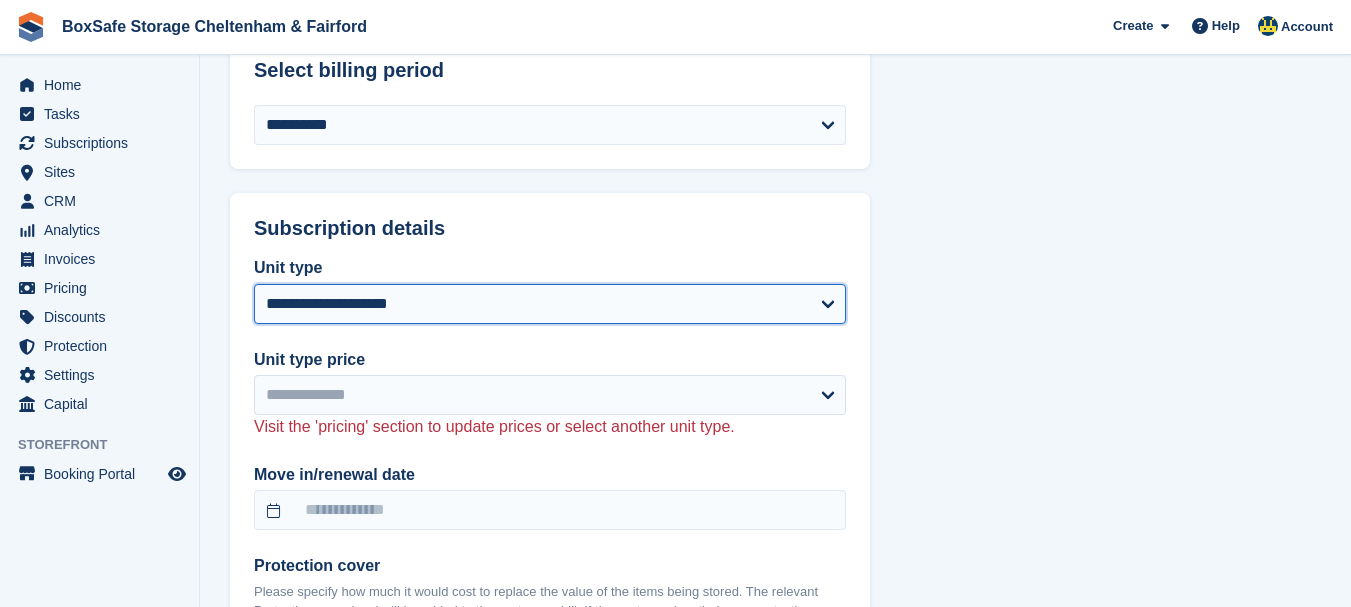 click on "**********" at bounding box center (550, 304) 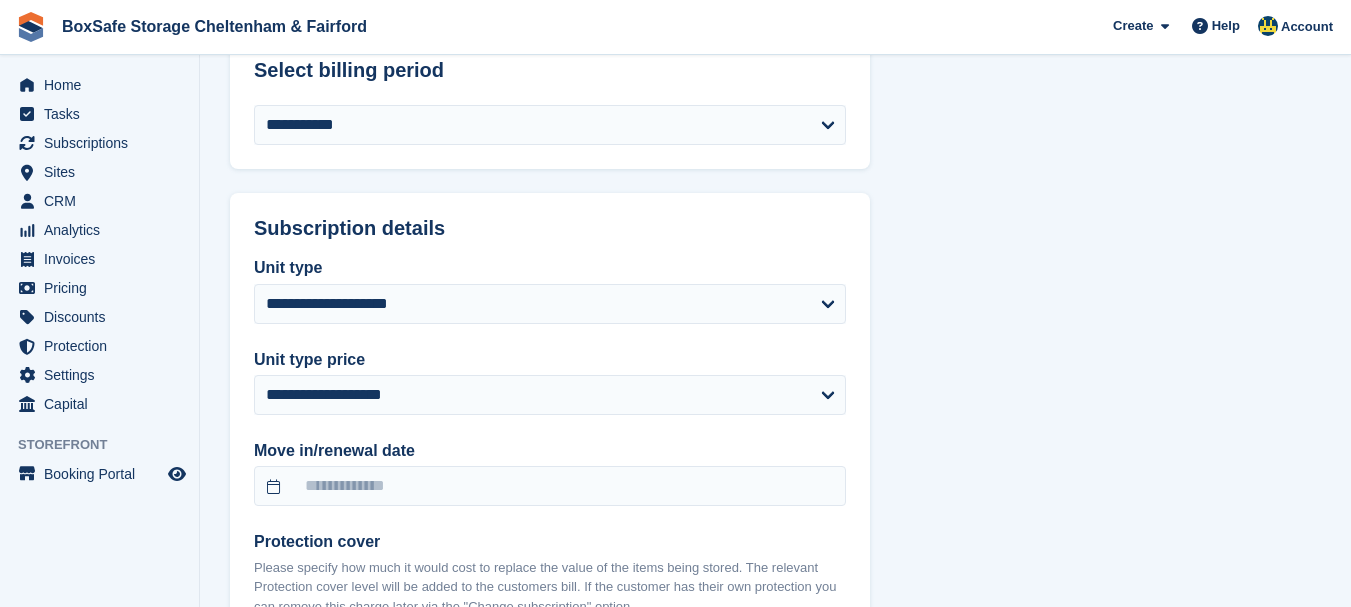 click on "**********" at bounding box center [775, 447] 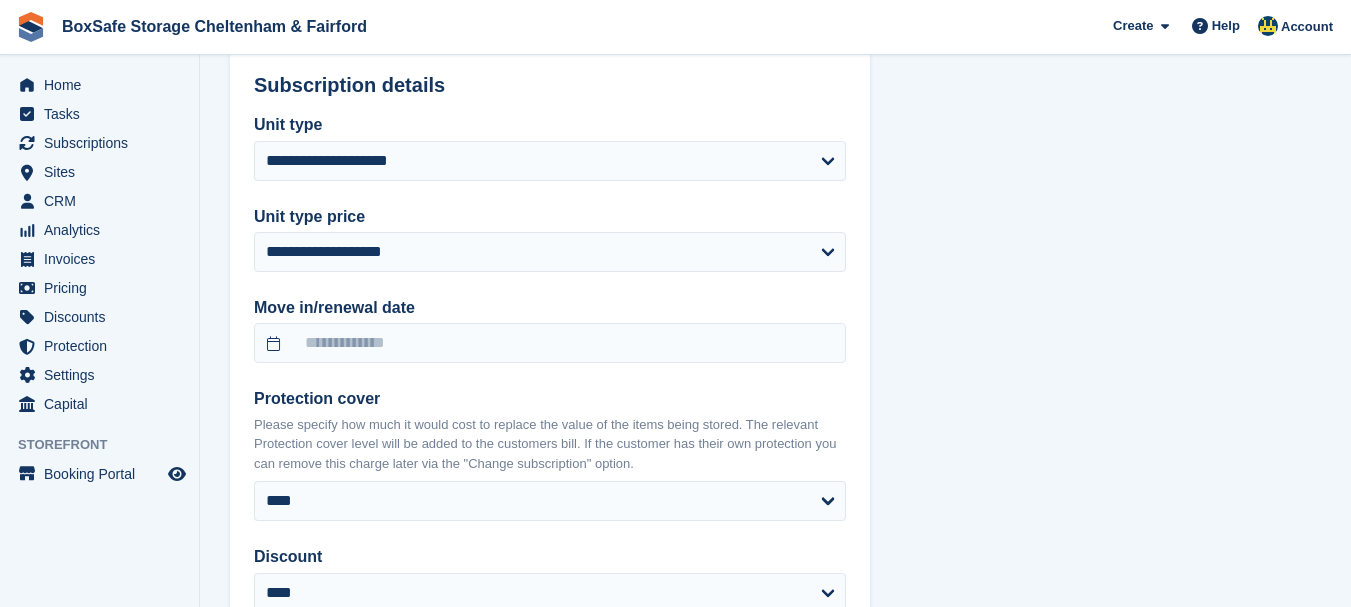 scroll, scrollTop: 1360, scrollLeft: 0, axis: vertical 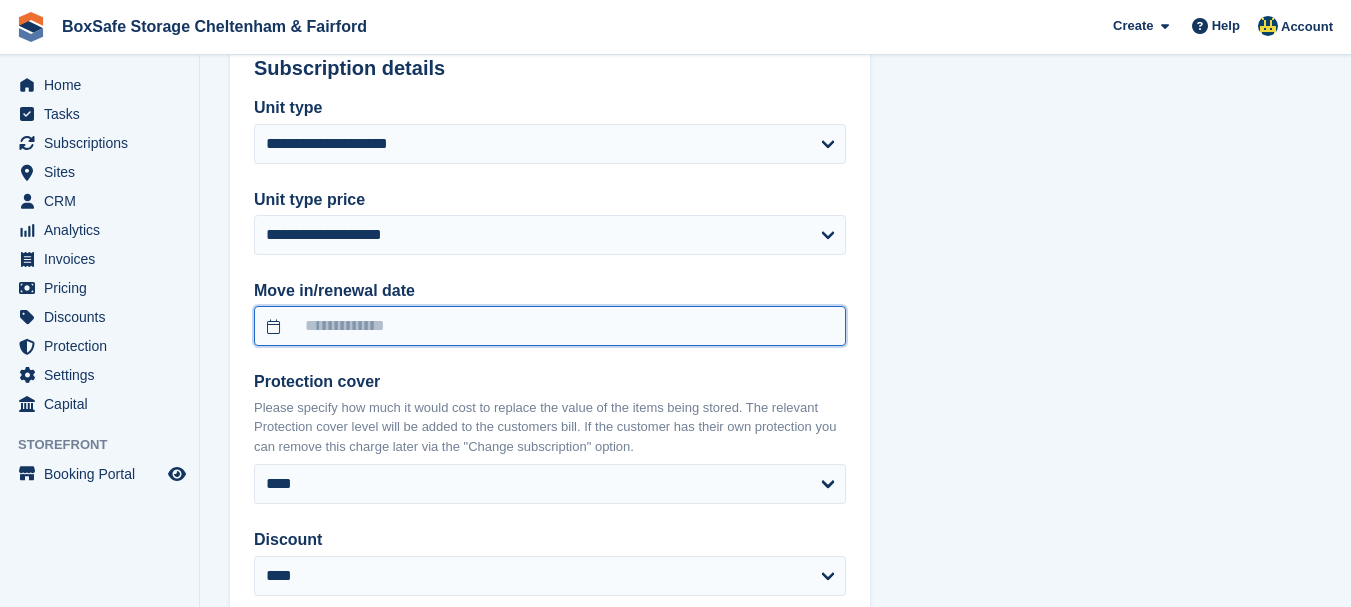 click at bounding box center (550, 326) 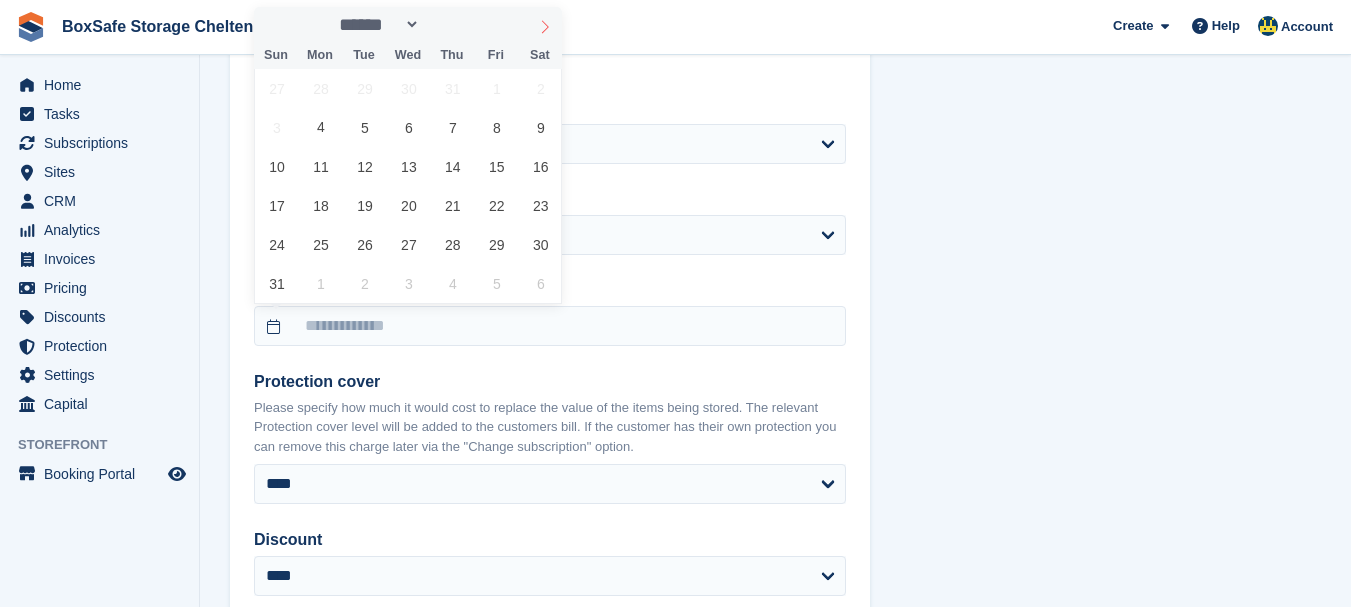 click 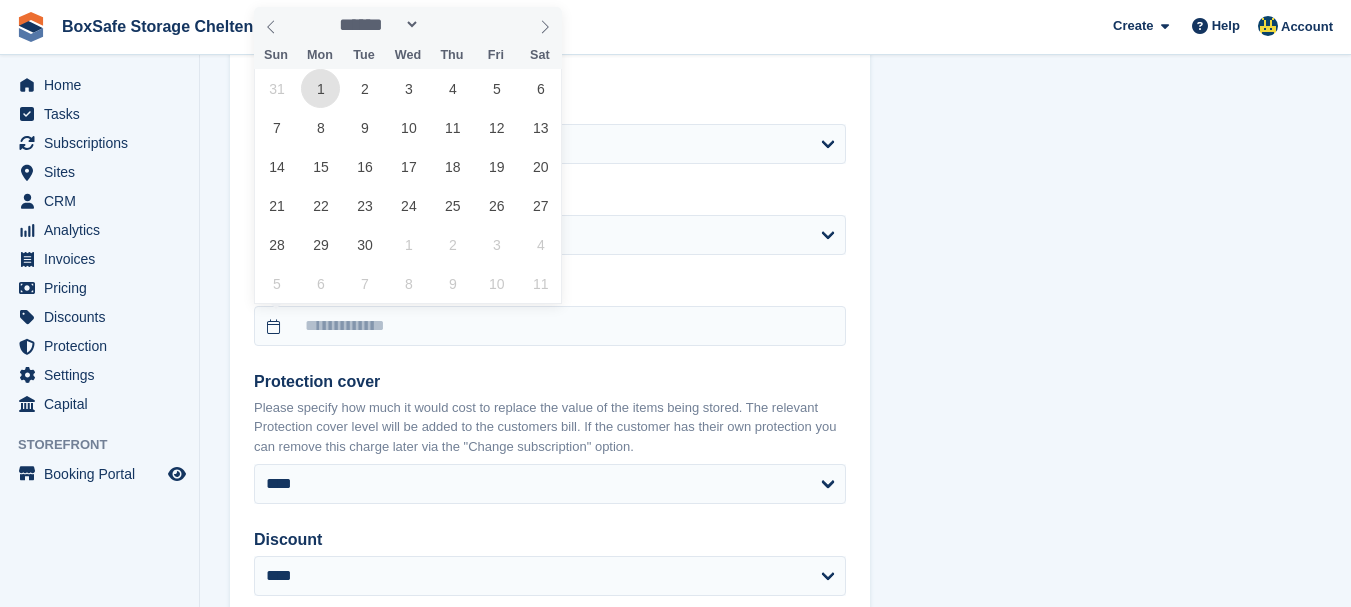 click on "1" at bounding box center (320, 88) 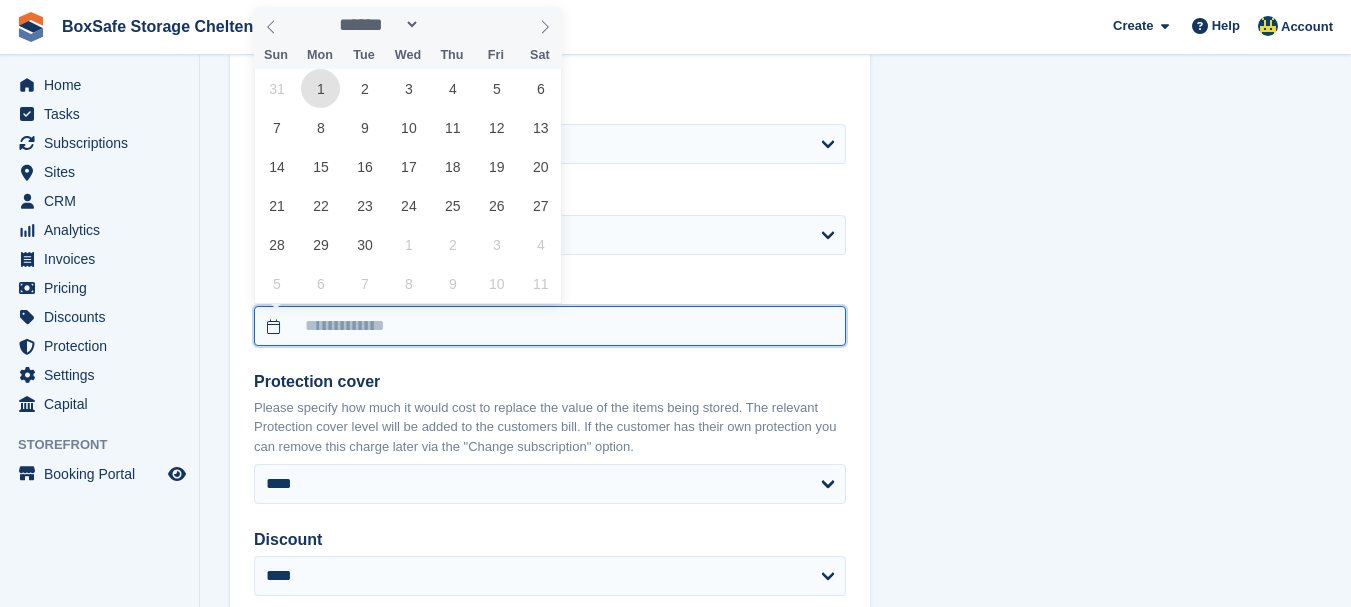 type on "**********" 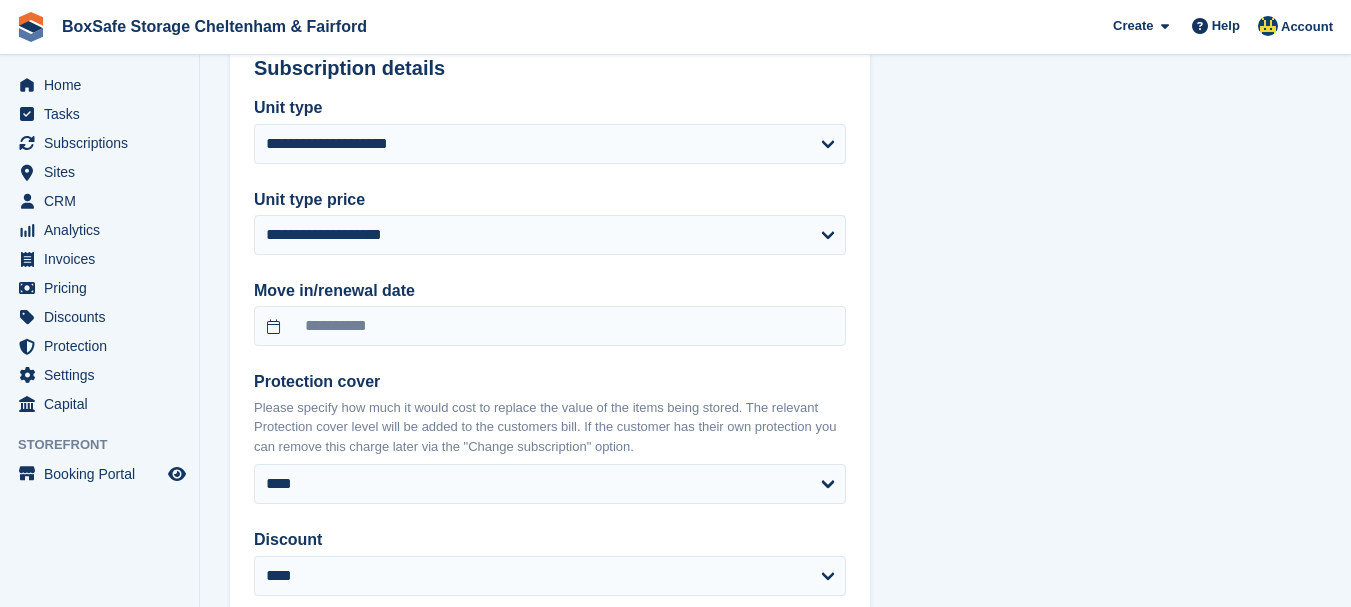 click on "**********" at bounding box center [775, 287] 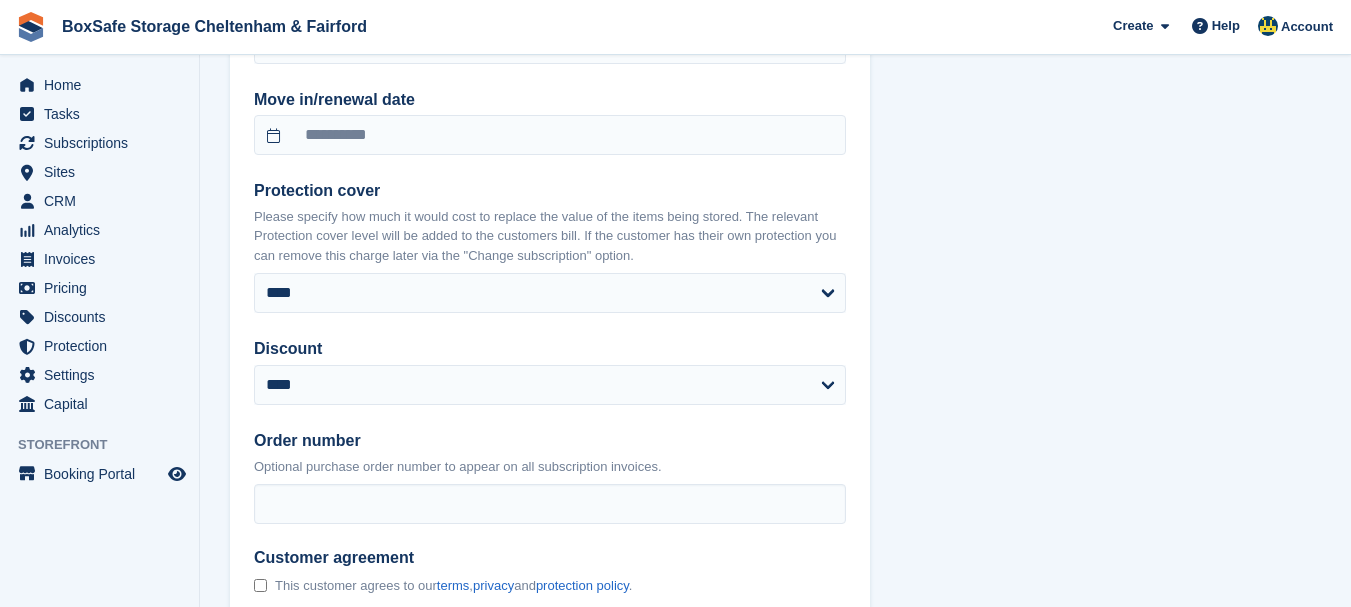 scroll, scrollTop: 1560, scrollLeft: 0, axis: vertical 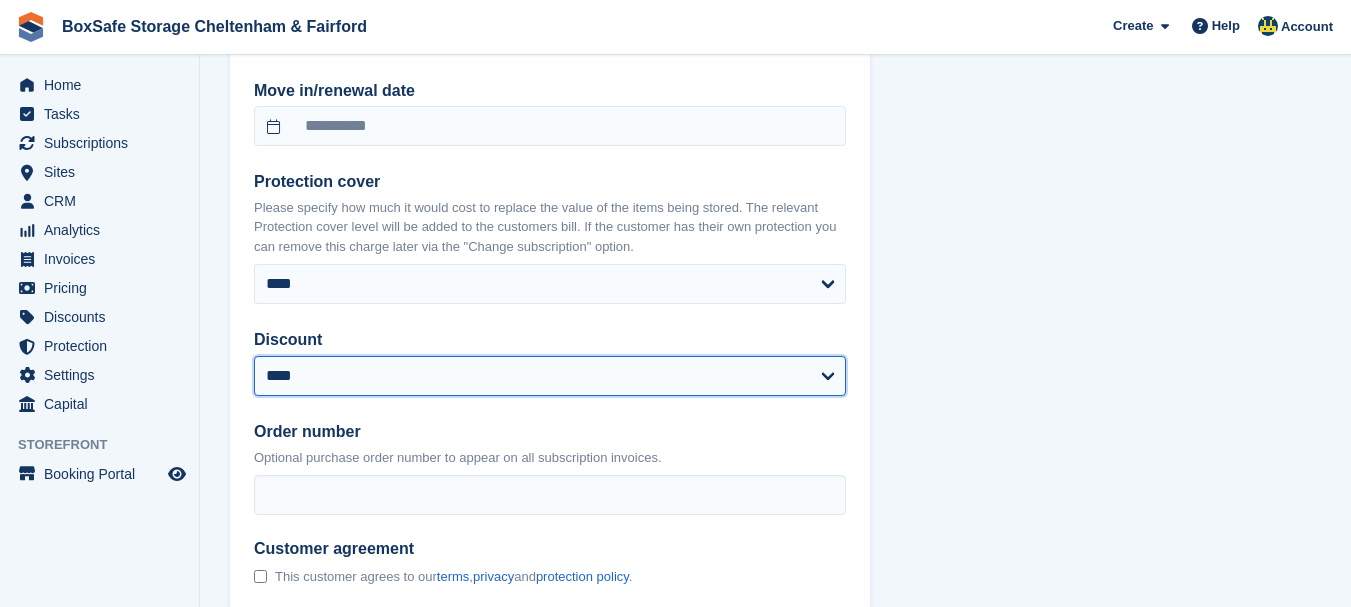 click on "**********" at bounding box center (550, 376) 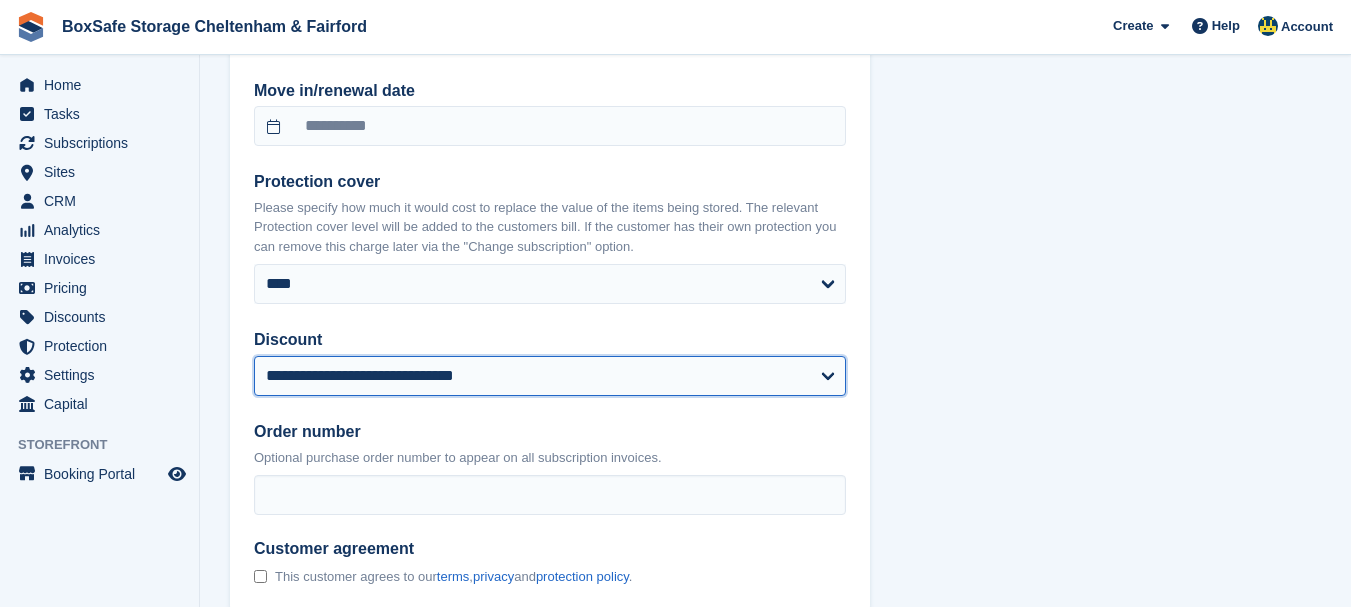 click on "**********" at bounding box center (550, 376) 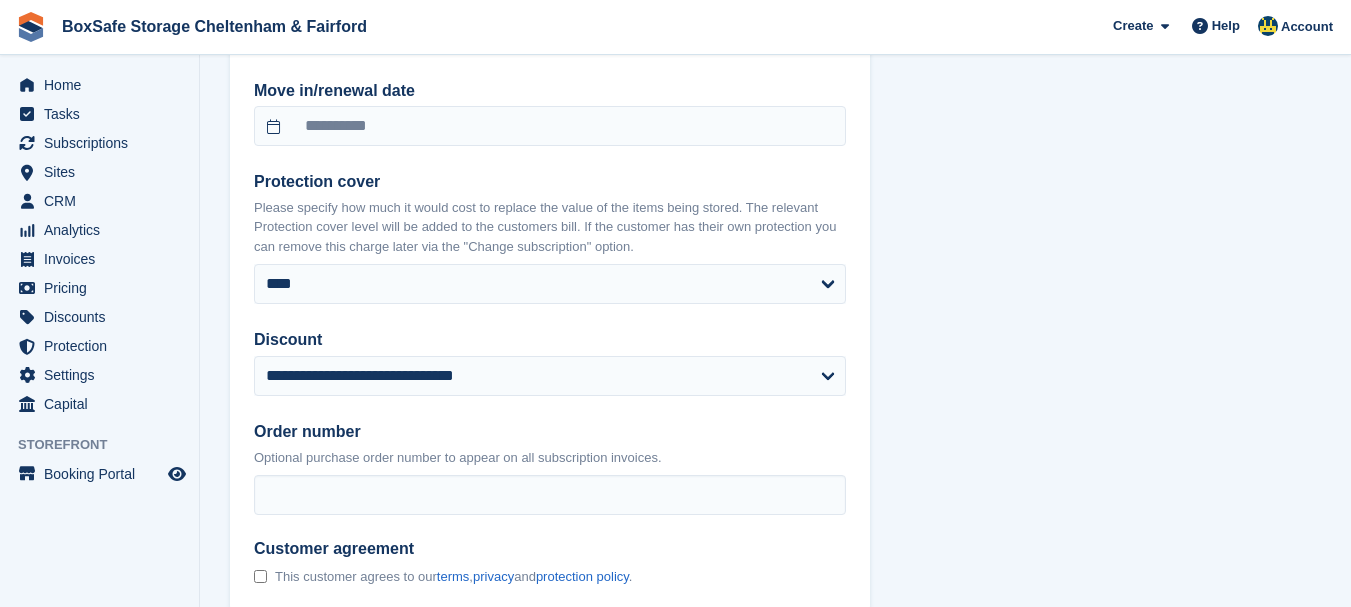 click on "**********" at bounding box center (775, 111) 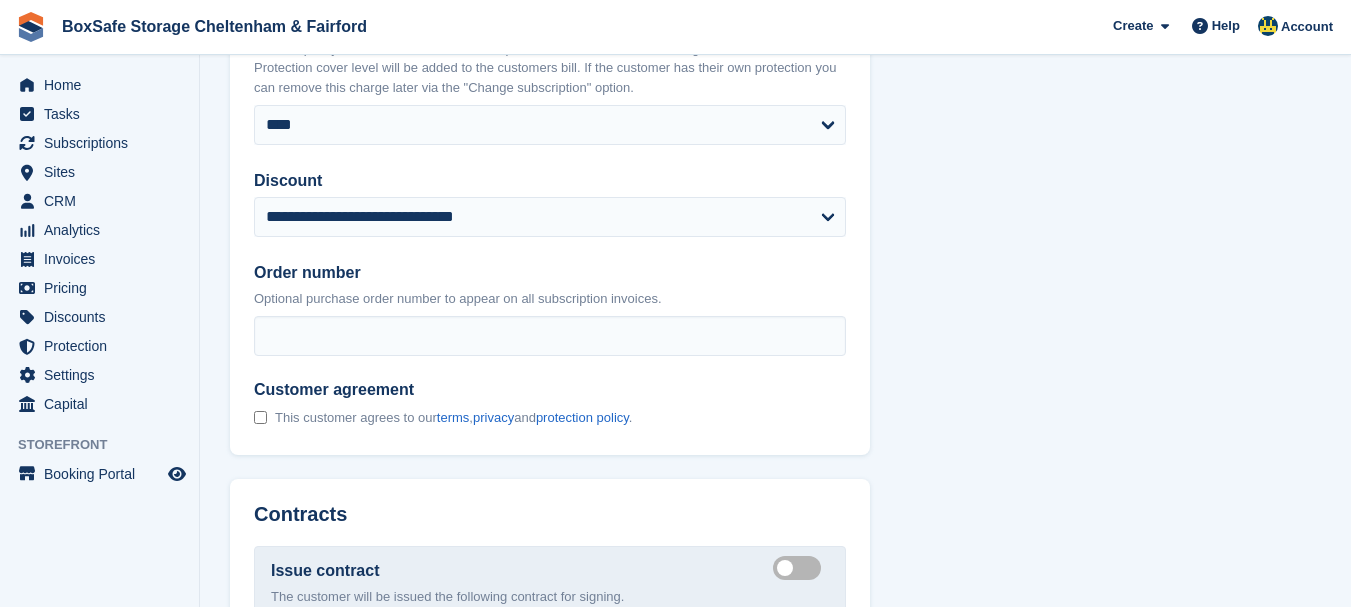 scroll, scrollTop: 1760, scrollLeft: 0, axis: vertical 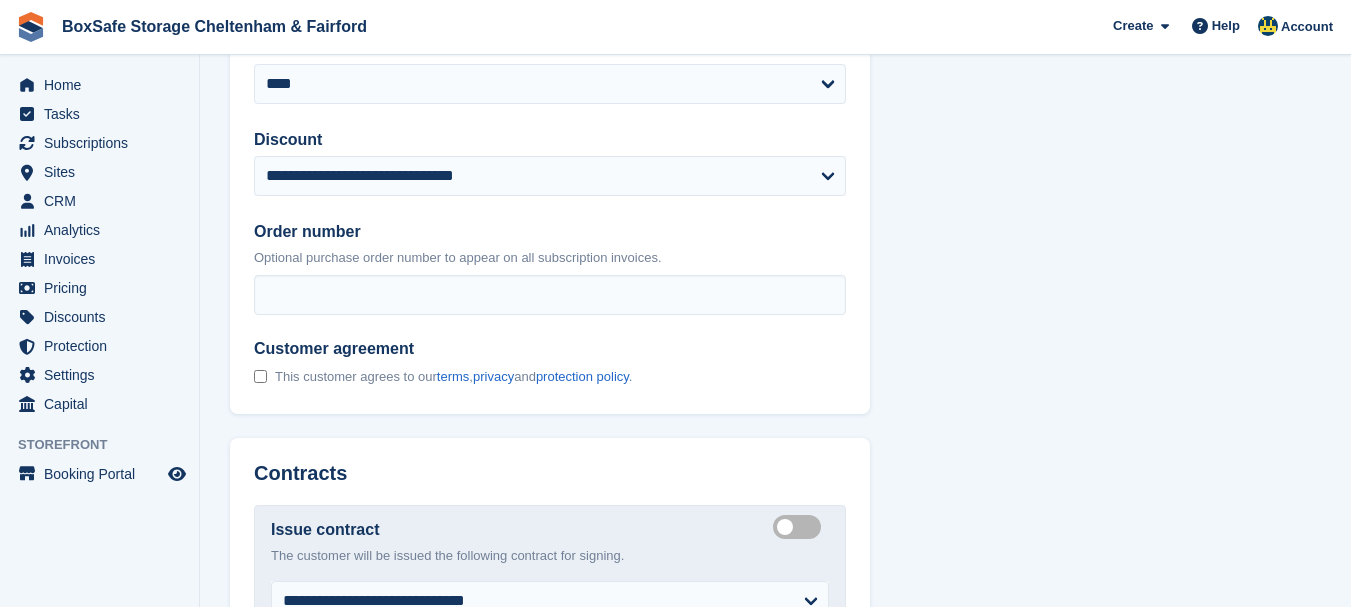 click on "**********" at bounding box center (775, -89) 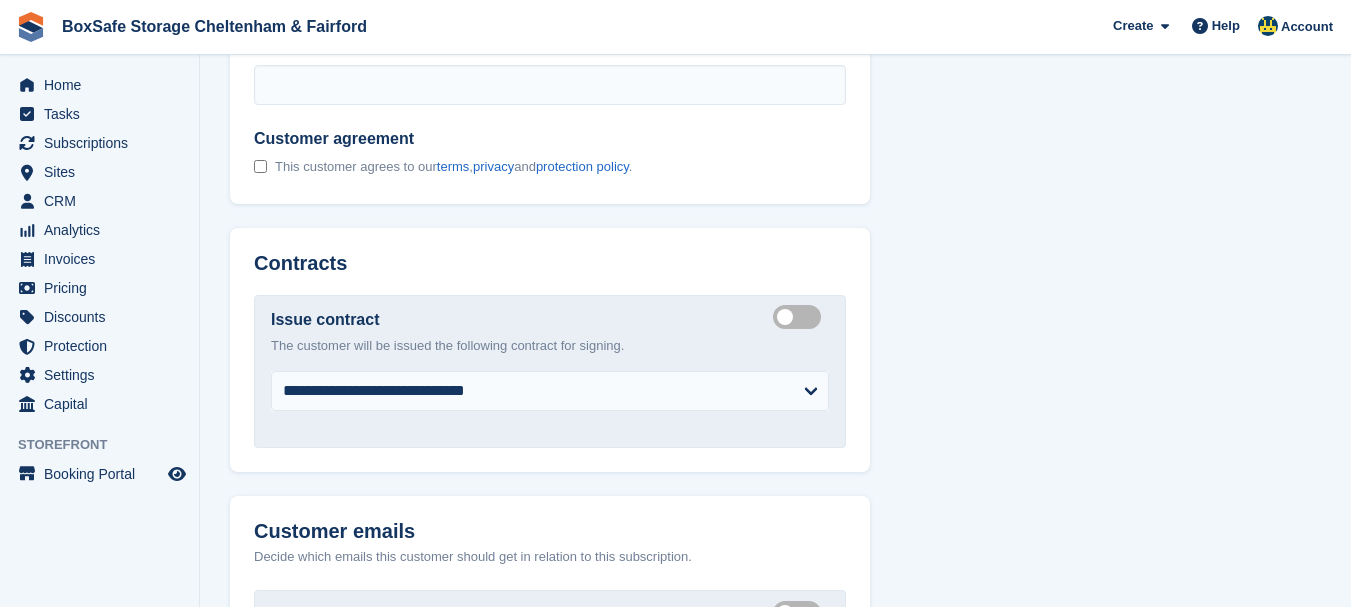 scroll, scrollTop: 2000, scrollLeft: 0, axis: vertical 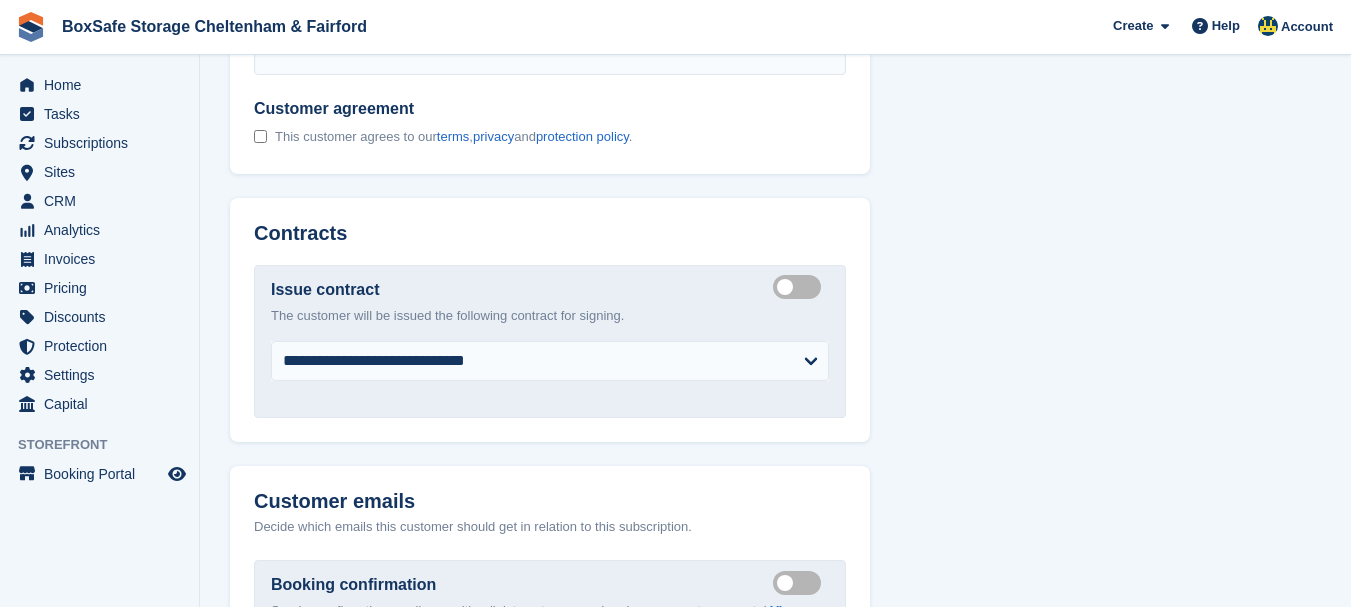 click on "Create integrated contract" at bounding box center [801, 287] 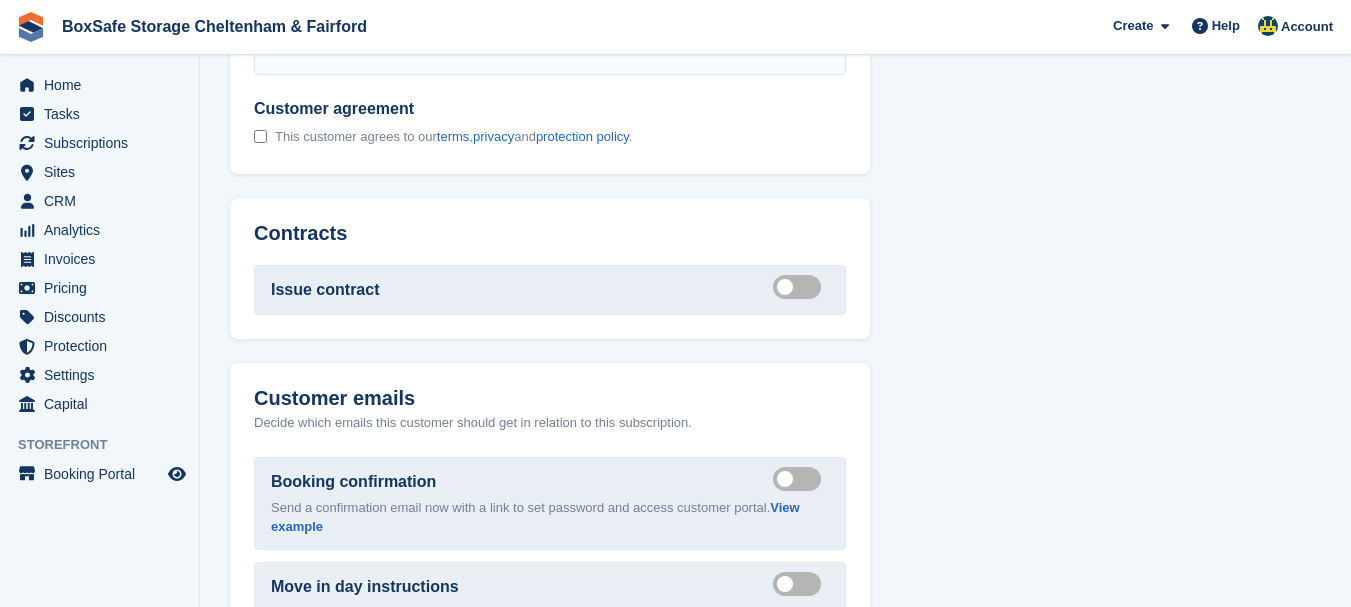 click on "**********" at bounding box center (775, -312) 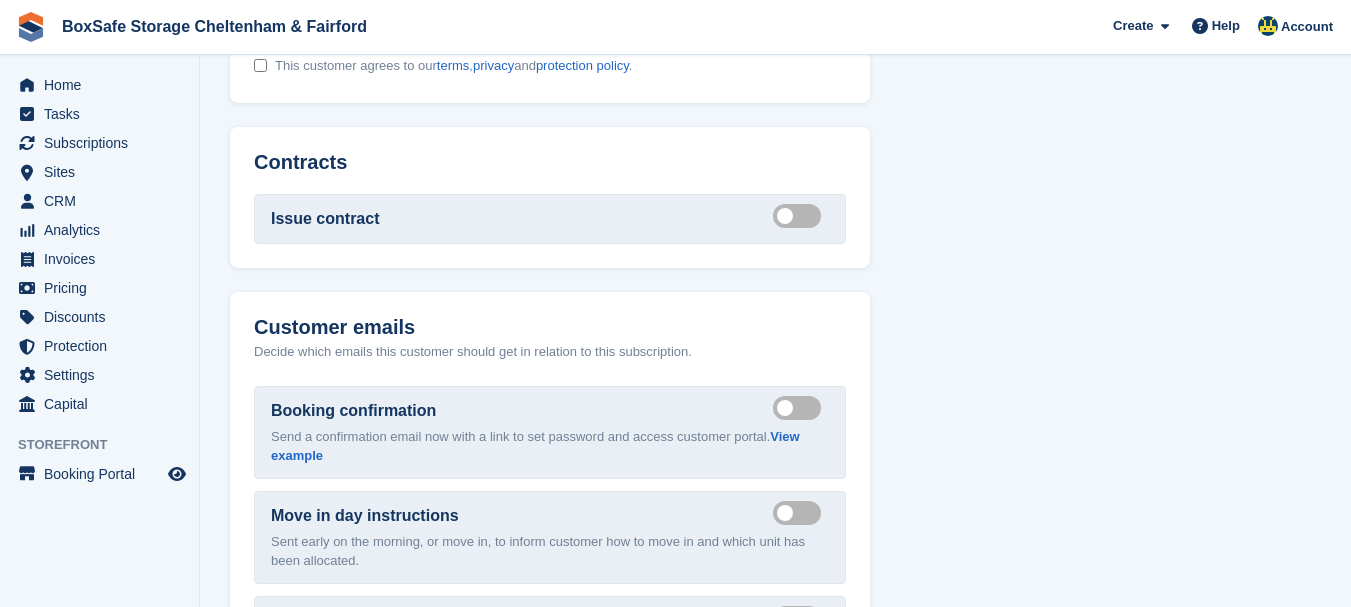 scroll, scrollTop: 2080, scrollLeft: 0, axis: vertical 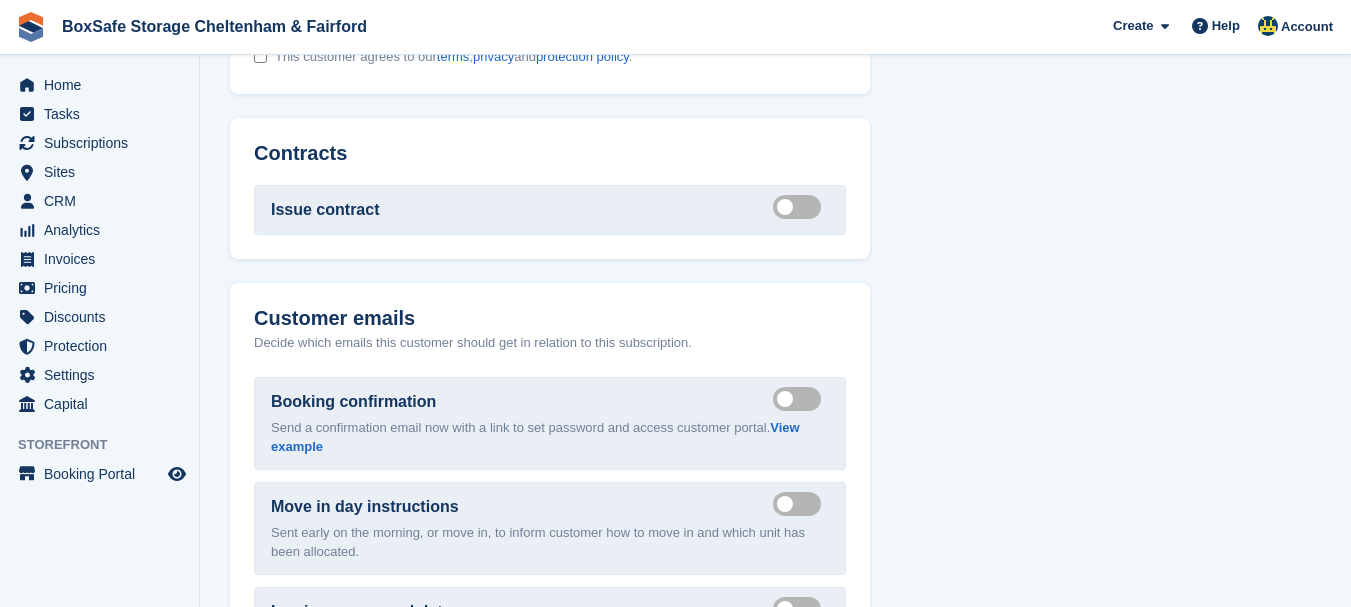 click on "Send booking confirmation email" at bounding box center [801, 399] 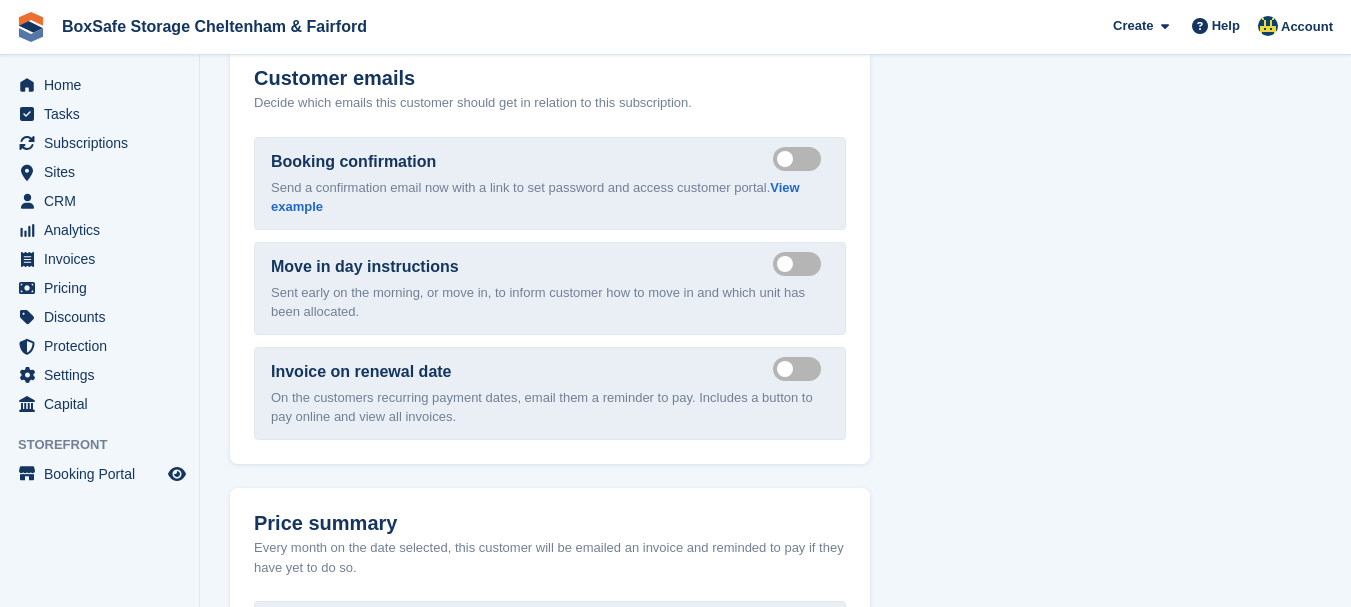 click on "Send manual payment invoice email" at bounding box center (801, 369) 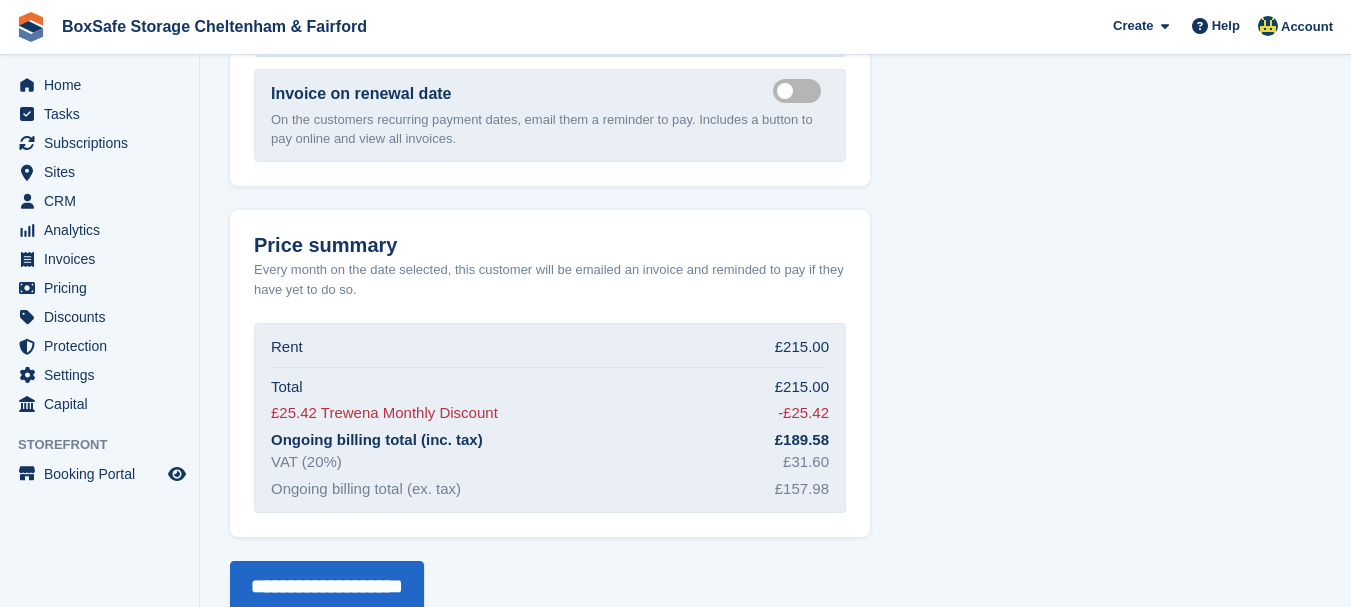 scroll, scrollTop: 2600, scrollLeft: 0, axis: vertical 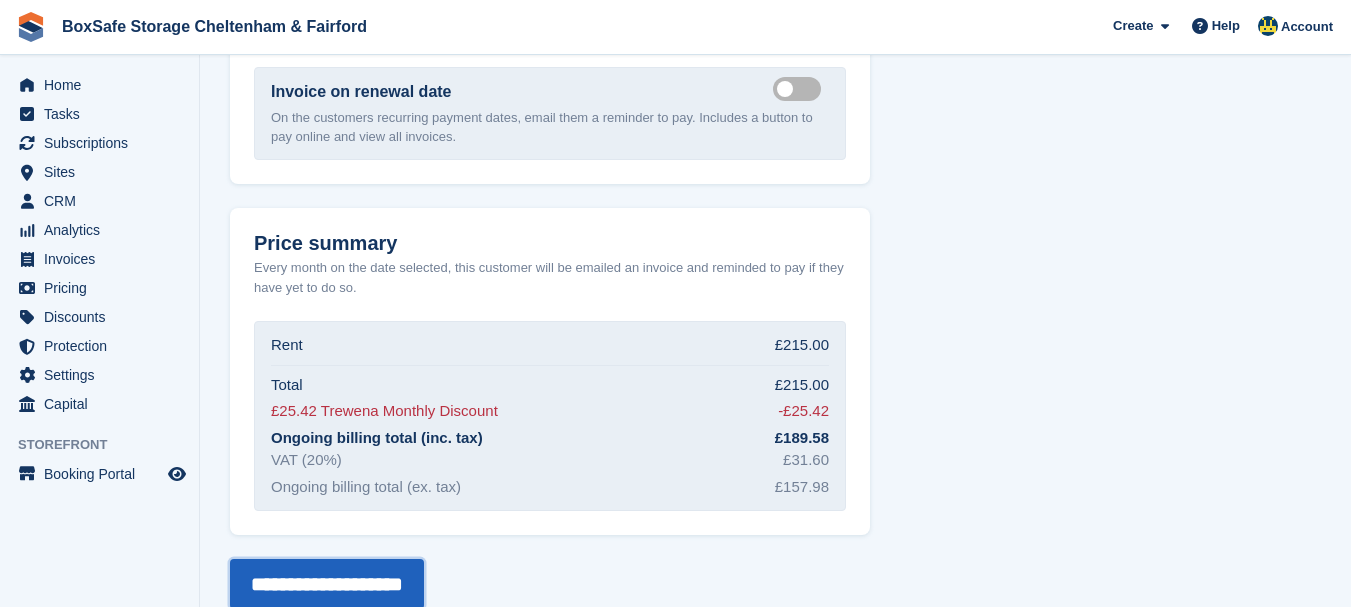 click on "**********" at bounding box center [327, 584] 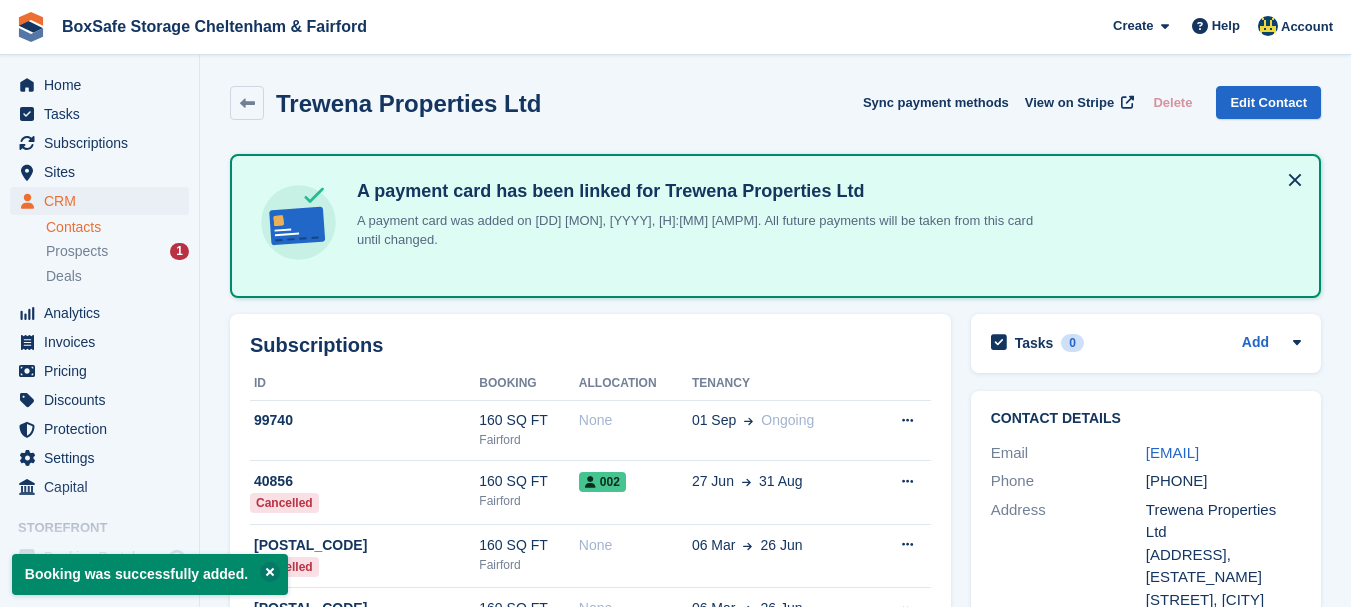 scroll, scrollTop: 0, scrollLeft: 0, axis: both 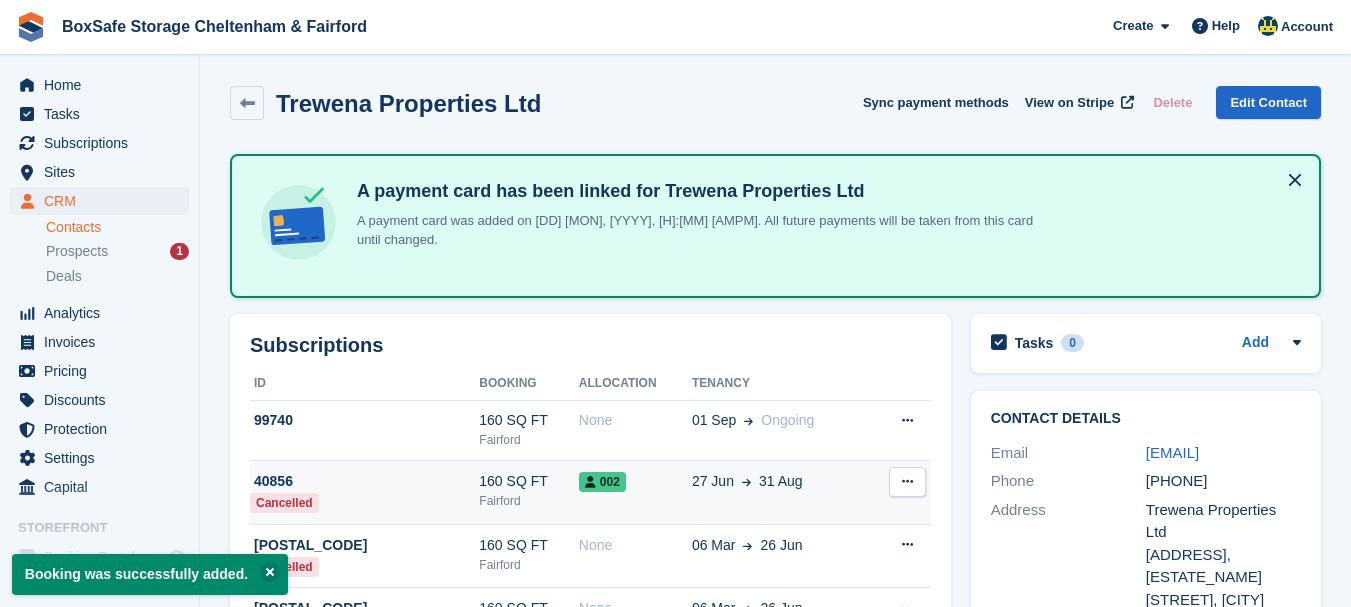click at bounding box center [590, 482] 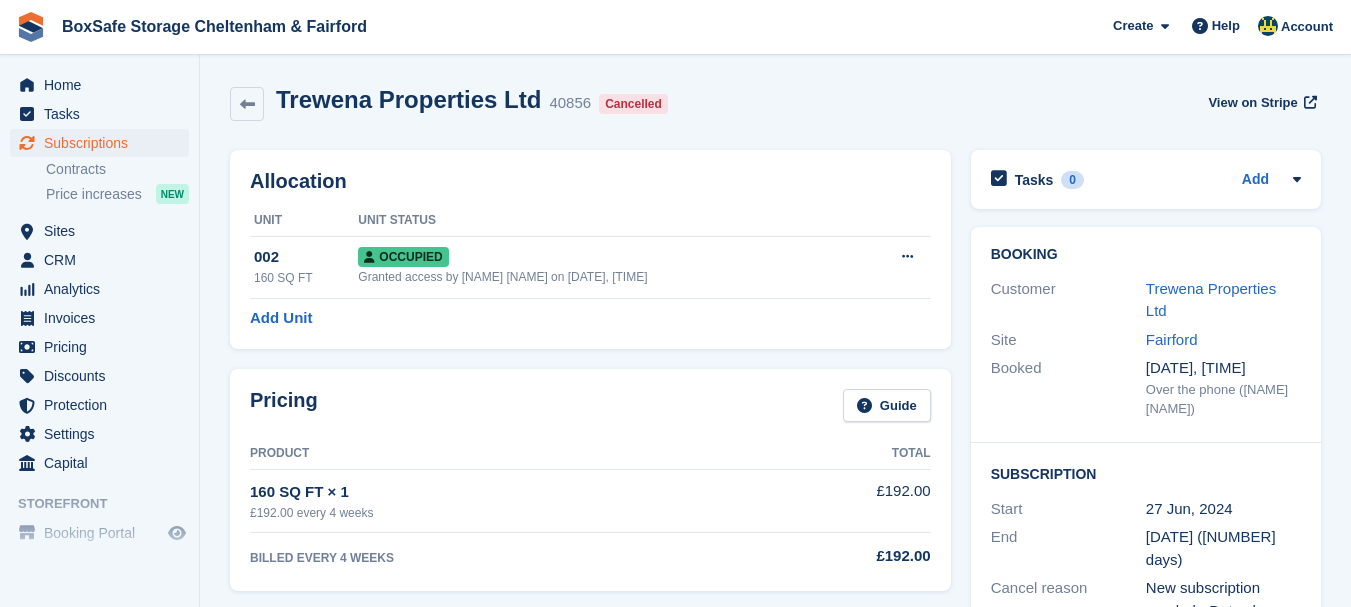 scroll, scrollTop: 0, scrollLeft: 0, axis: both 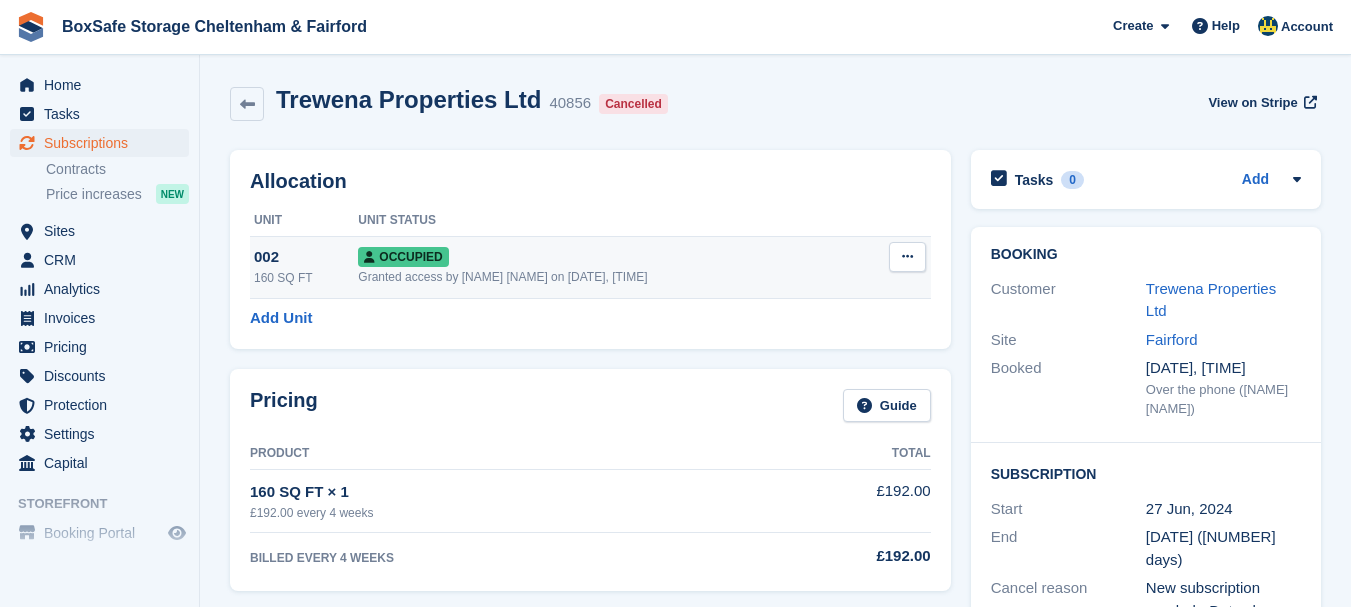 click at bounding box center [907, 257] 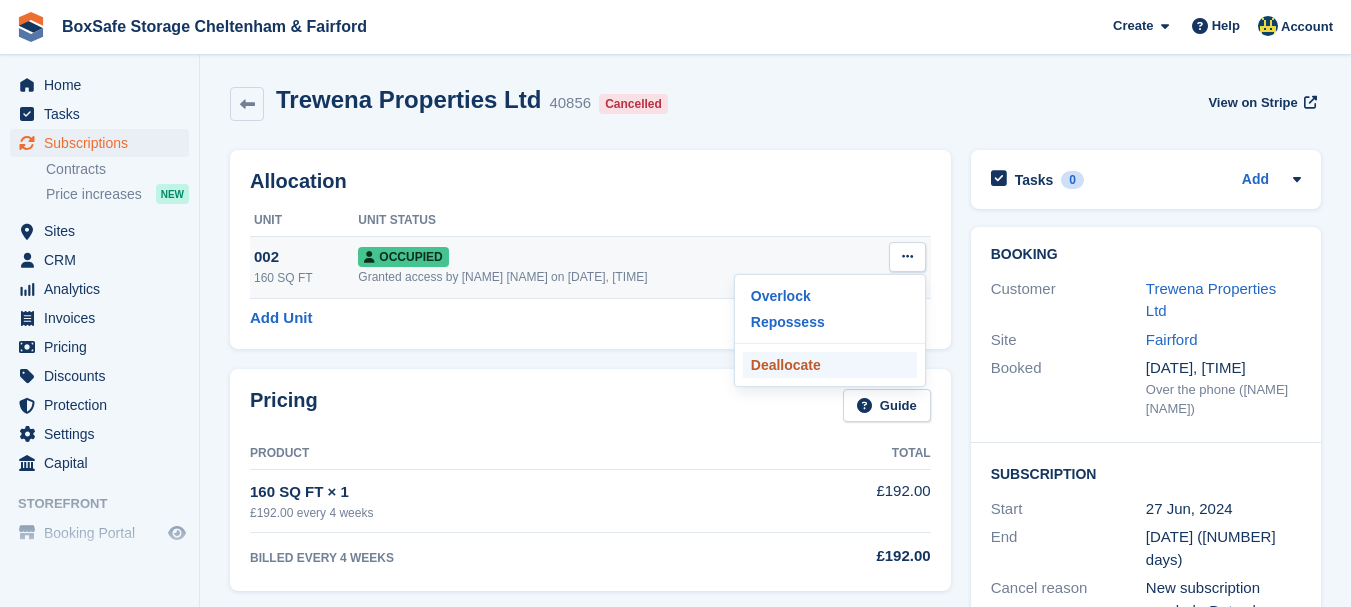 click on "Deallocate" at bounding box center [830, 365] 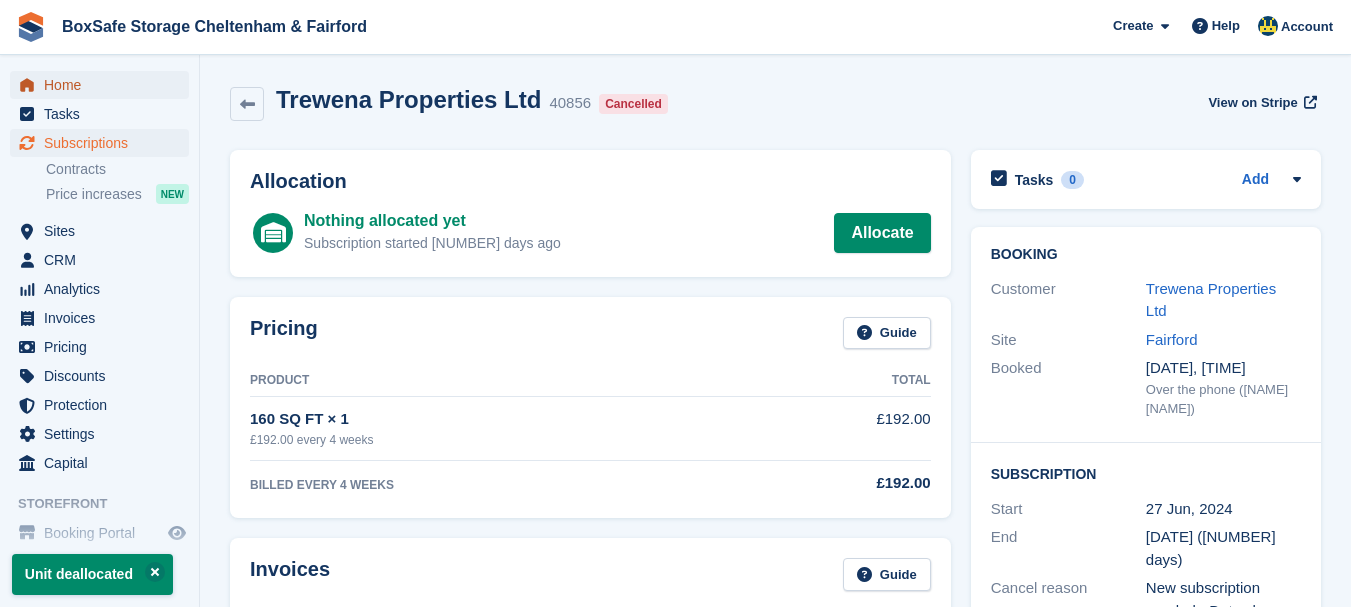 click on "Home" at bounding box center [104, 85] 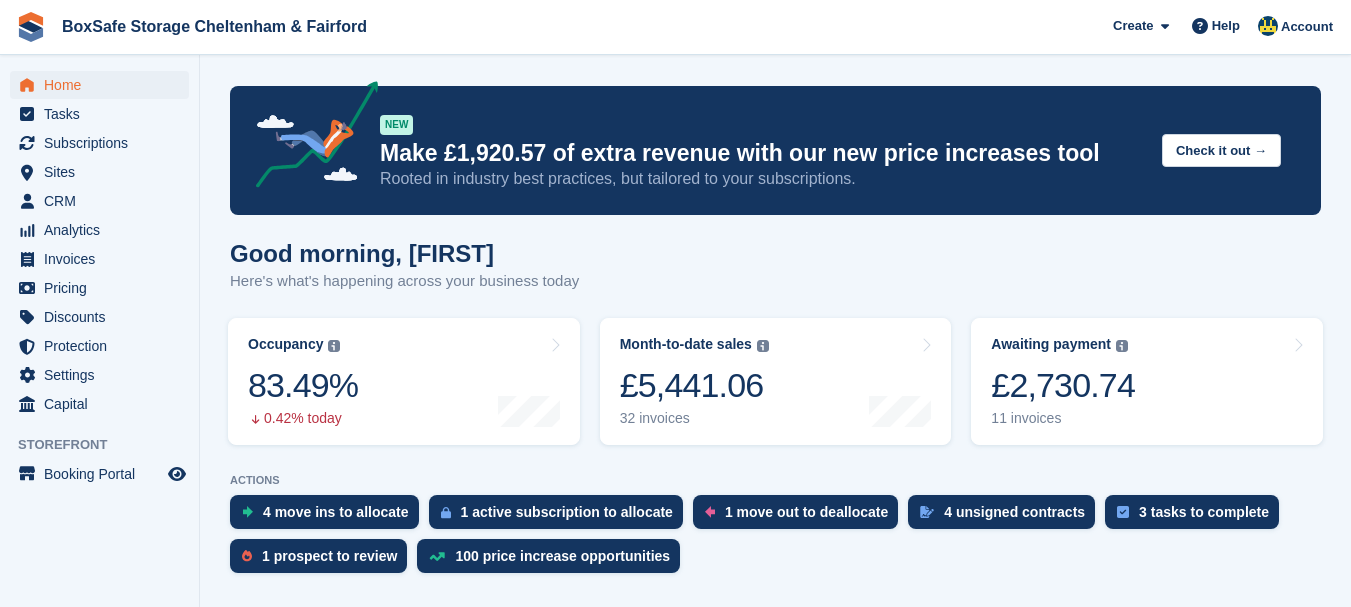 scroll, scrollTop: 0, scrollLeft: 0, axis: both 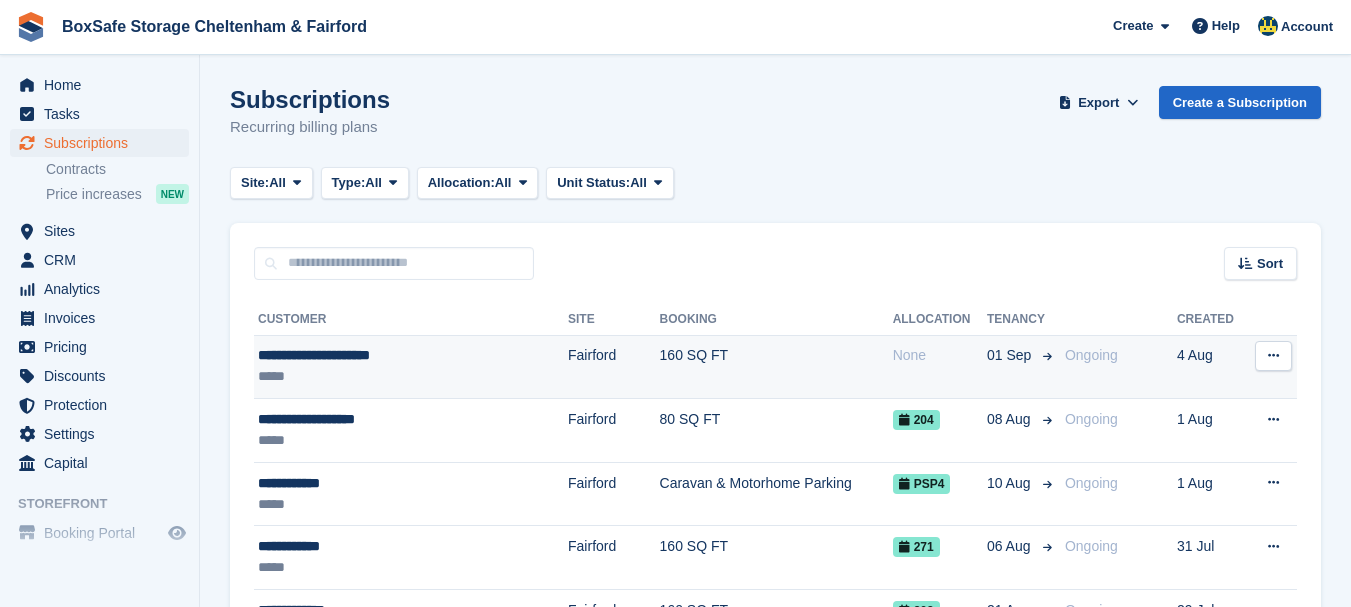click on "**********" at bounding box center (385, 355) 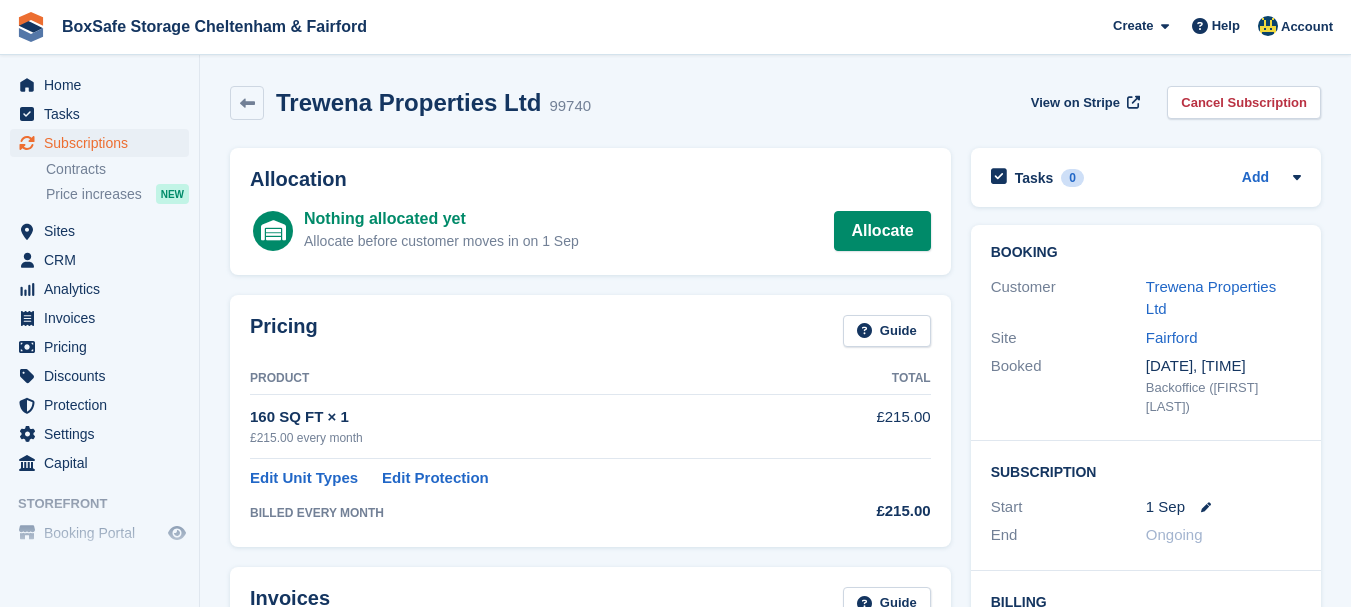 scroll, scrollTop: 0, scrollLeft: 0, axis: both 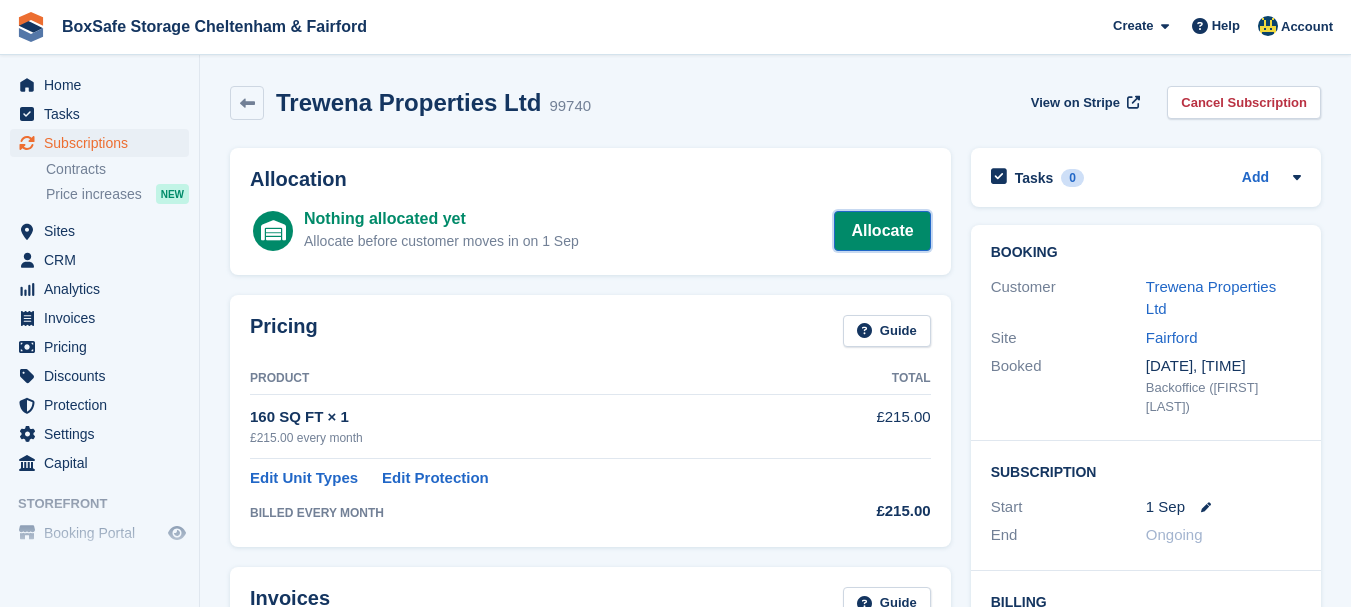 click on "Allocate" at bounding box center [882, 231] 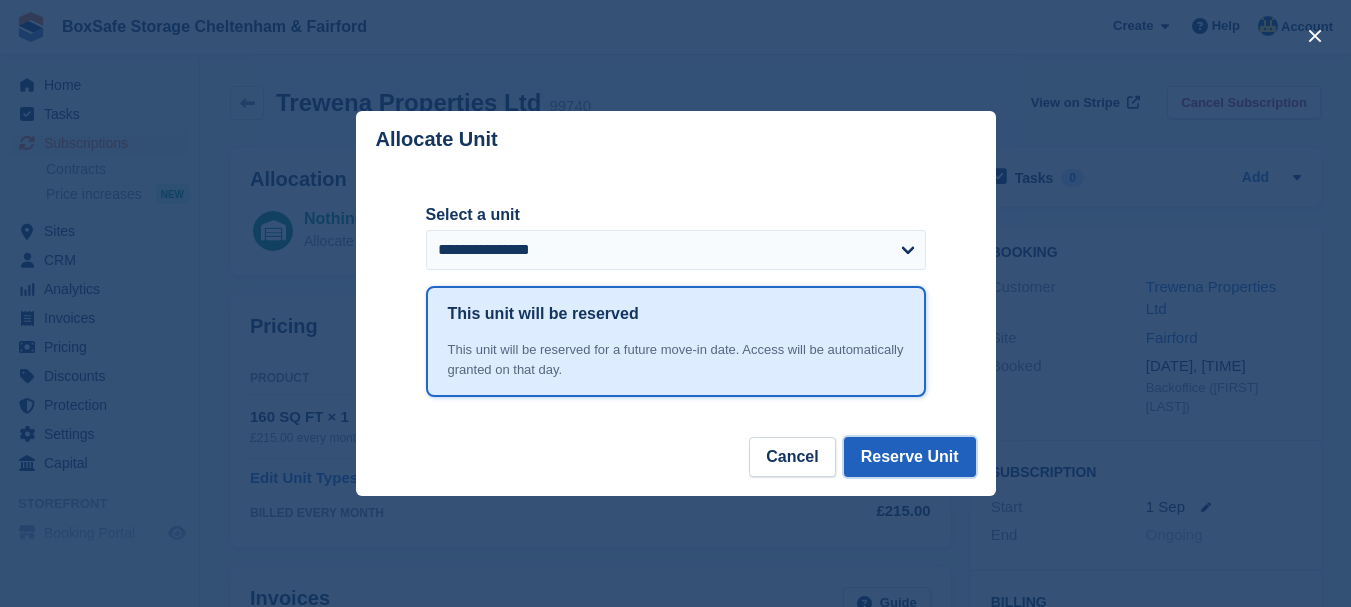 click on "Reserve Unit" at bounding box center (910, 457) 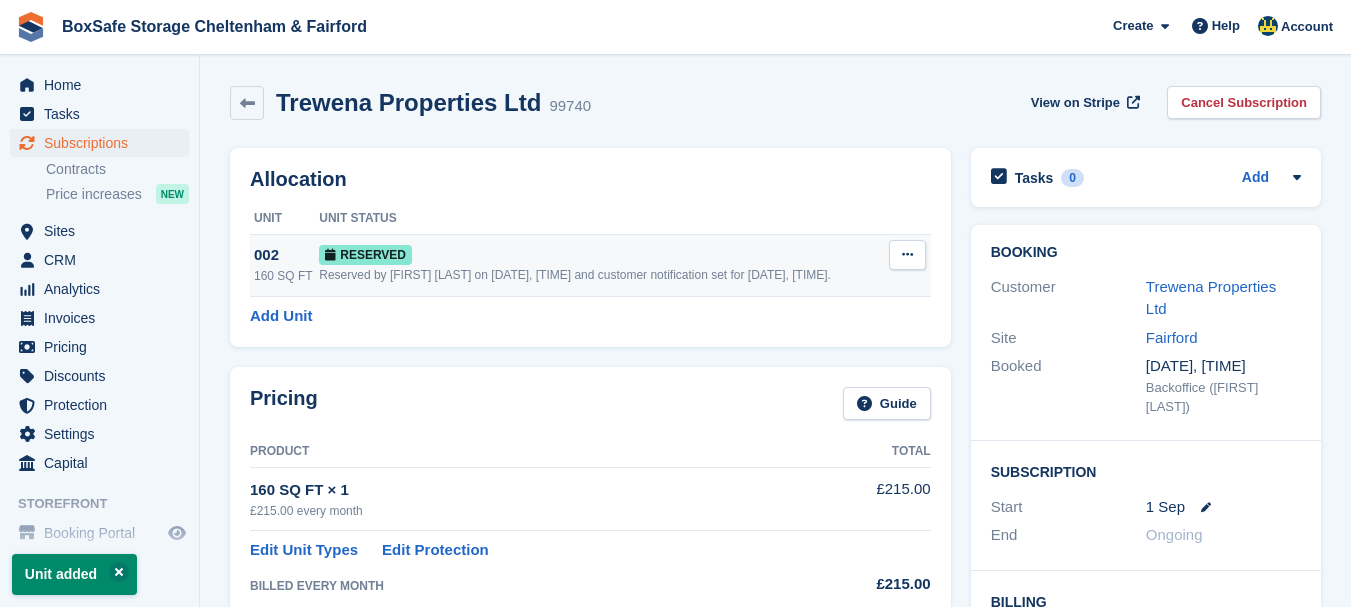 click at bounding box center [907, 254] 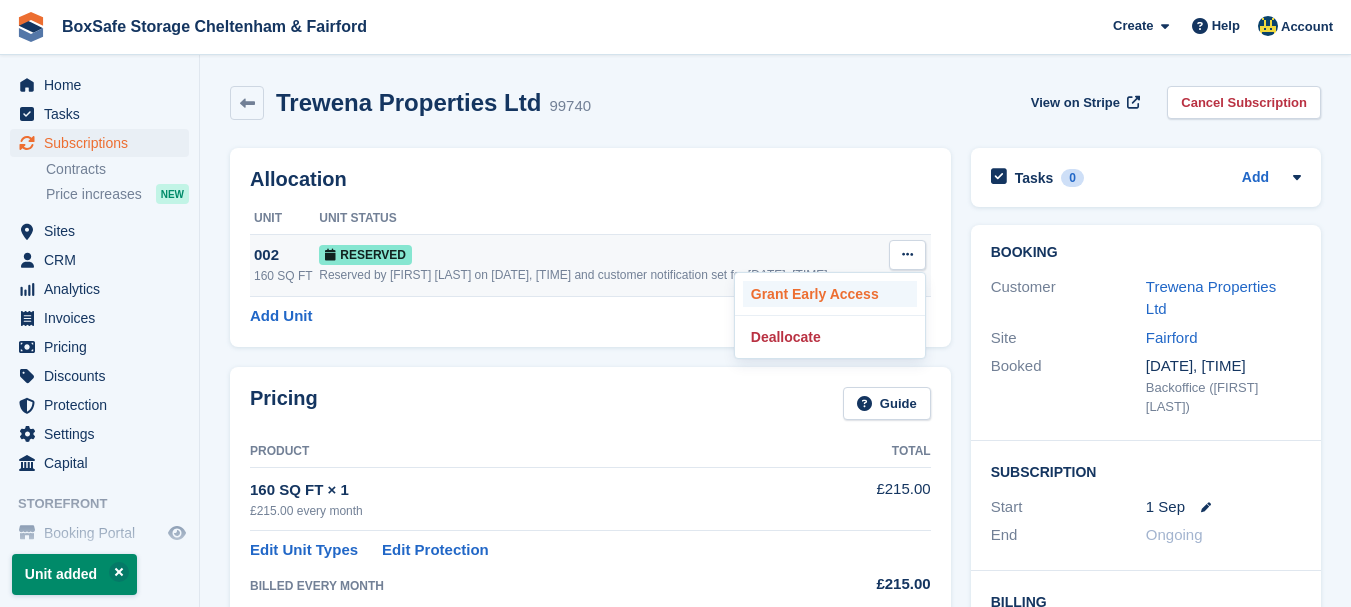click on "Grant Early Access" at bounding box center (830, 294) 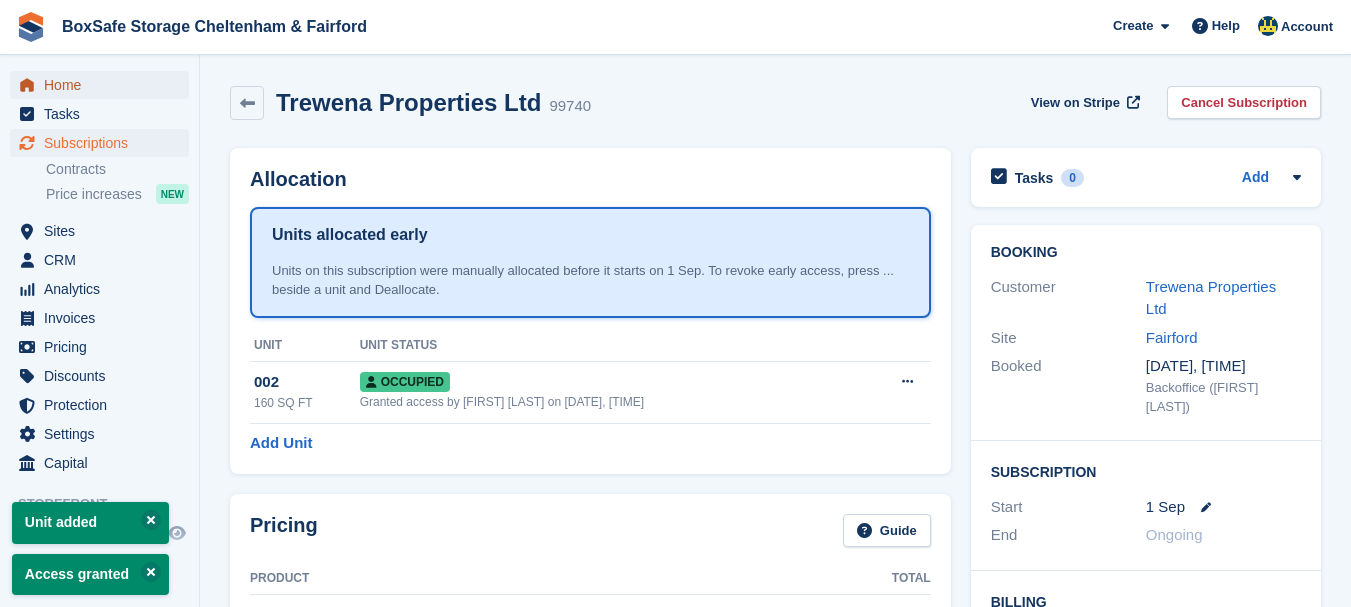 click on "Home" at bounding box center (104, 85) 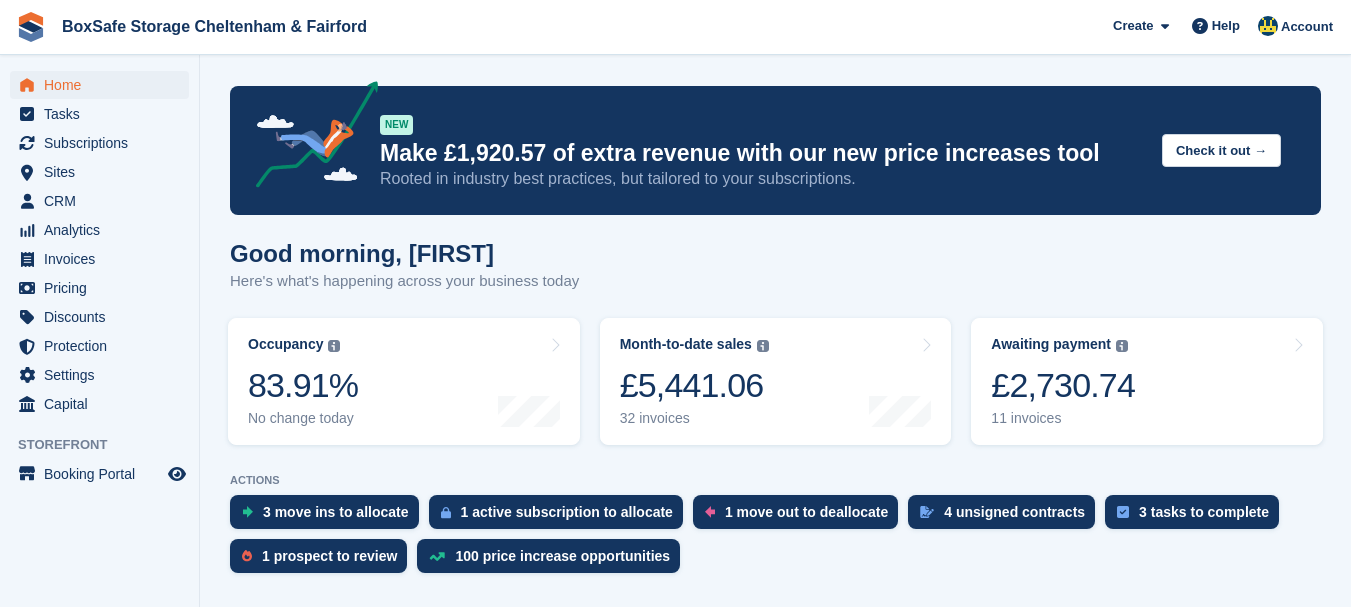 scroll, scrollTop: 0, scrollLeft: 0, axis: both 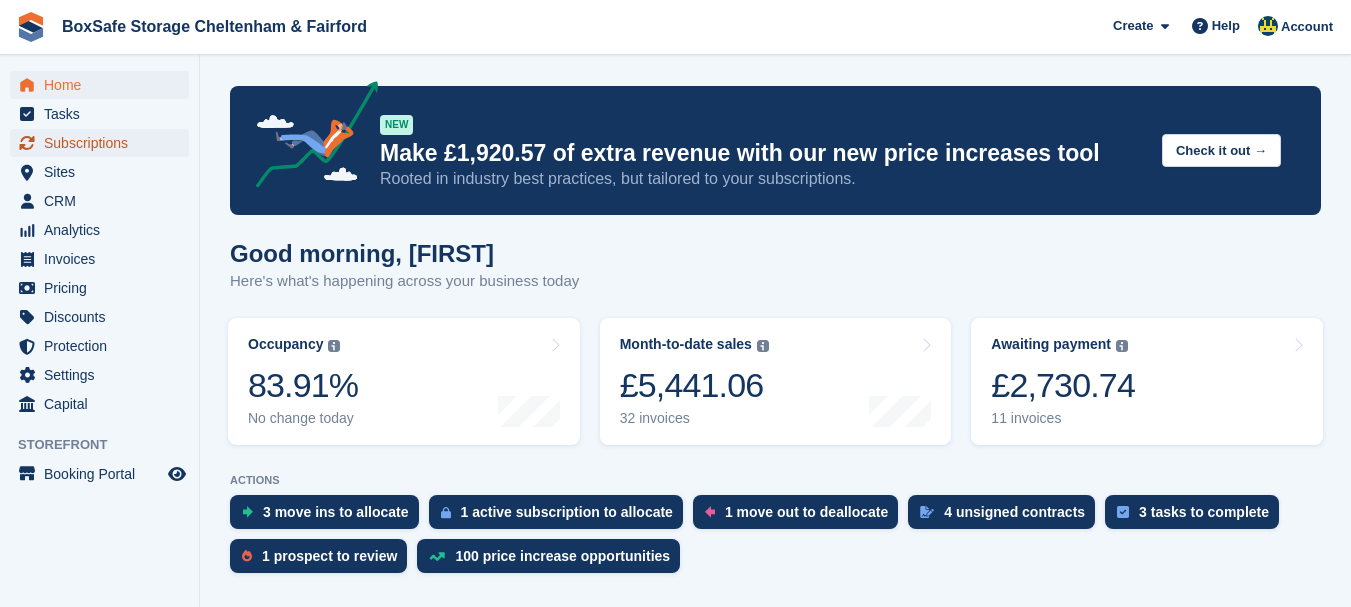 click on "Subscriptions" at bounding box center (104, 143) 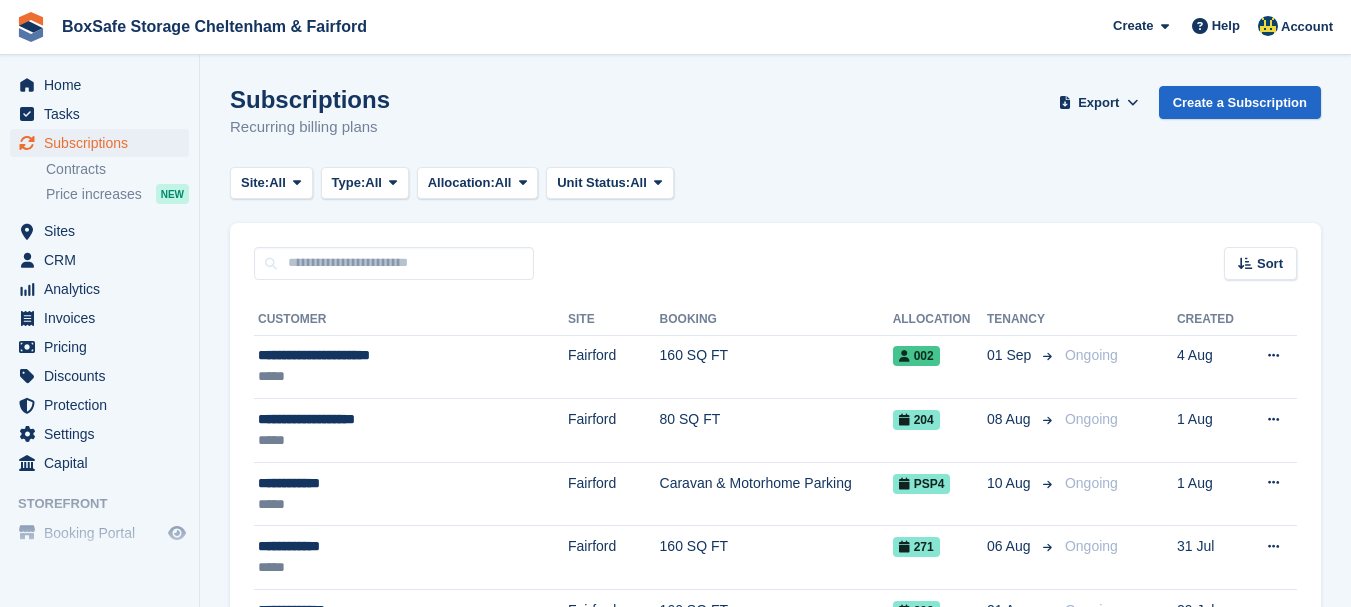 scroll, scrollTop: 0, scrollLeft: 0, axis: both 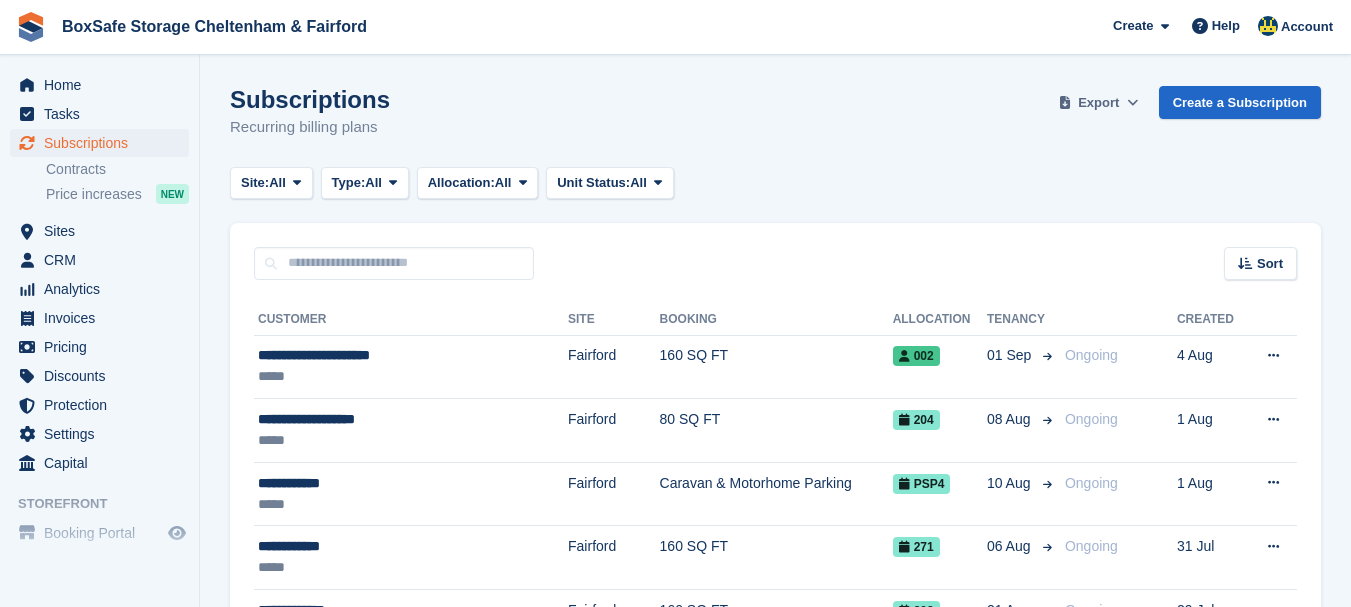click on "Export" at bounding box center [1098, 103] 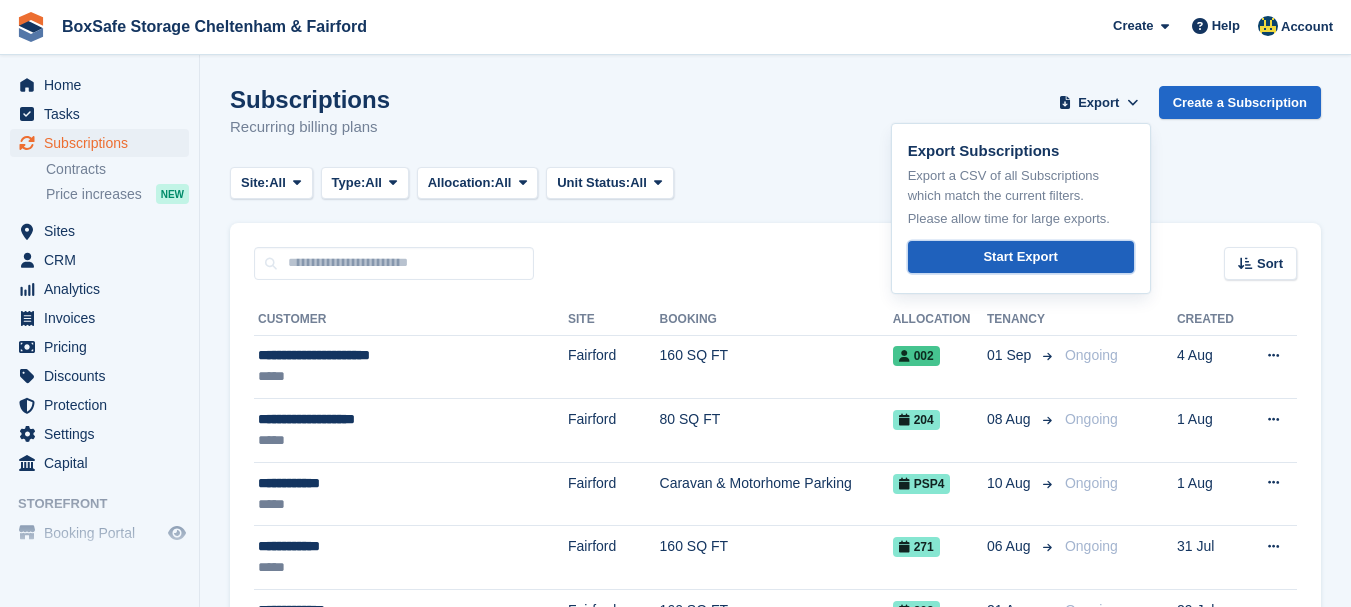 click on "Start Export" at bounding box center [1020, 257] 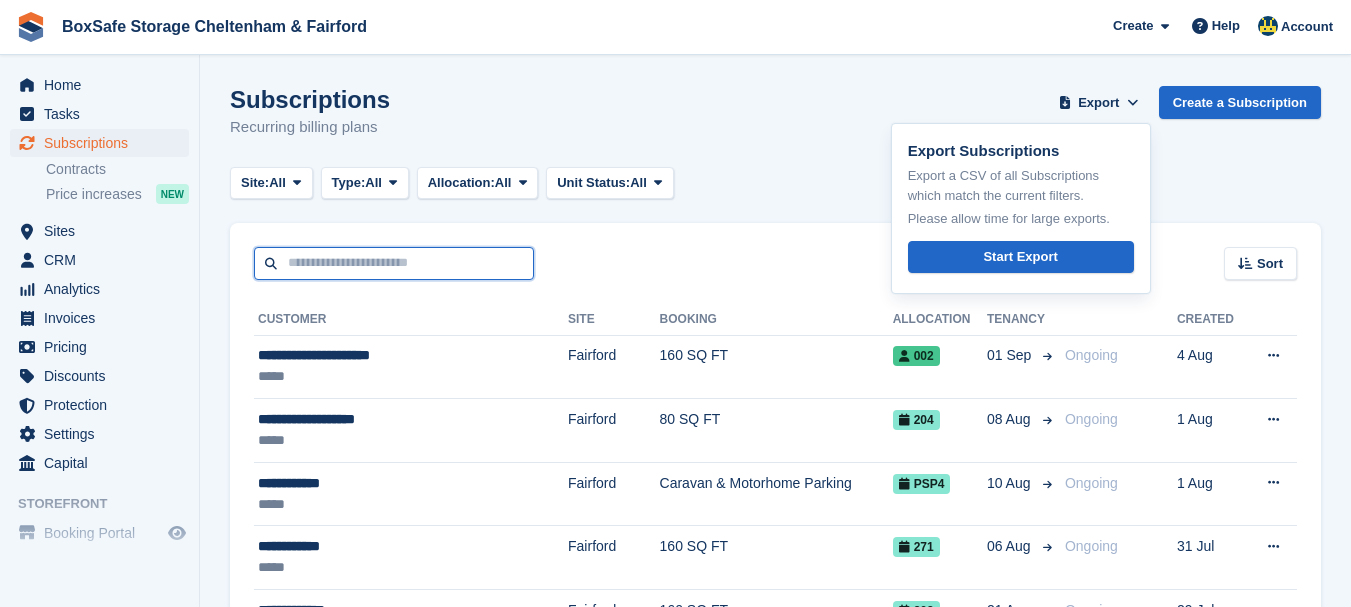 click at bounding box center [394, 263] 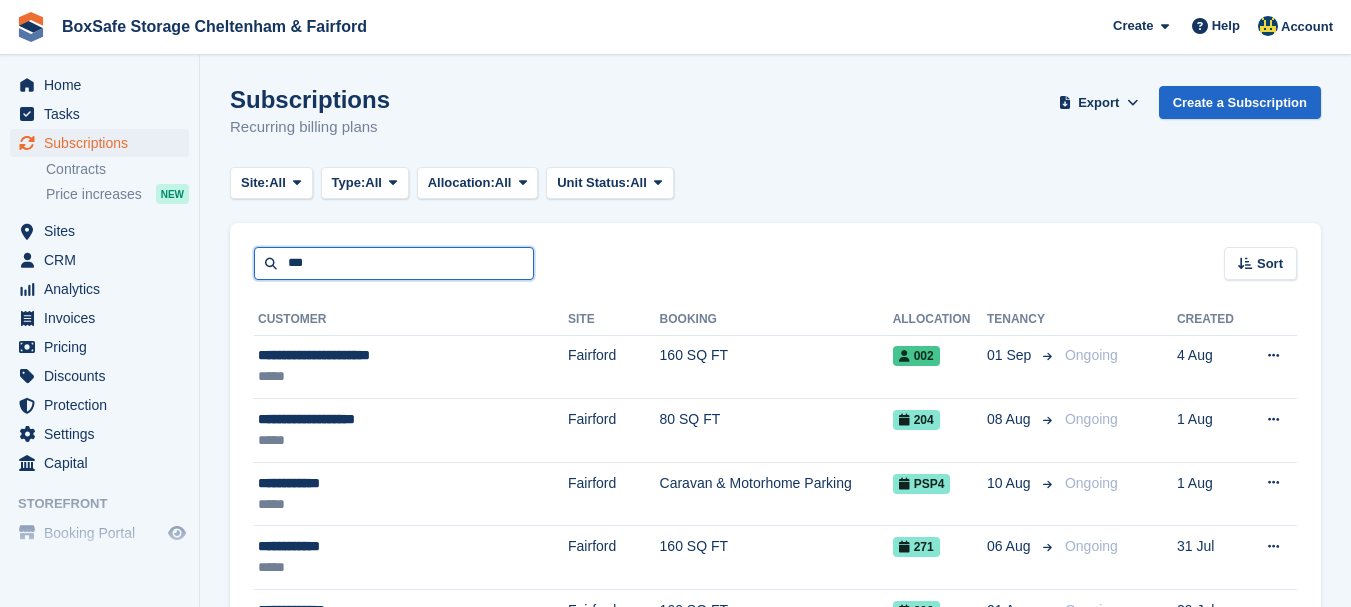 type on "***" 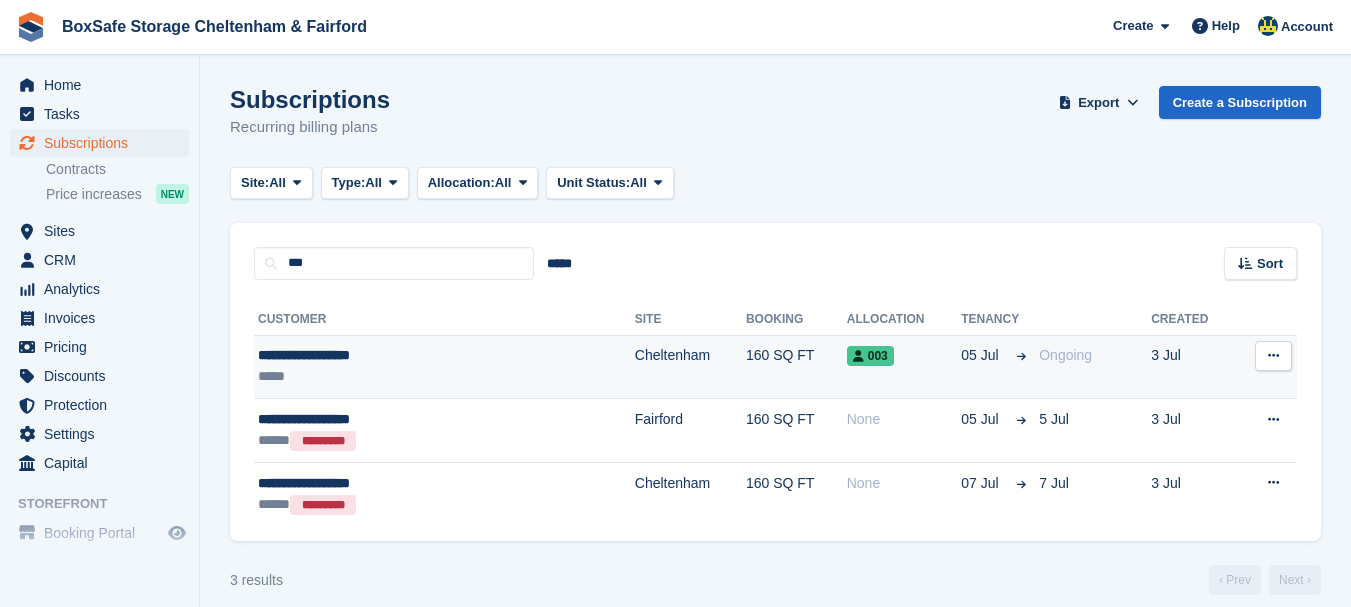 click on "**********" at bounding box center [385, 355] 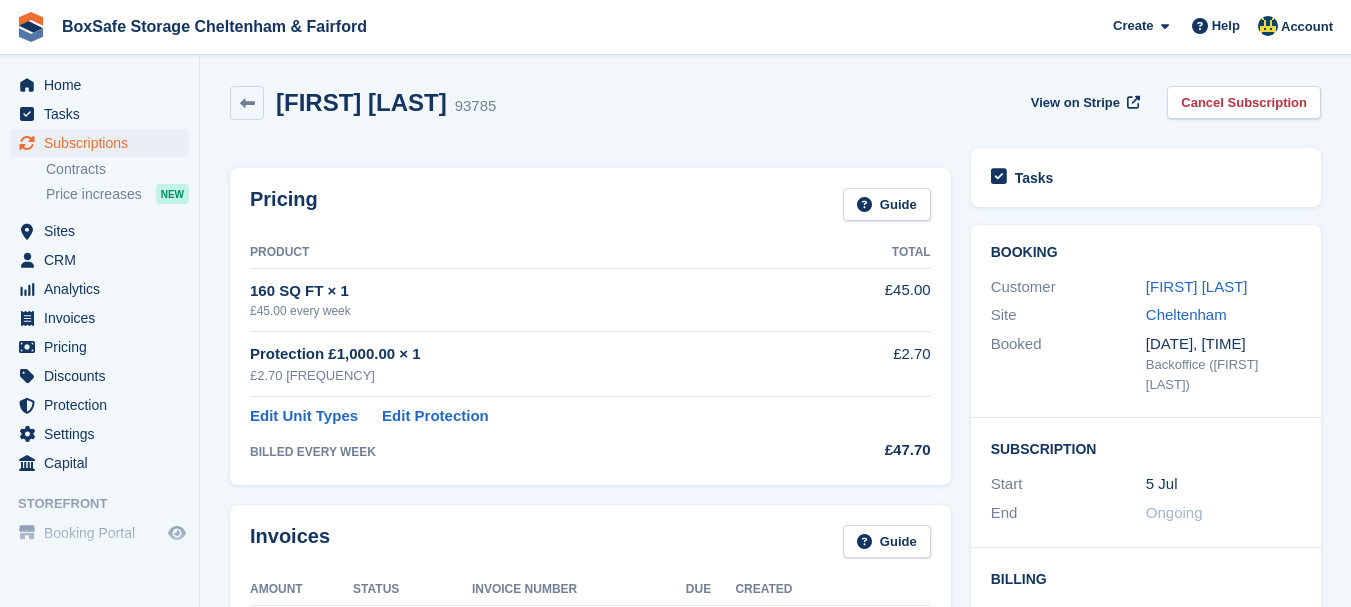scroll, scrollTop: 0, scrollLeft: 0, axis: both 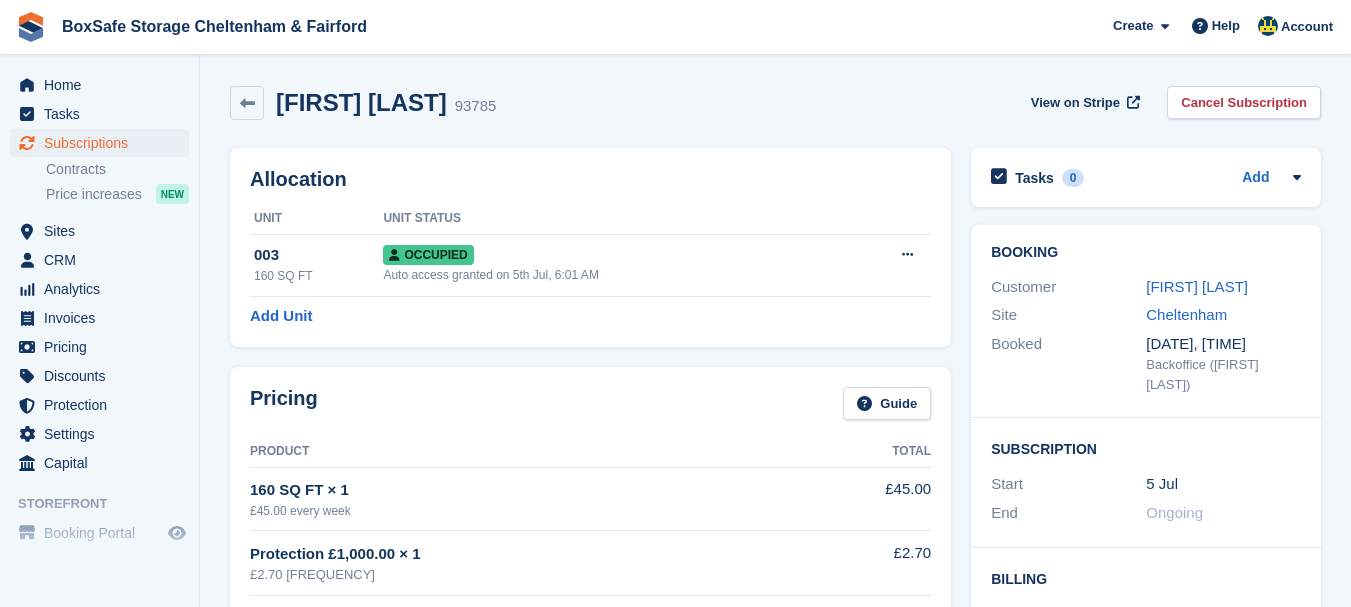 click on "Leo Bradley Cannon
93785
View on Stripe
Cancel Subscription
Allocation
Unit
Unit Status
003
160 SQ FT
Occupied
Auto access granted on 5th Jul,   6:01 AM
Overlock
Repossess
Deallocate" at bounding box center [775, 1640] 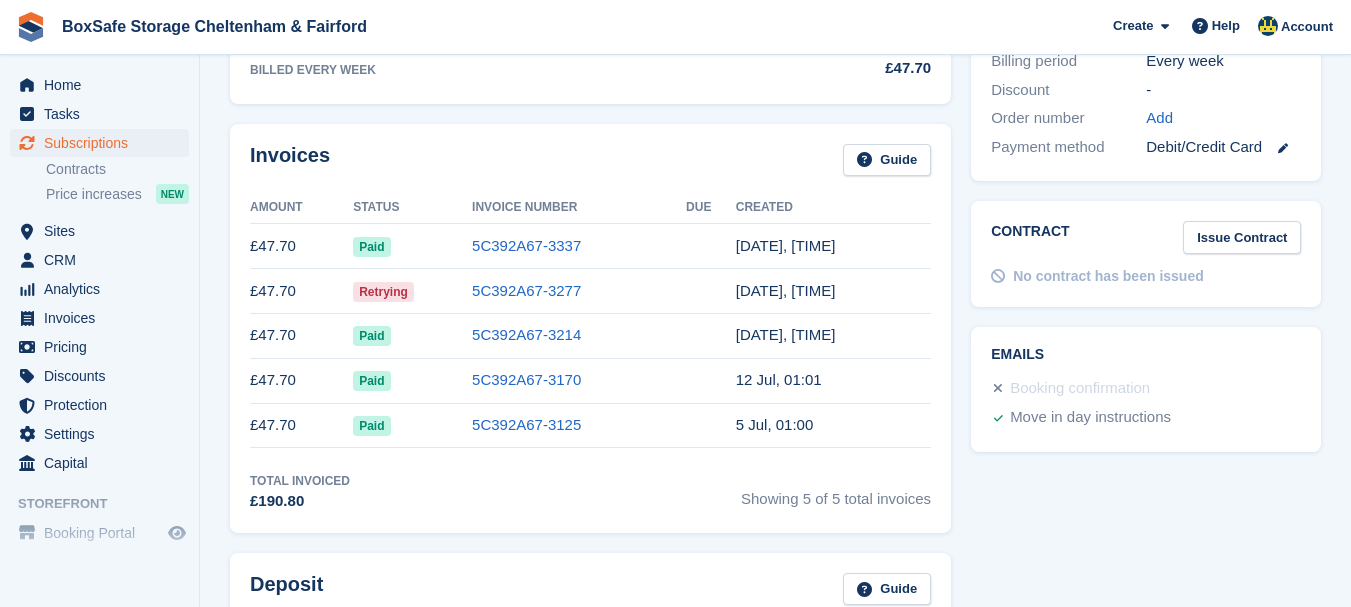 scroll, scrollTop: 535, scrollLeft: 0, axis: vertical 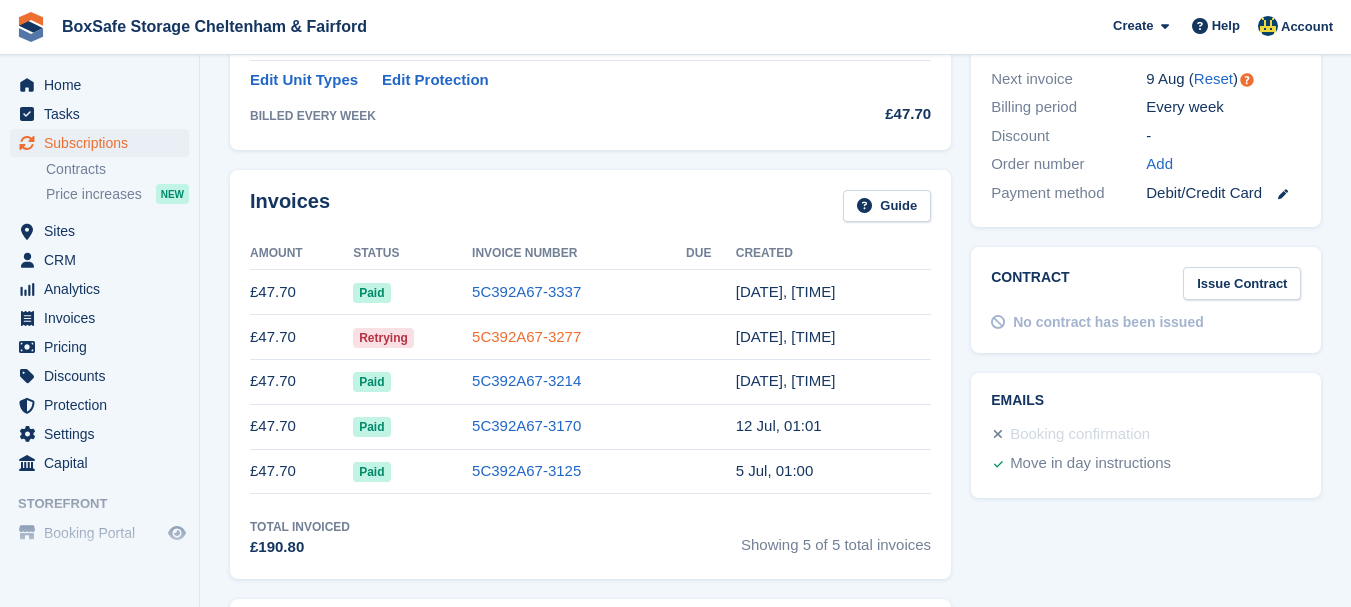 click on "5C392A67-3277" at bounding box center (526, 336) 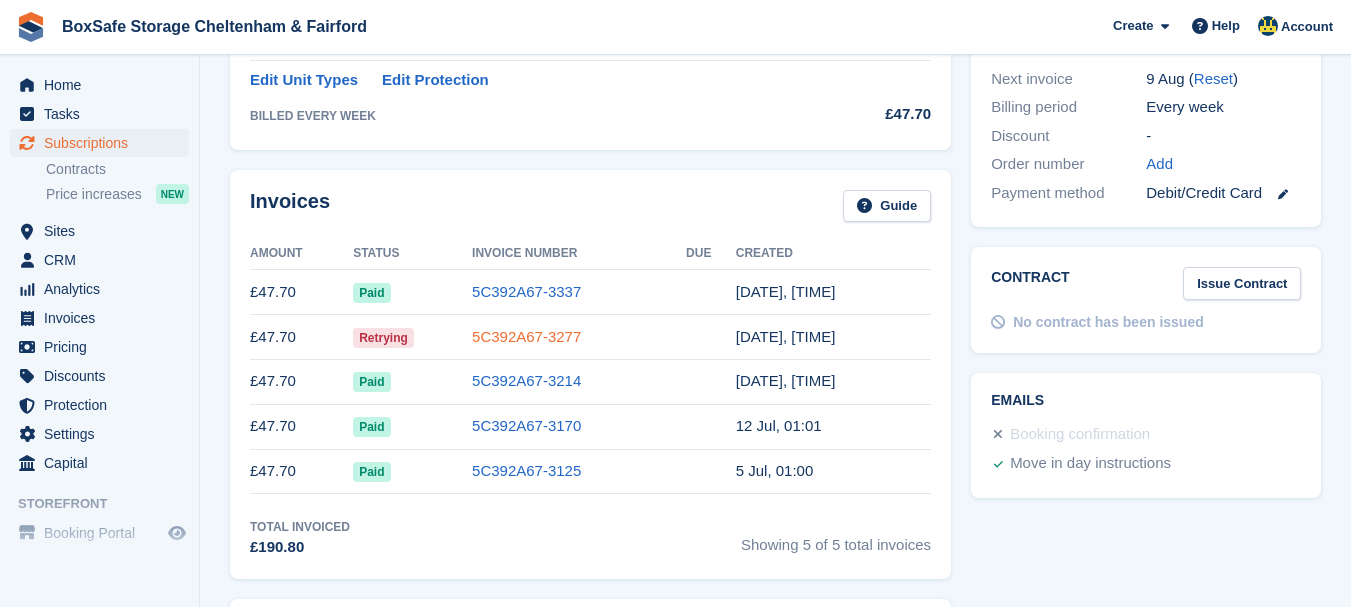 scroll, scrollTop: 0, scrollLeft: 0, axis: both 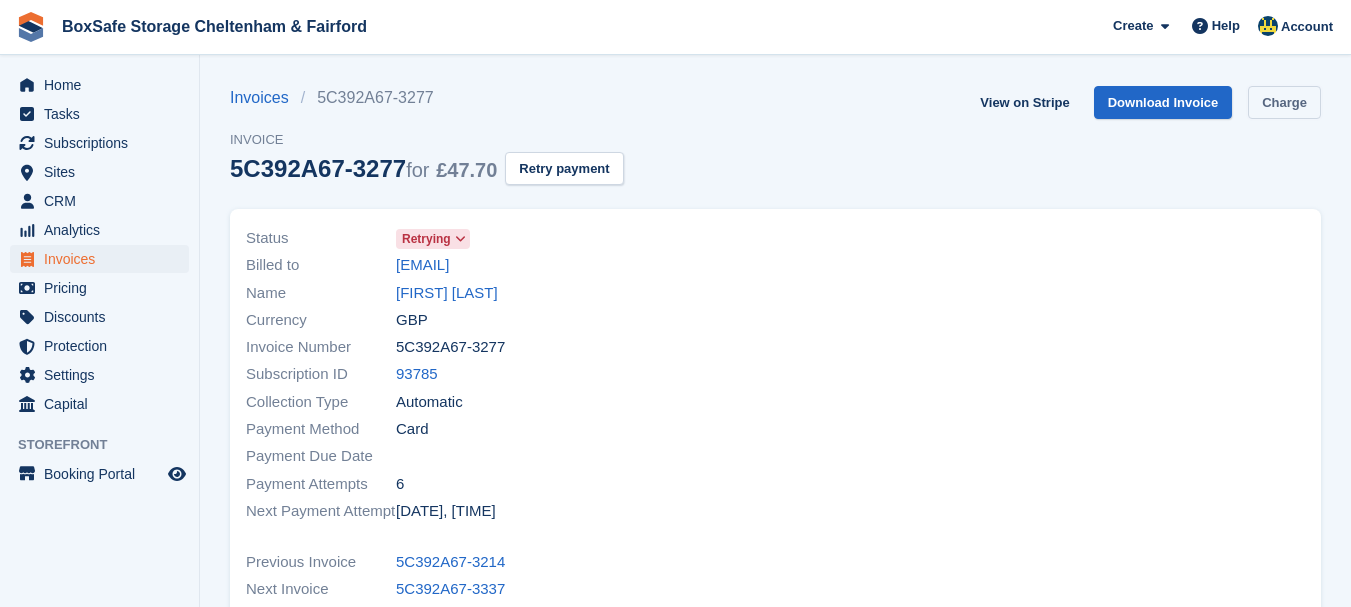 click on "Charge" at bounding box center (1284, 102) 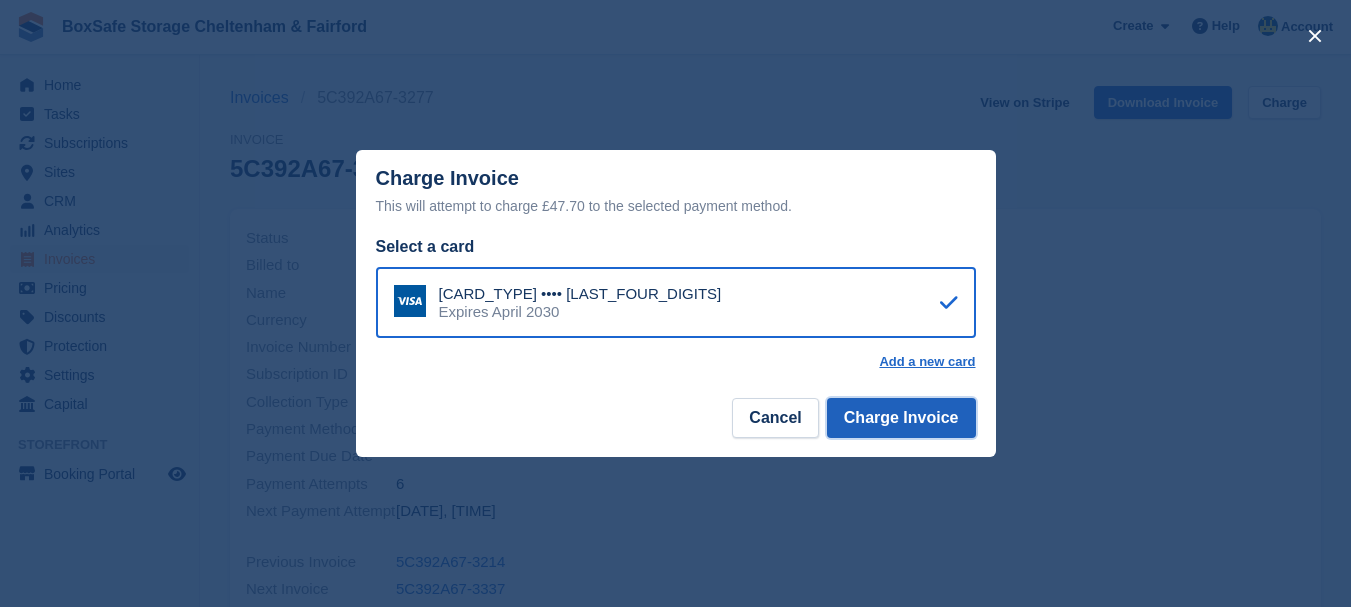 click on "Charge Invoice" at bounding box center (901, 418) 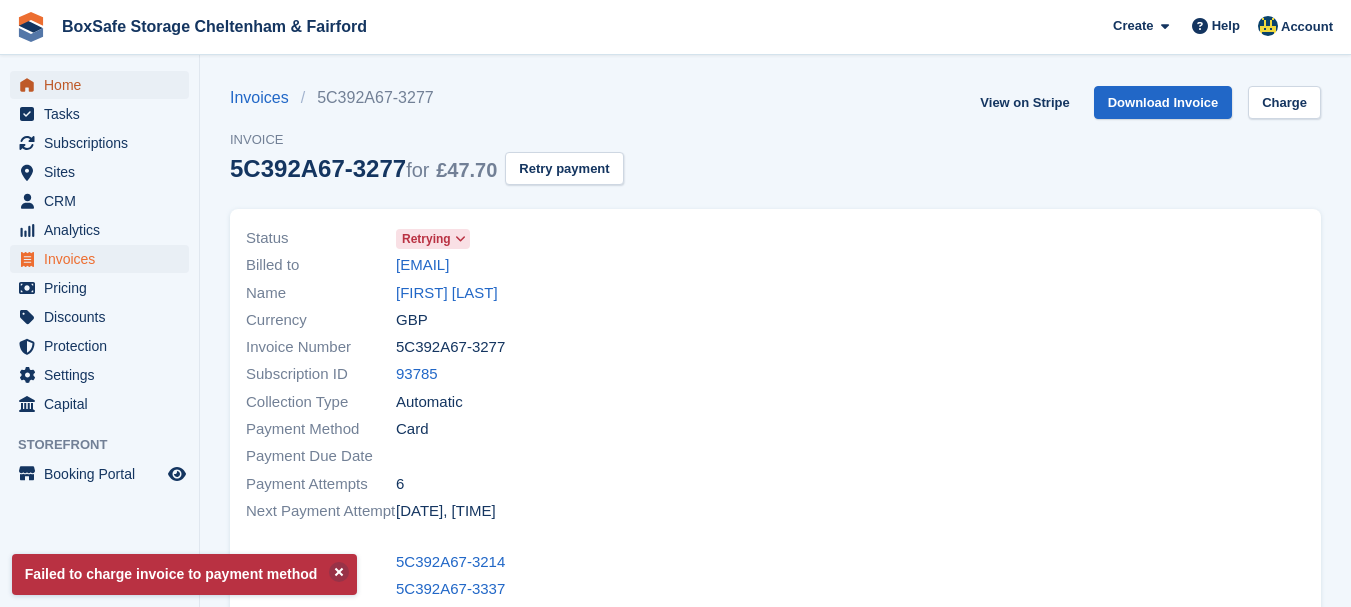 click on "Home" at bounding box center (104, 85) 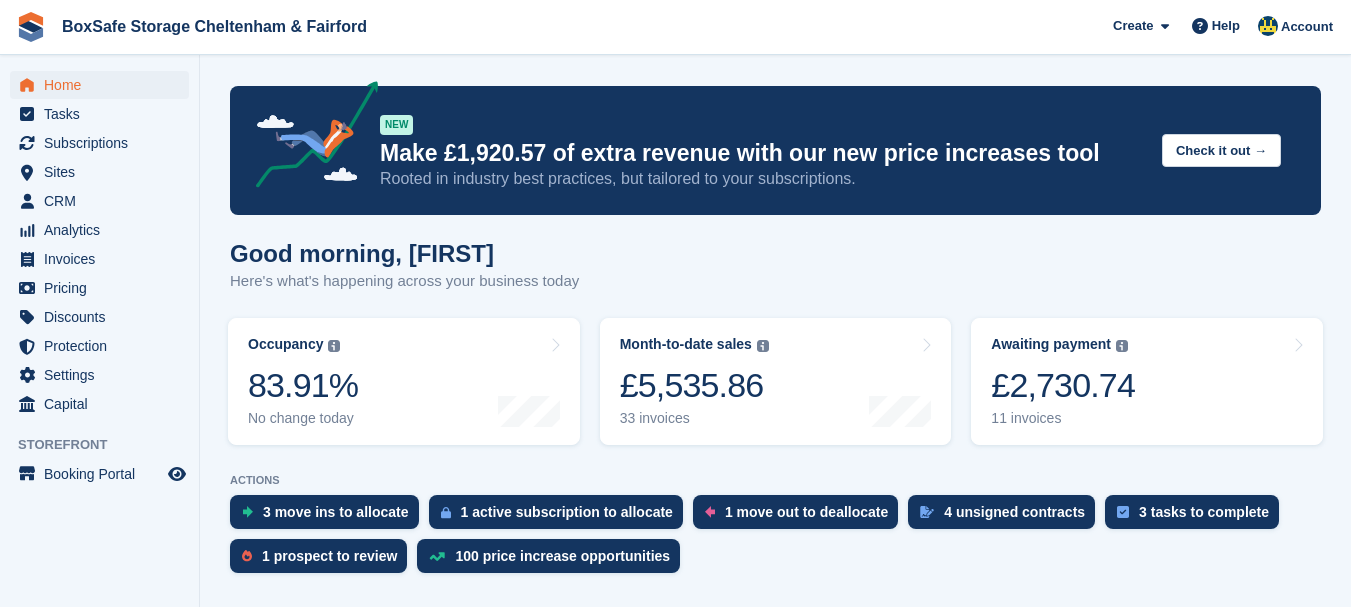 scroll, scrollTop: 0, scrollLeft: 0, axis: both 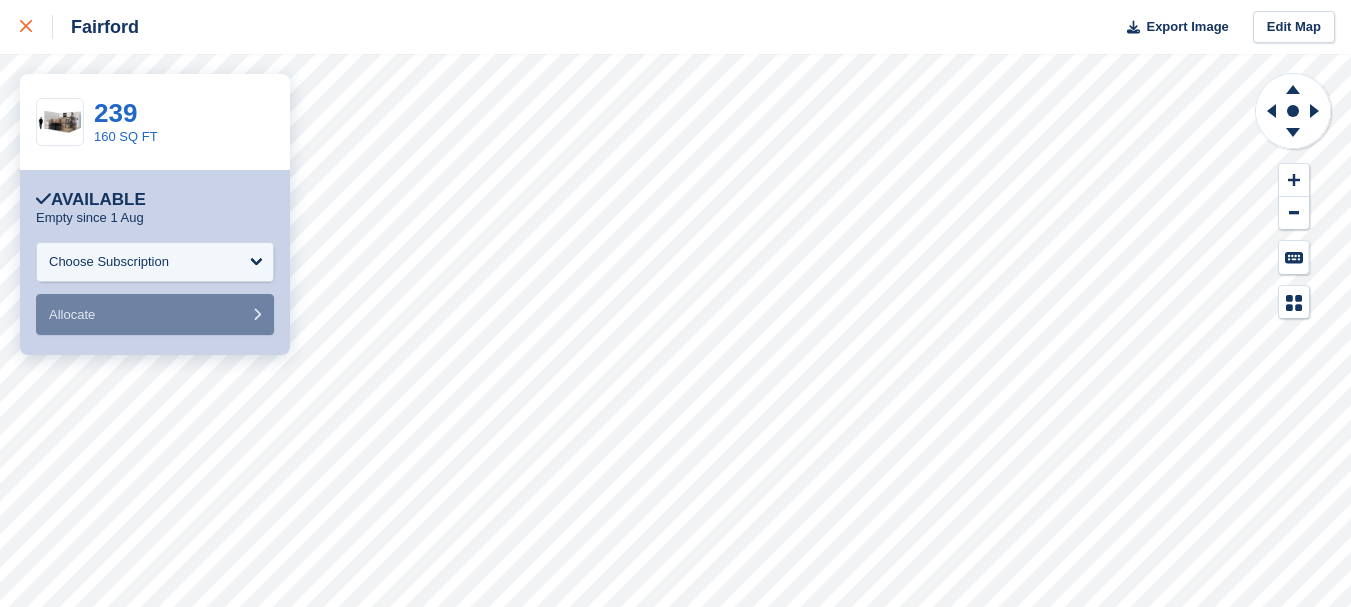 click at bounding box center (36, 27) 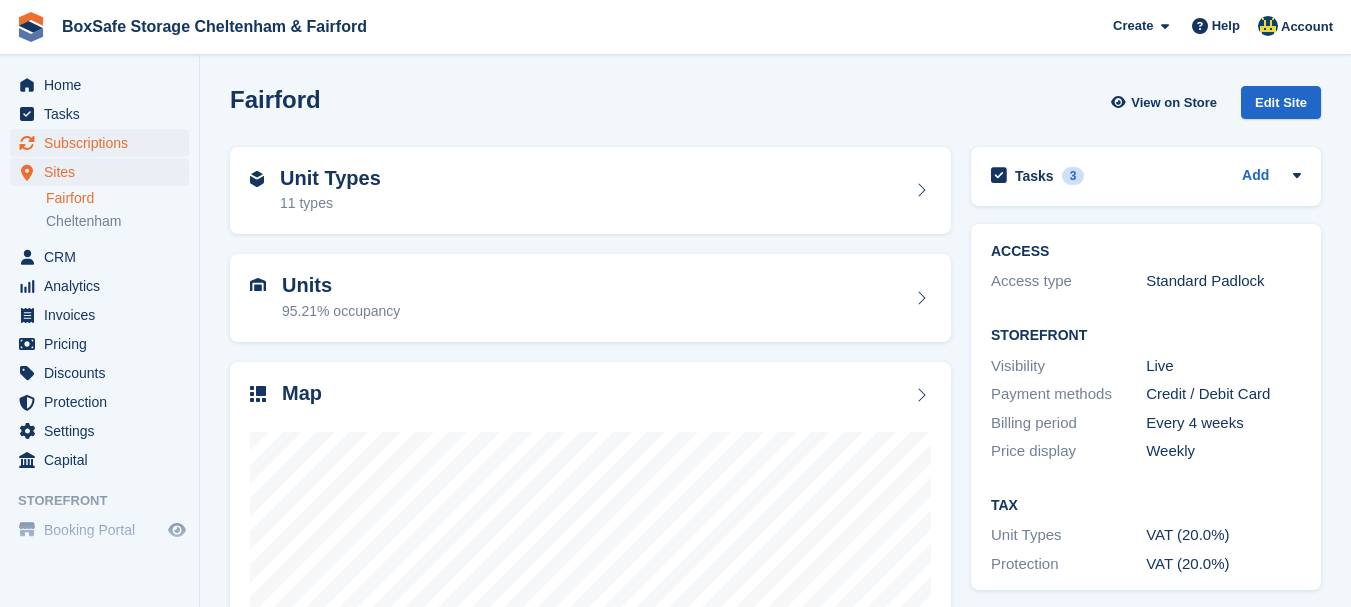 scroll, scrollTop: 0, scrollLeft: 0, axis: both 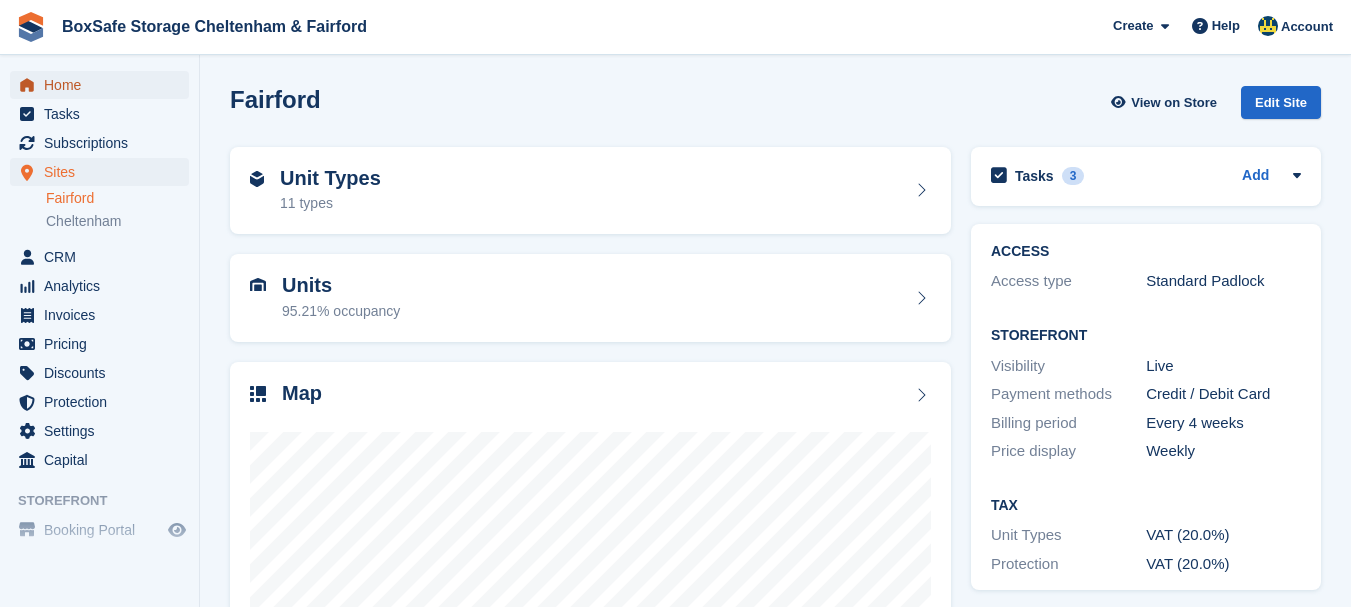 click on "Home" at bounding box center [104, 85] 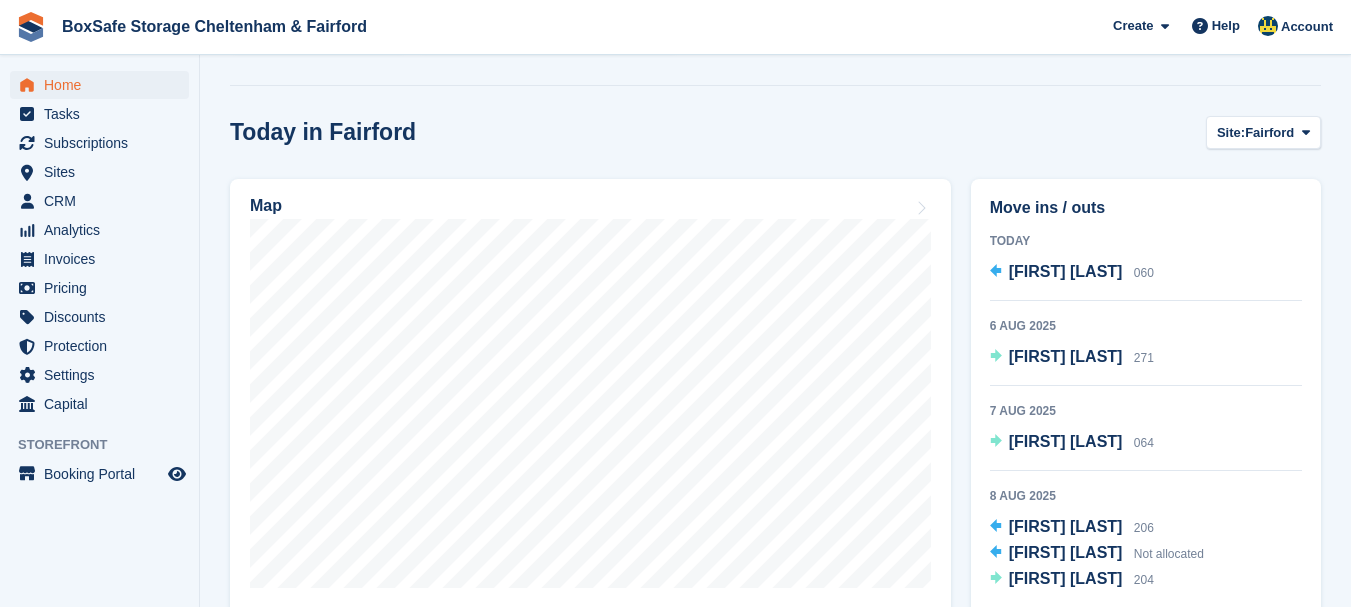 scroll, scrollTop: 576, scrollLeft: 0, axis: vertical 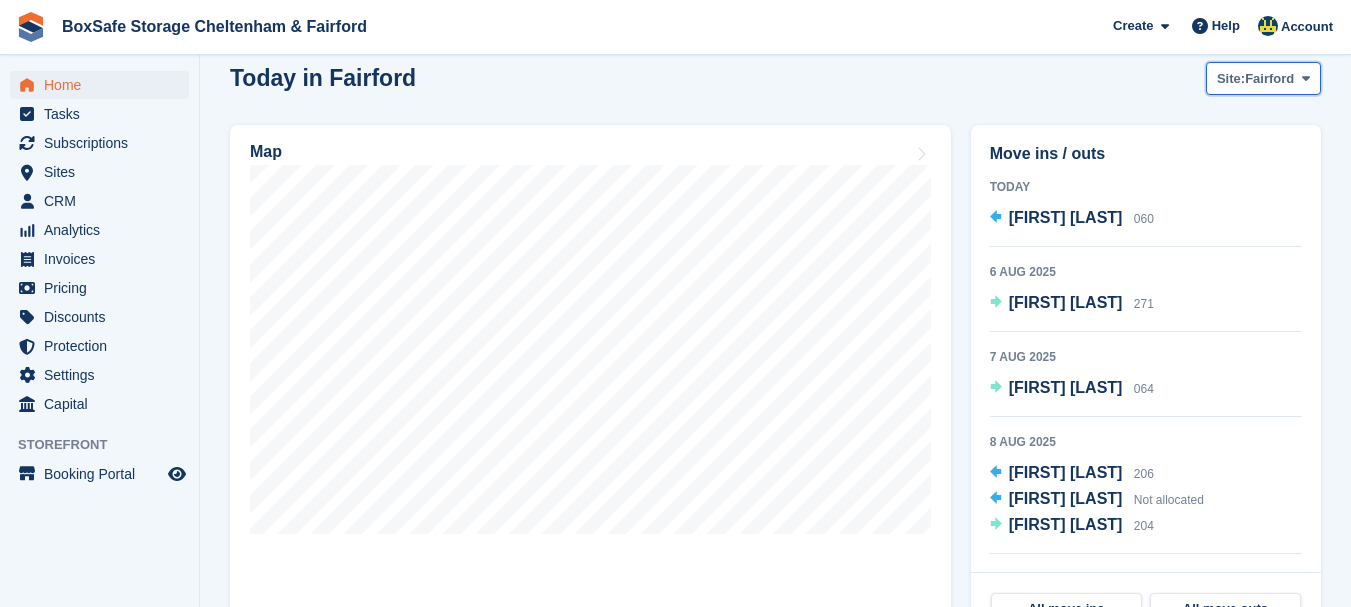 click on "Site:
Fairford" at bounding box center [1263, 78] 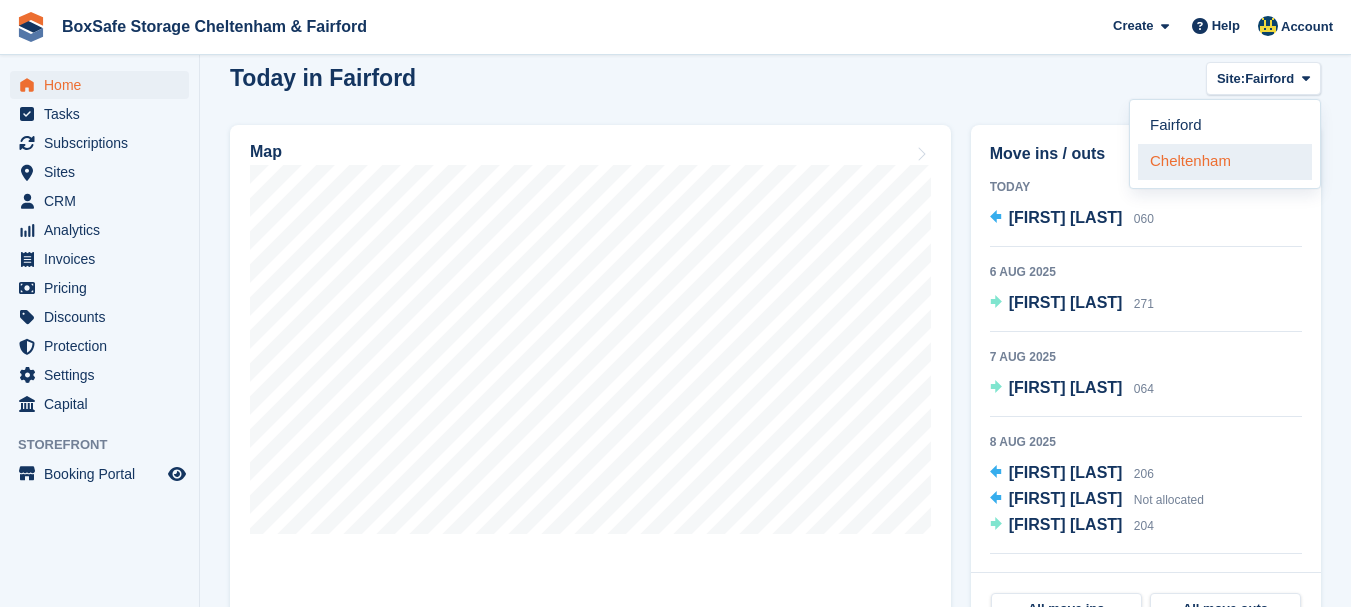 click on "Cheltenham" at bounding box center (1225, 162) 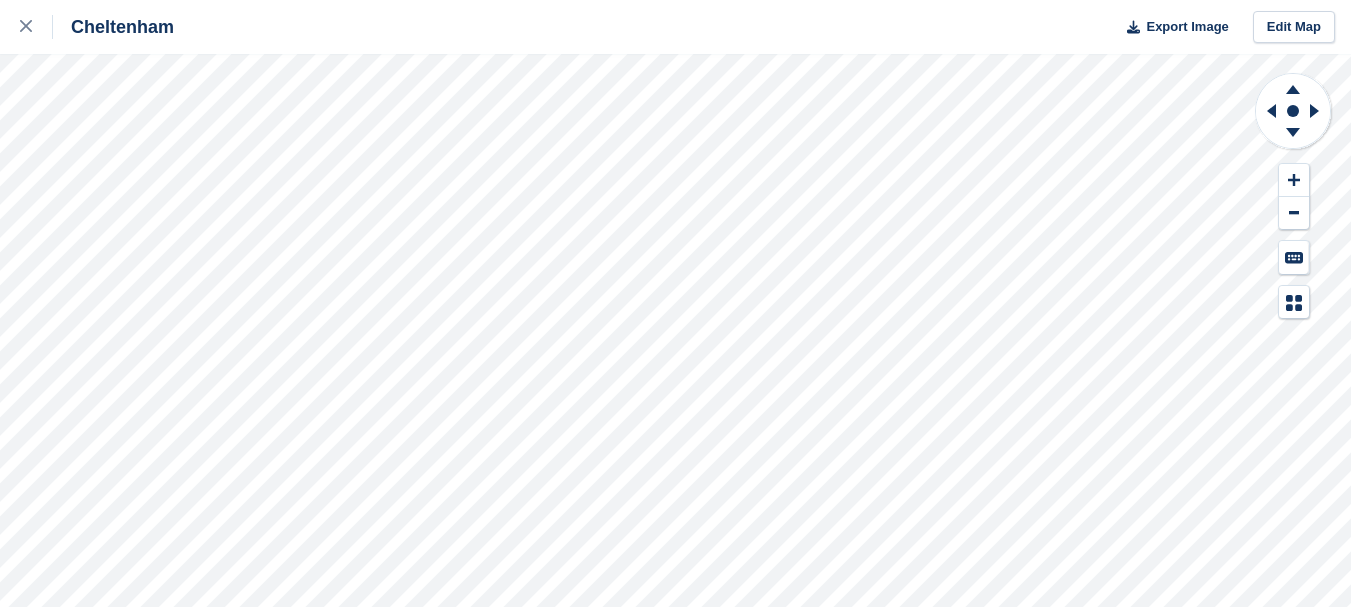 scroll, scrollTop: 0, scrollLeft: 0, axis: both 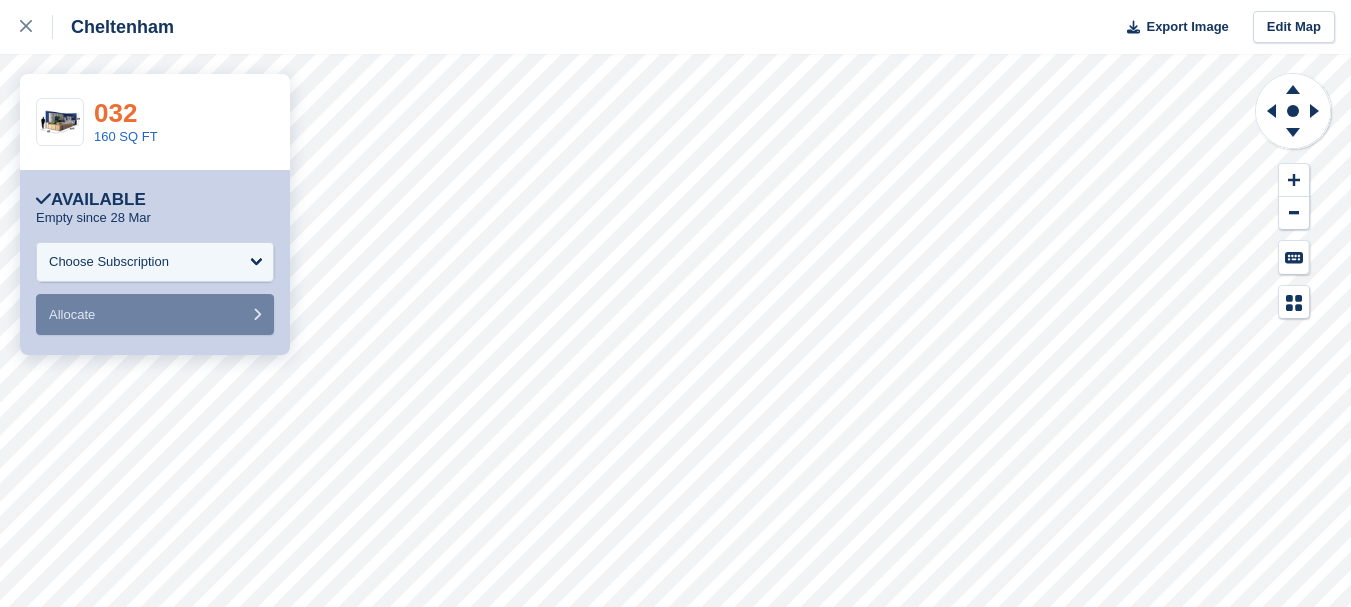 click on "032" at bounding box center (115, 113) 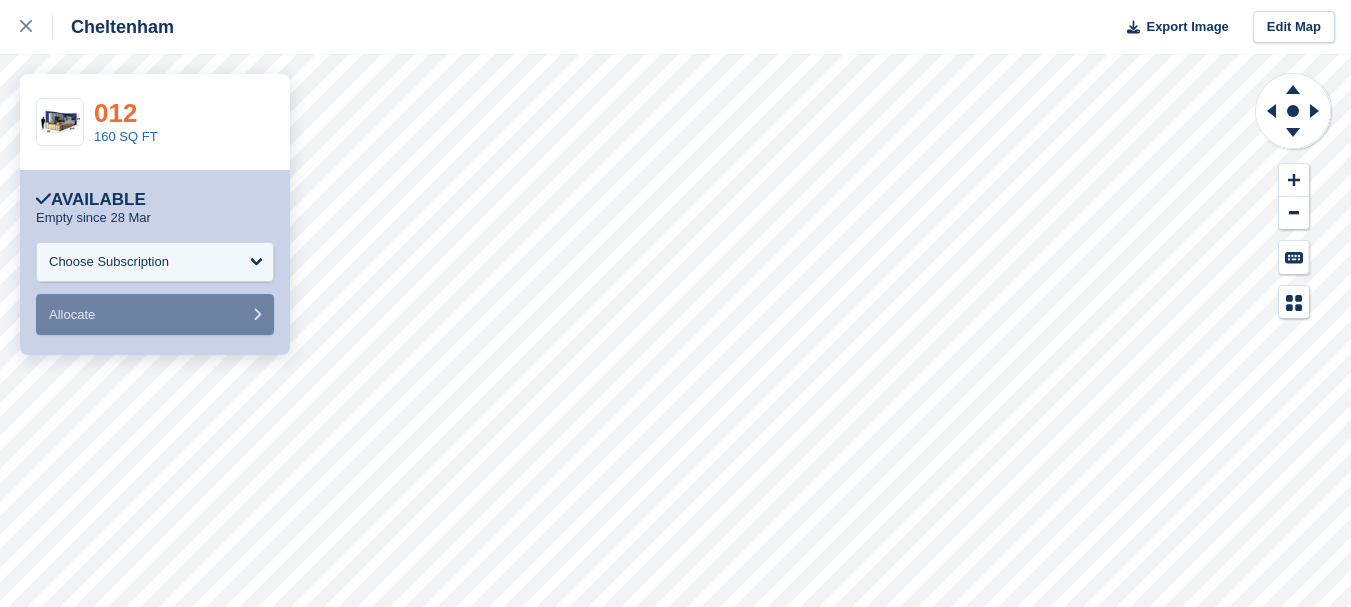 click on "012" at bounding box center (115, 113) 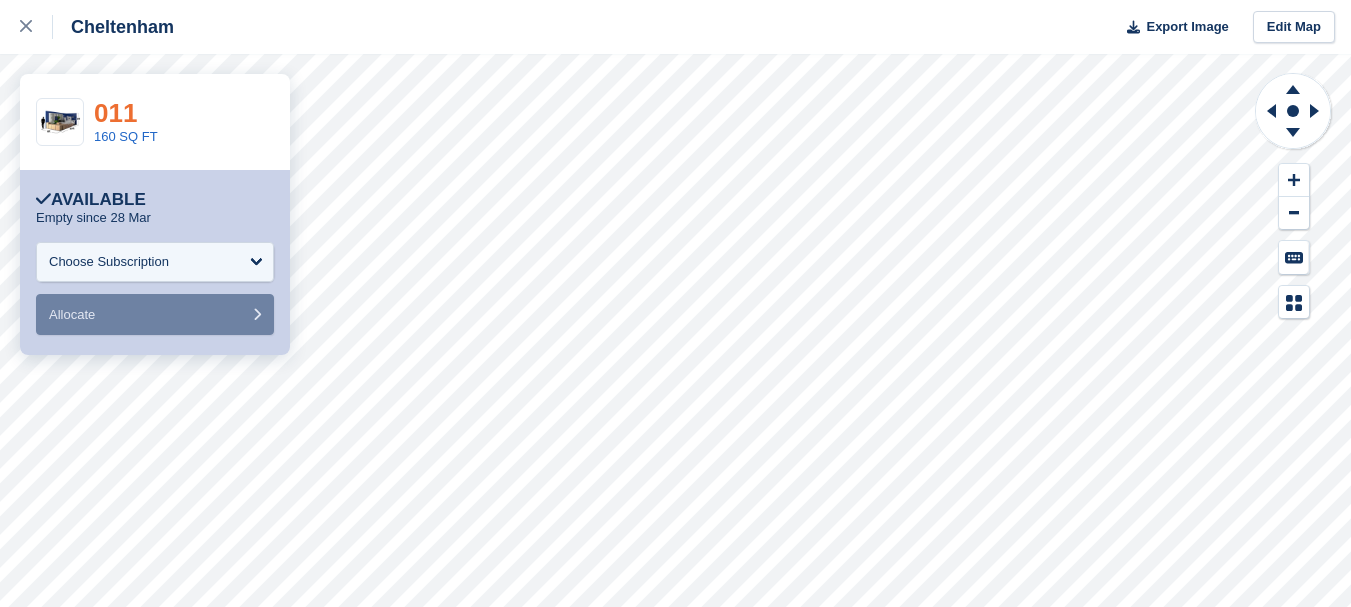 click on "011" at bounding box center [115, 113] 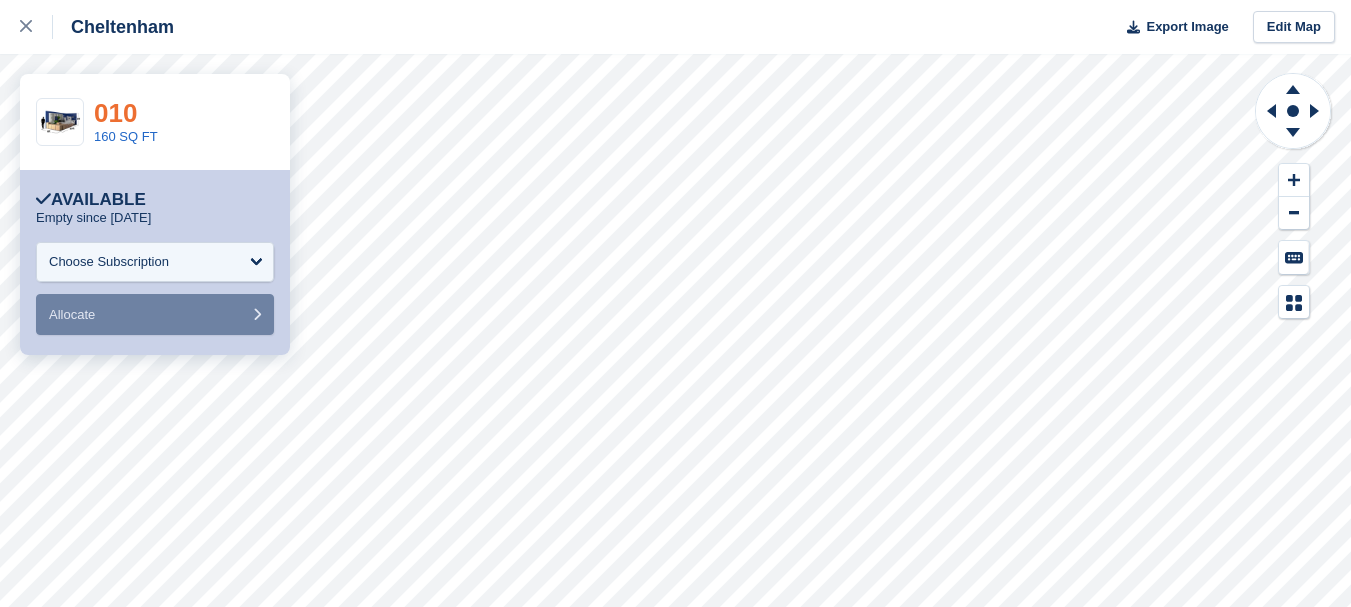 click on "010" at bounding box center (115, 113) 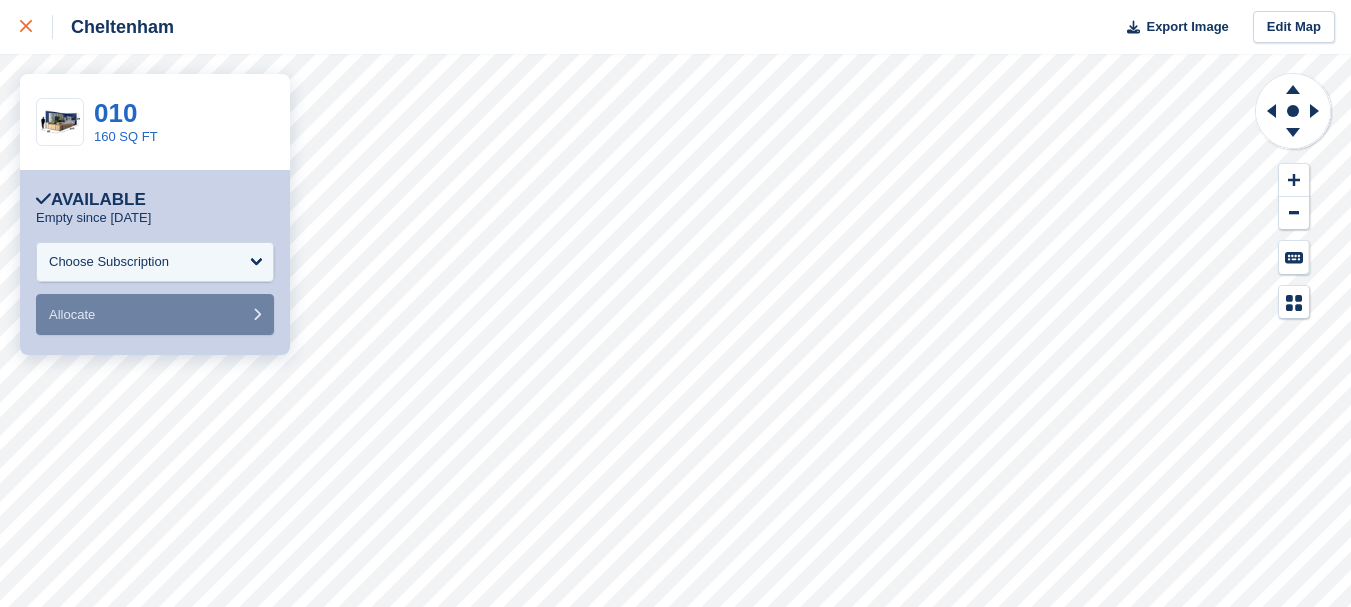 click at bounding box center [36, 27] 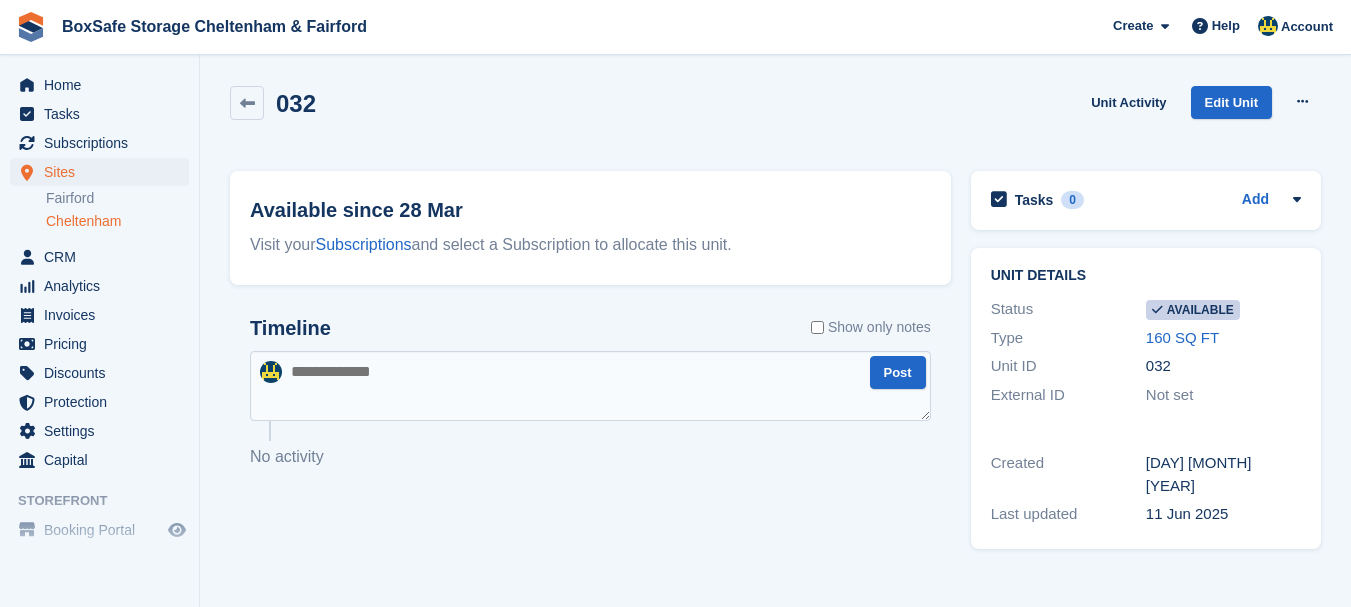 scroll, scrollTop: 0, scrollLeft: 0, axis: both 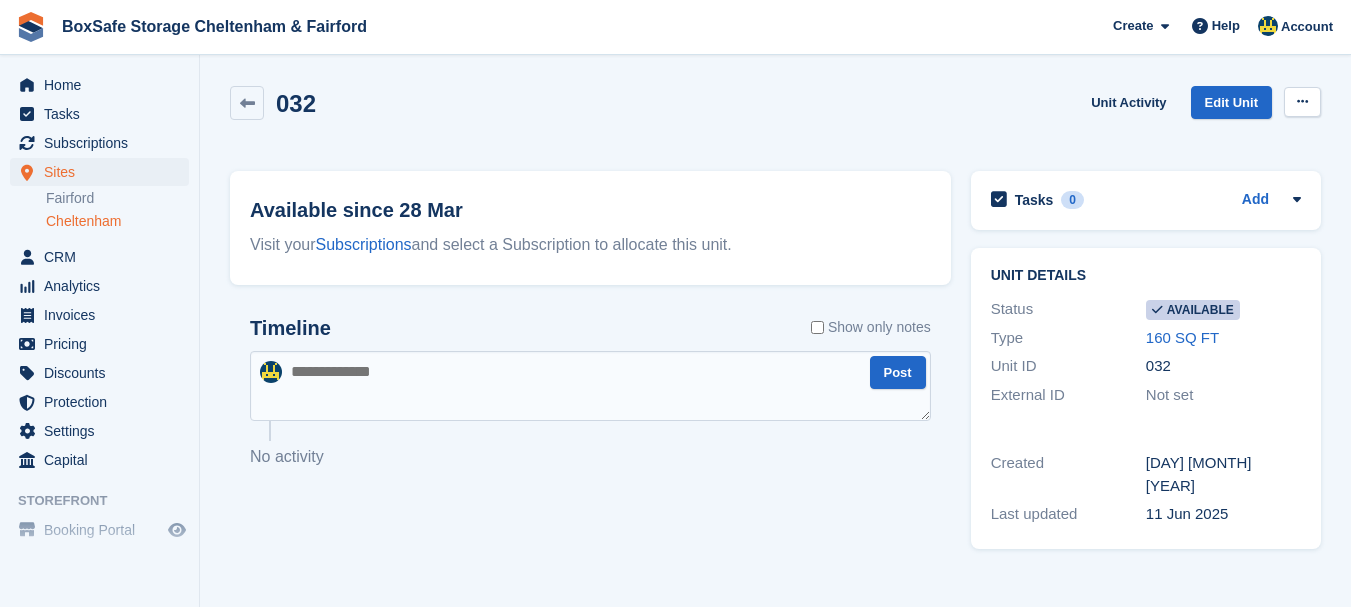 click at bounding box center [1302, 101] 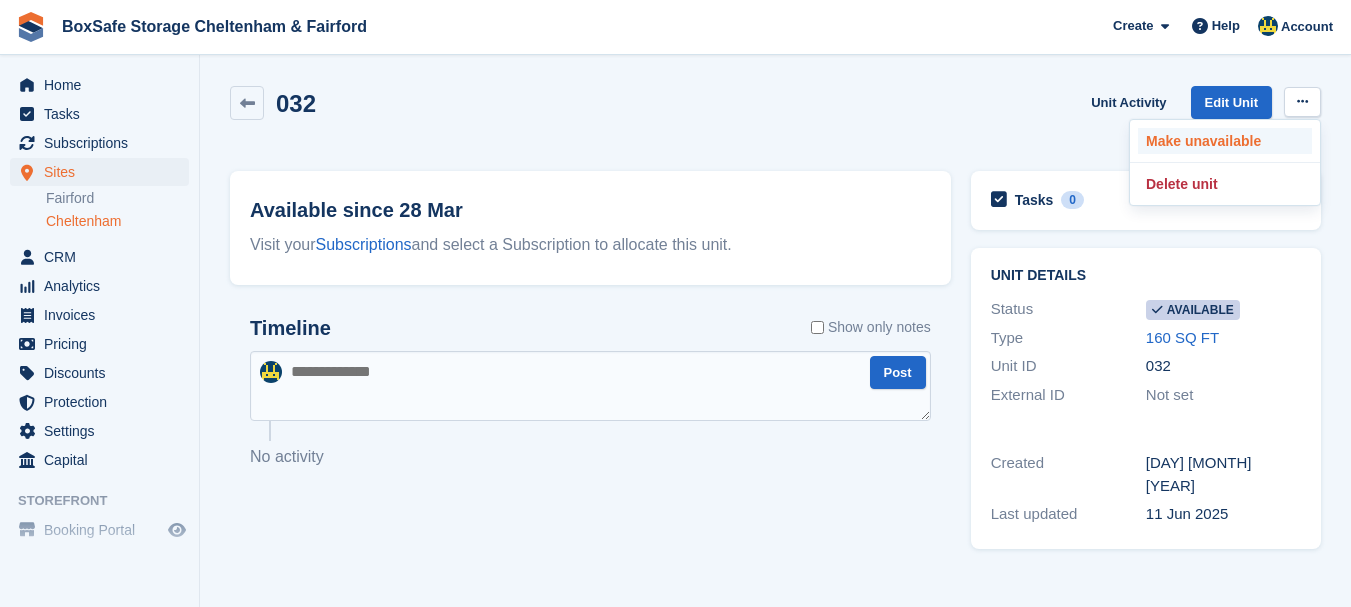 click on "Make unavailable" at bounding box center (1225, 141) 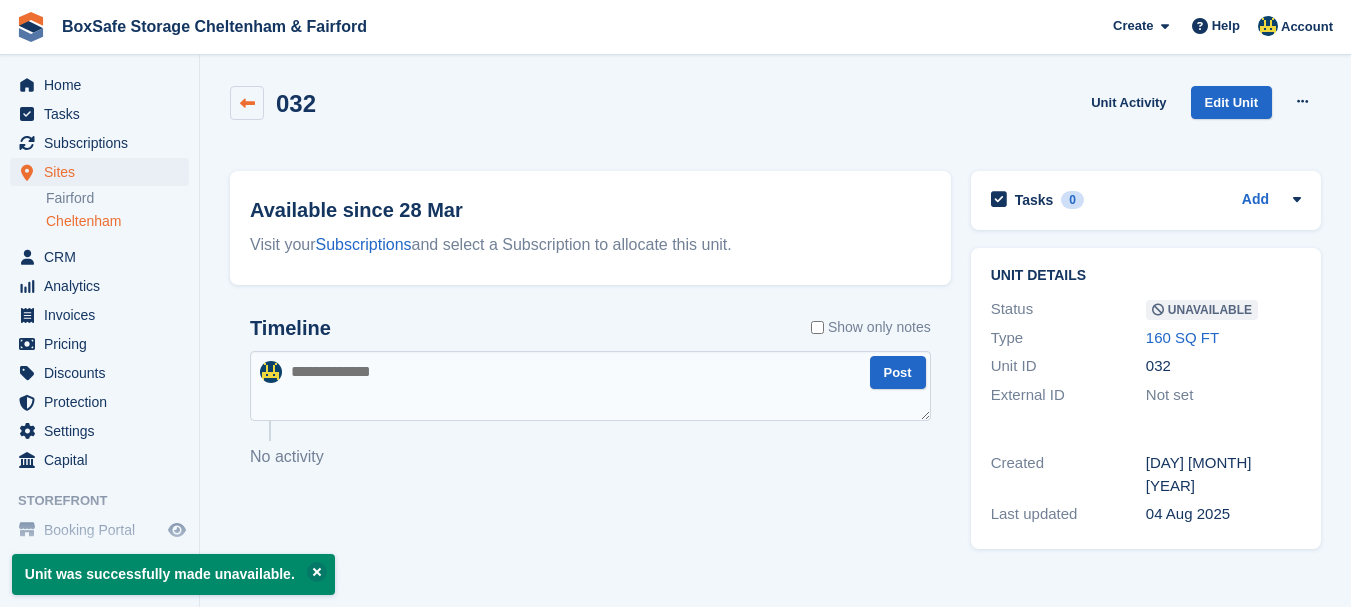 click at bounding box center [247, 103] 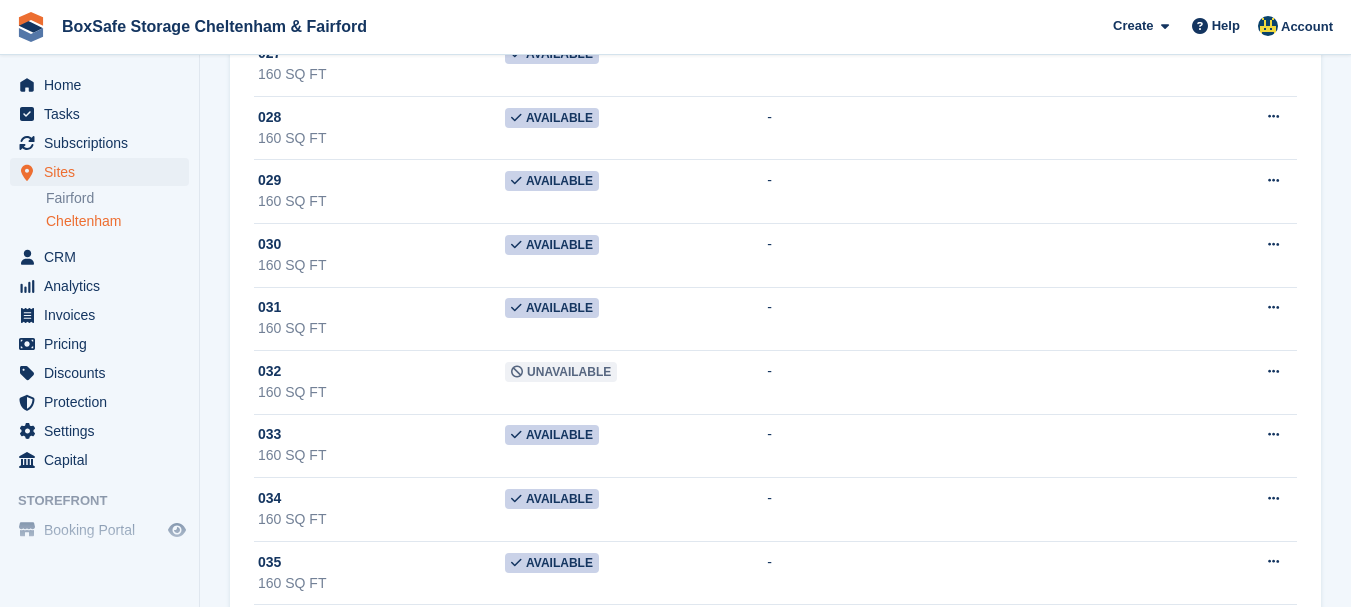 scroll, scrollTop: 1947, scrollLeft: 0, axis: vertical 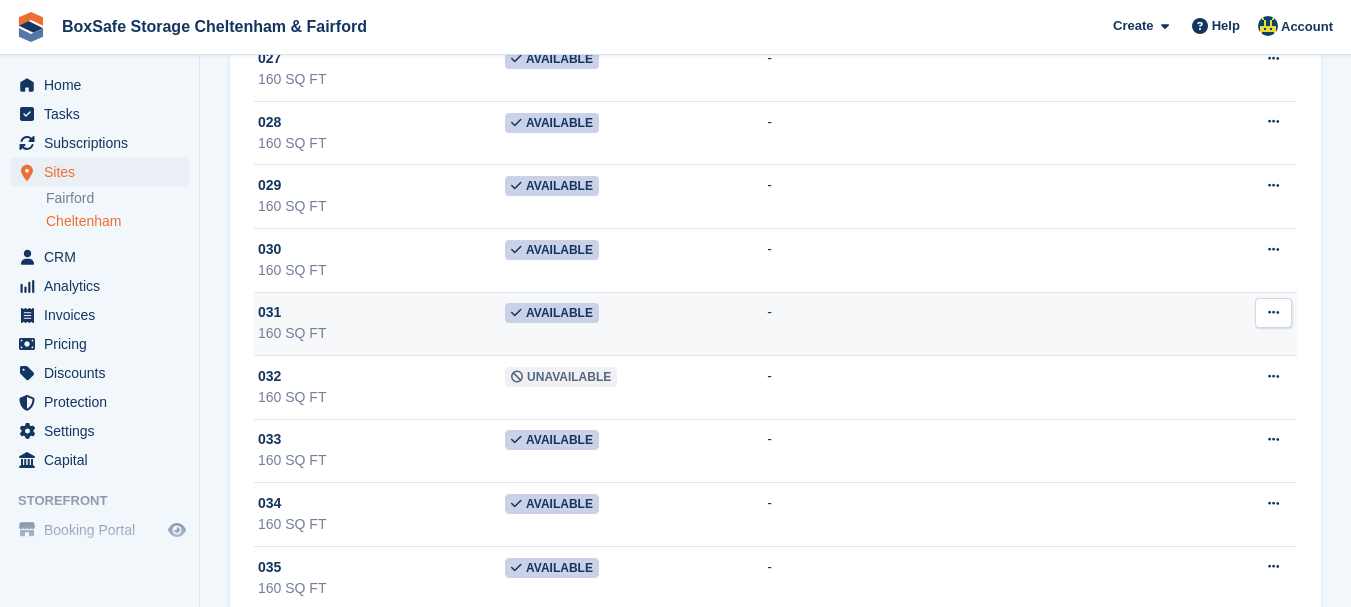 click at bounding box center (1273, 312) 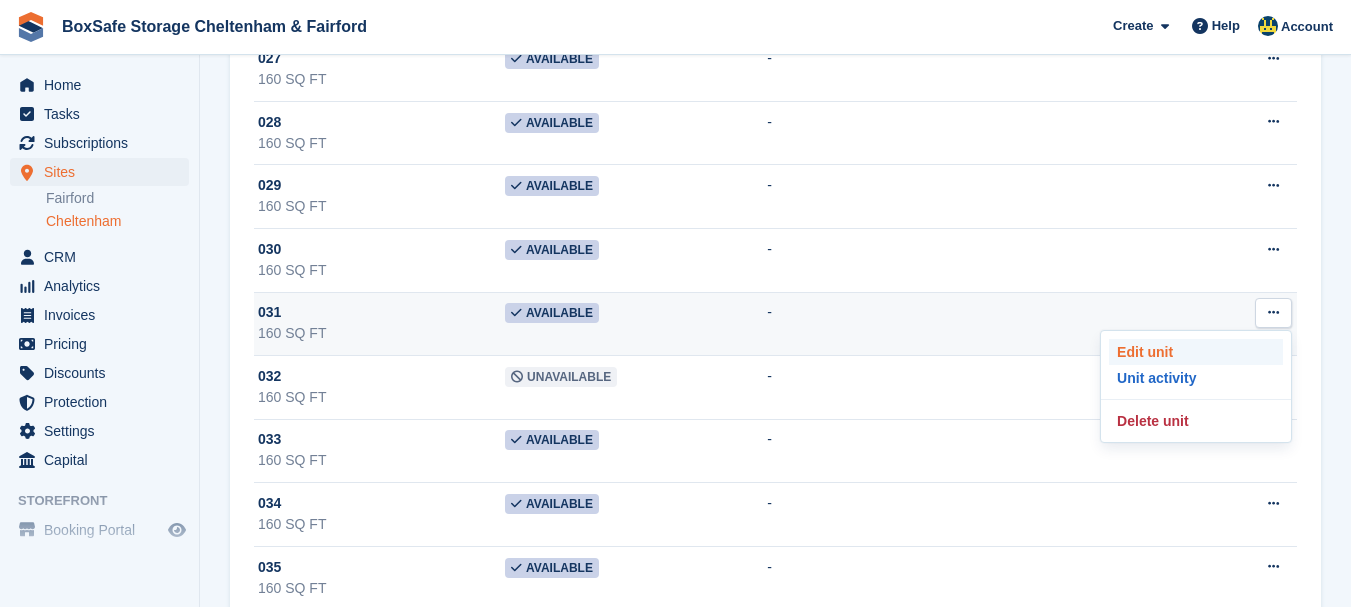 click on "Edit unit" at bounding box center (1196, 352) 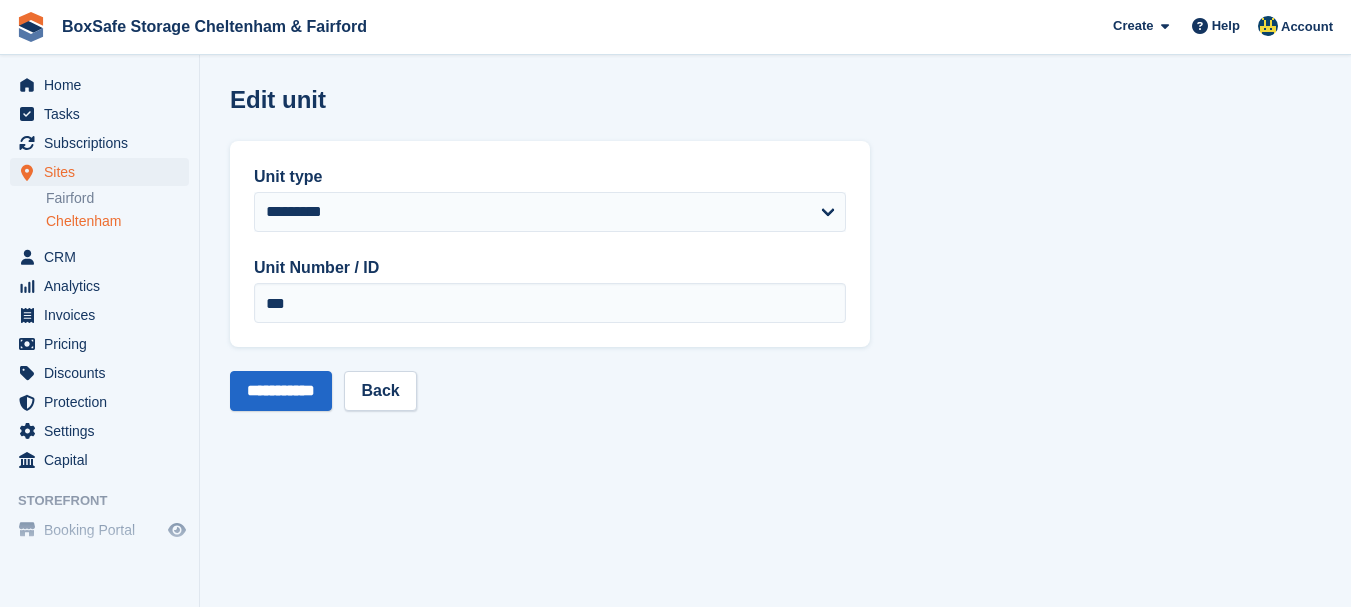 scroll, scrollTop: 0, scrollLeft: 0, axis: both 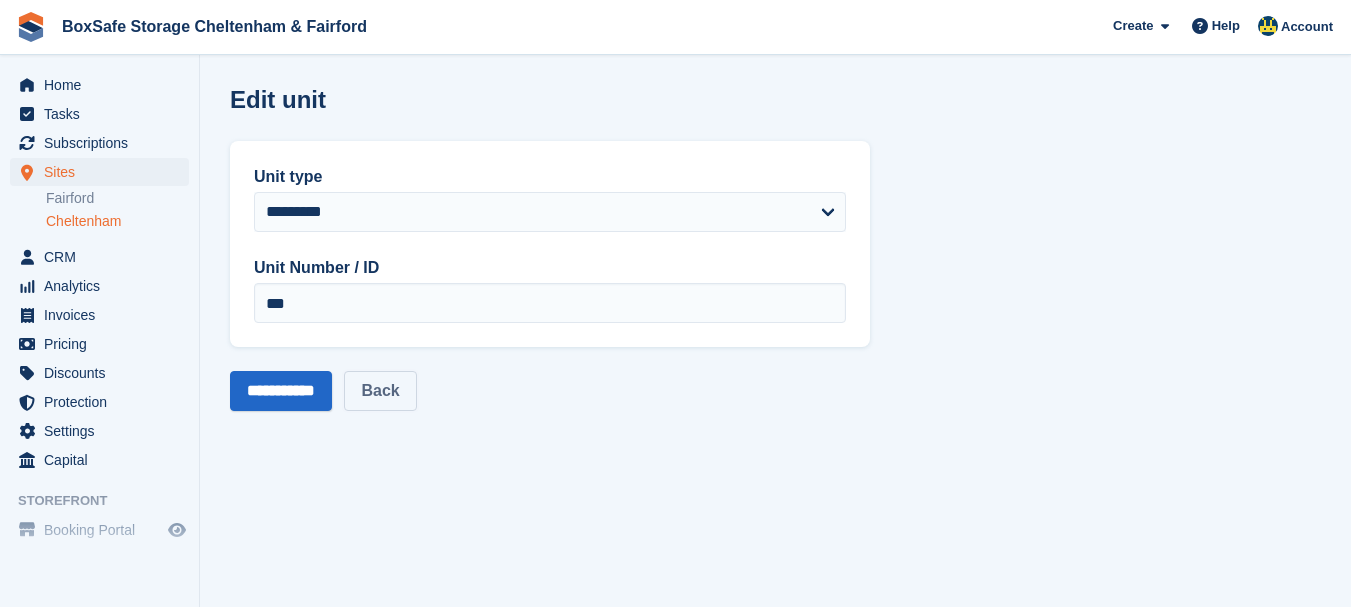 click on "Back" at bounding box center [380, 391] 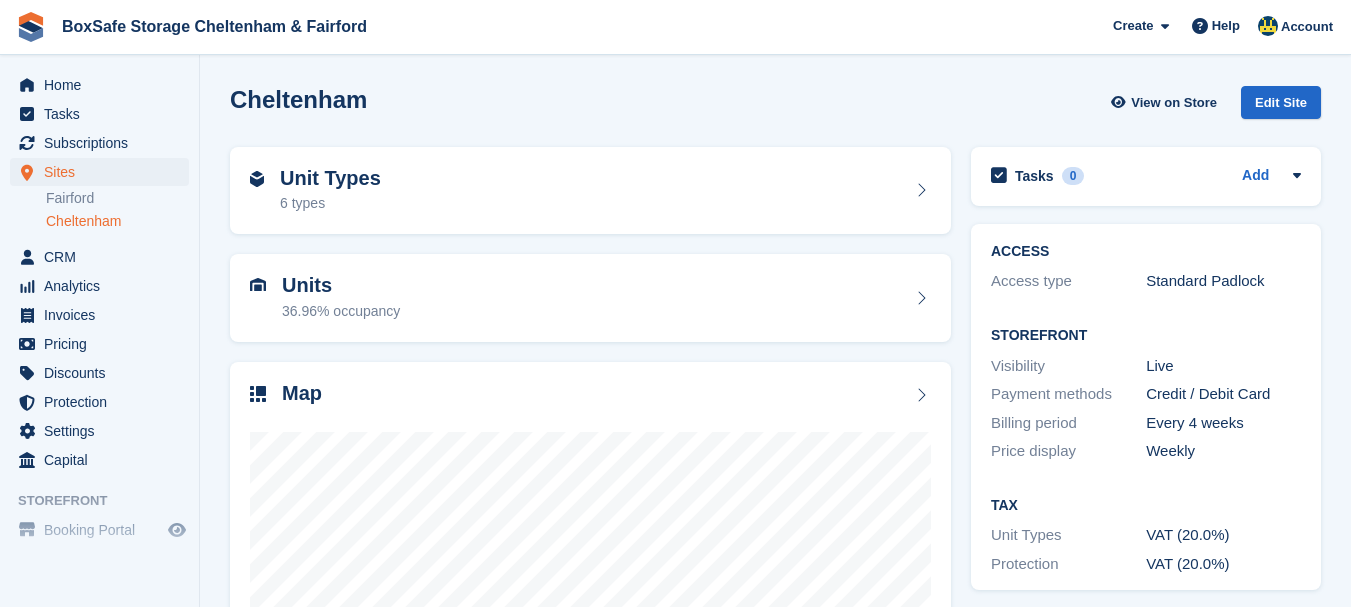 scroll, scrollTop: 0, scrollLeft: 0, axis: both 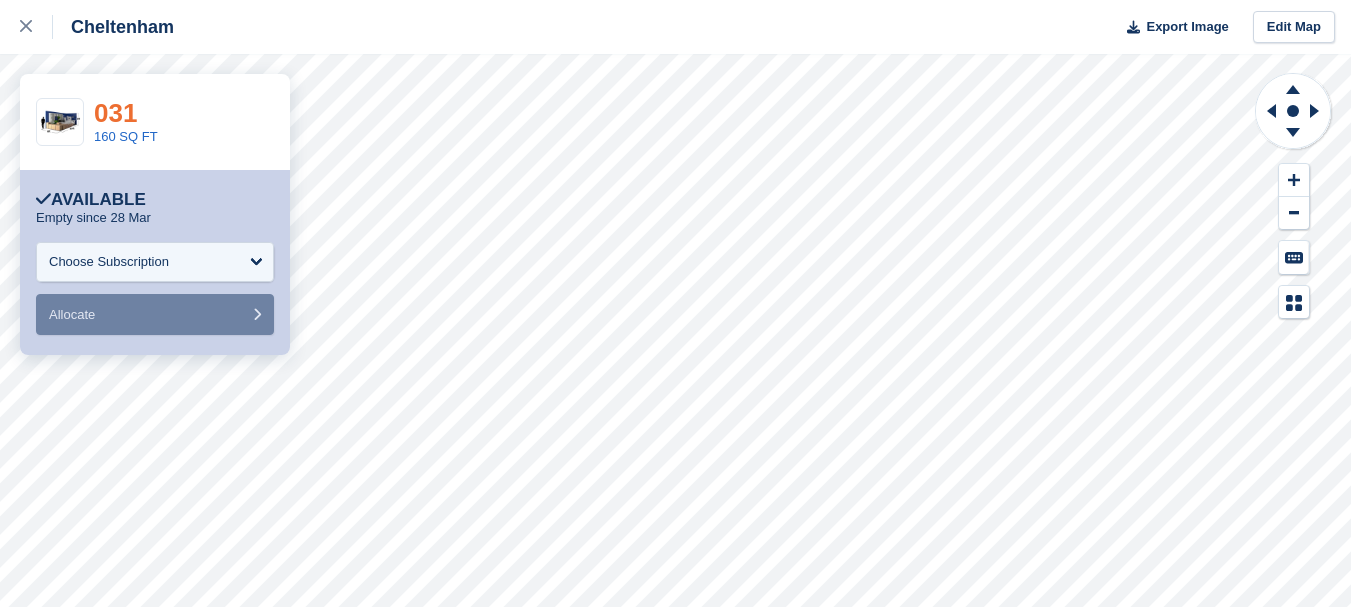 click on "031" at bounding box center [115, 113] 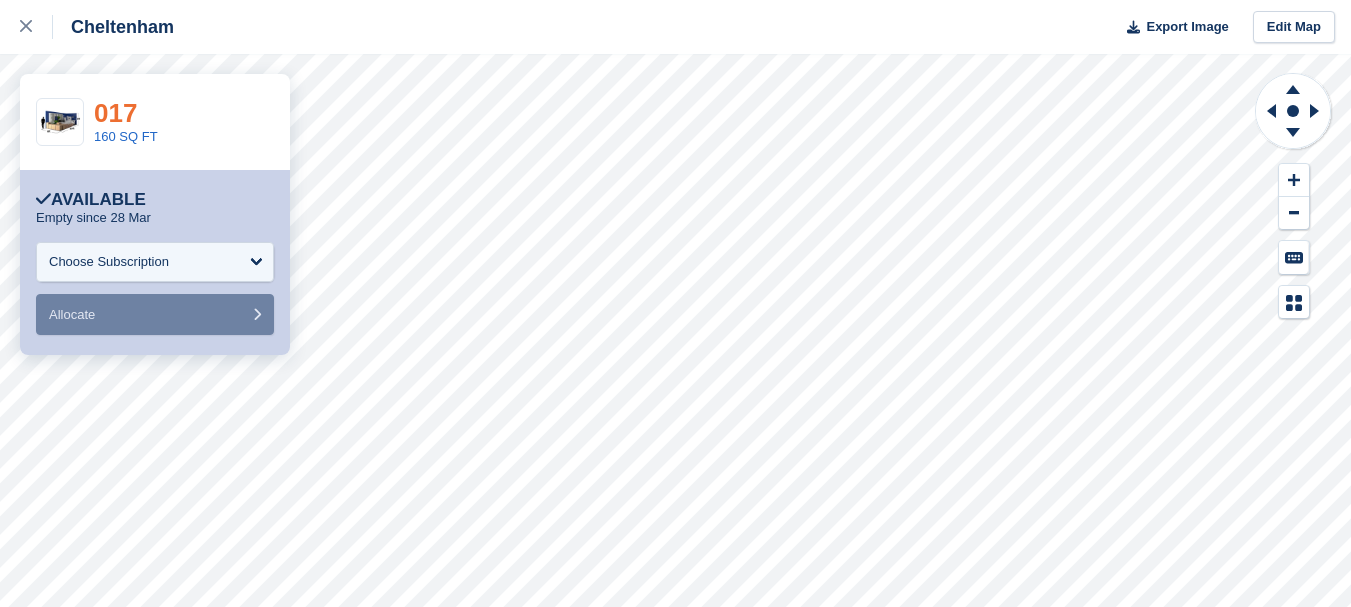 click on "017" at bounding box center (115, 113) 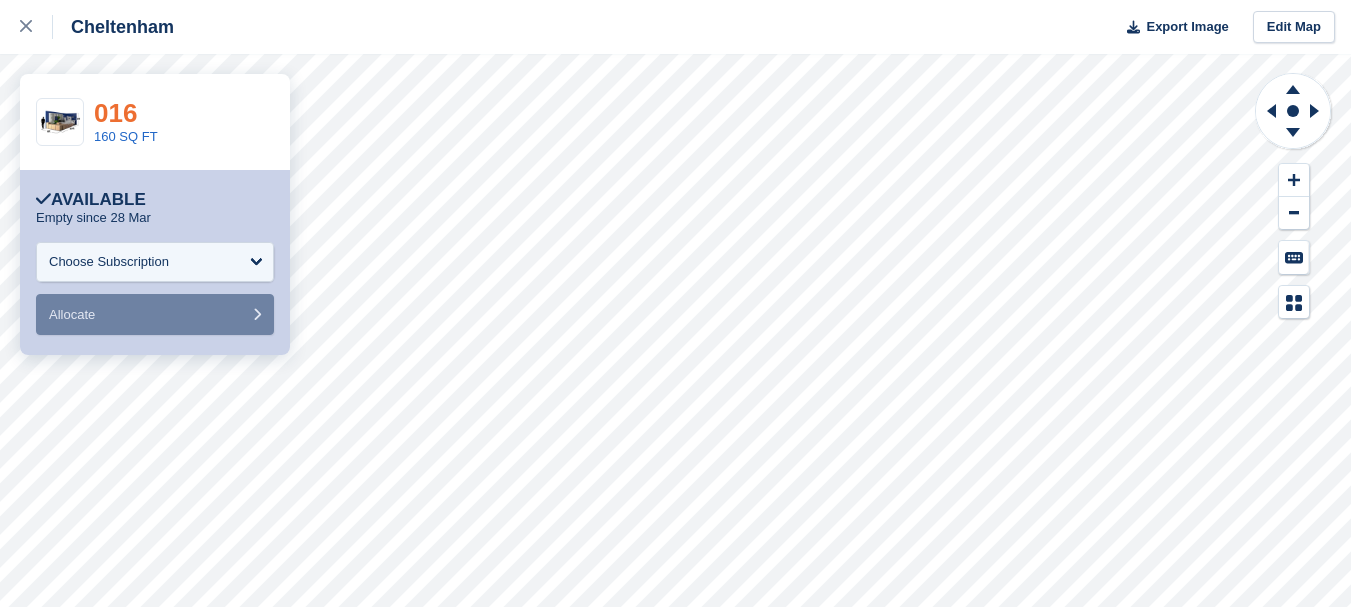 click on "016" at bounding box center (115, 113) 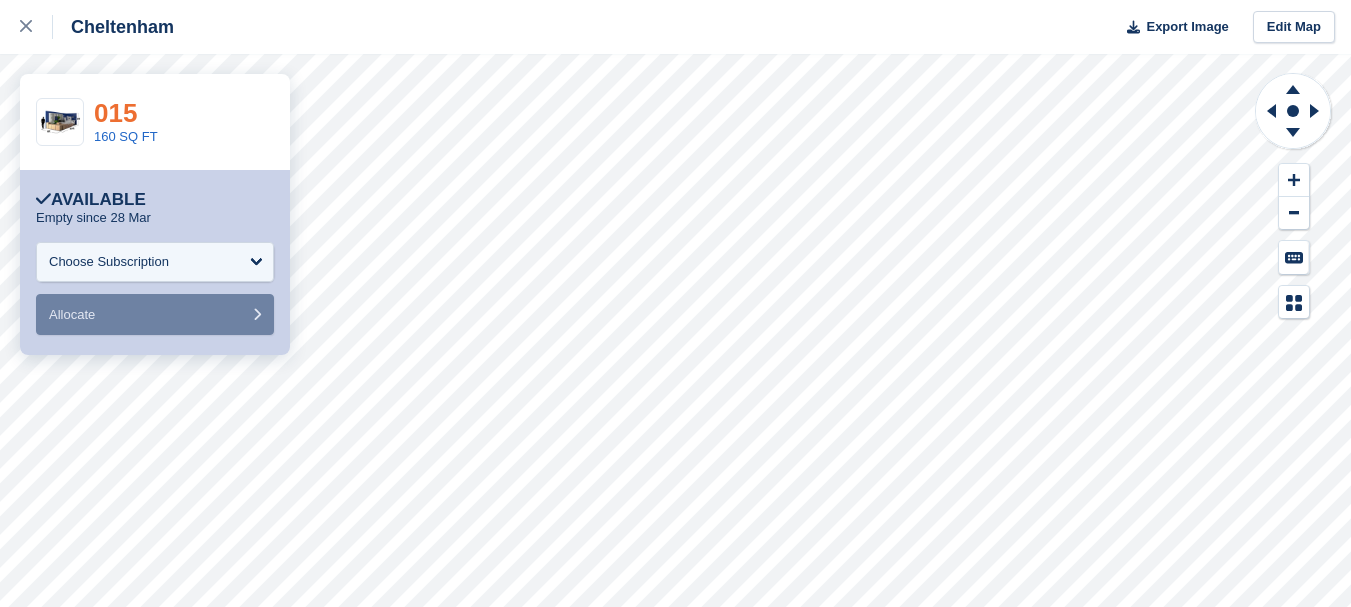 click on "015" at bounding box center (115, 113) 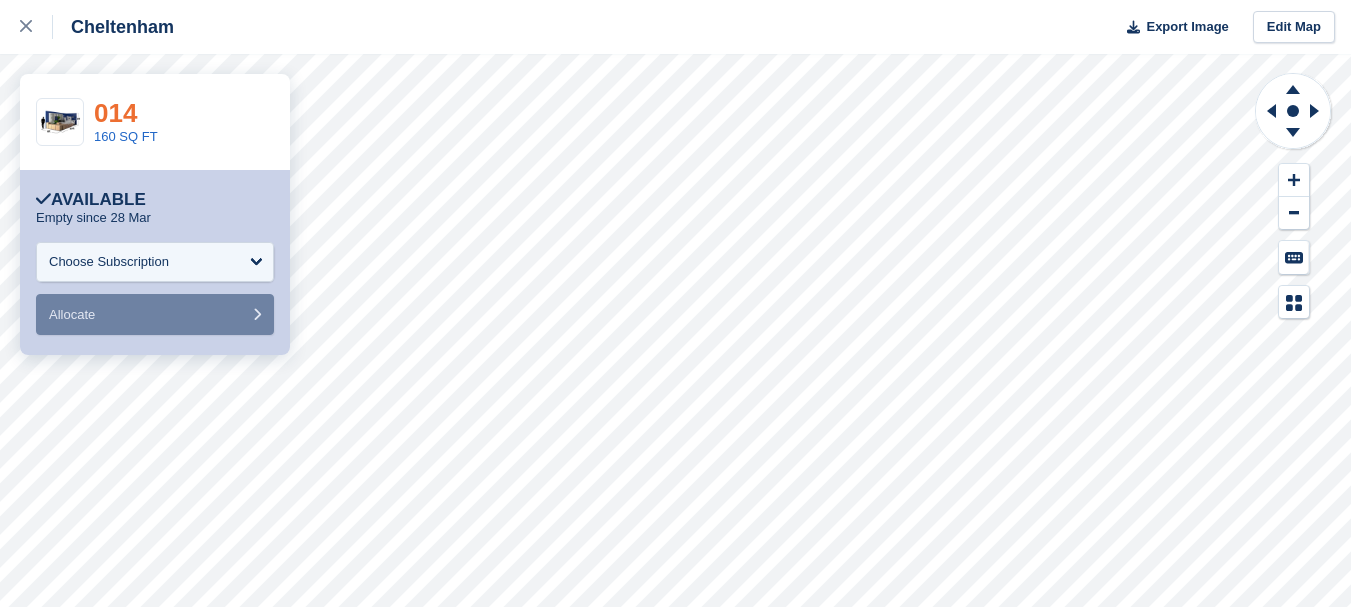 click on "014" at bounding box center [115, 113] 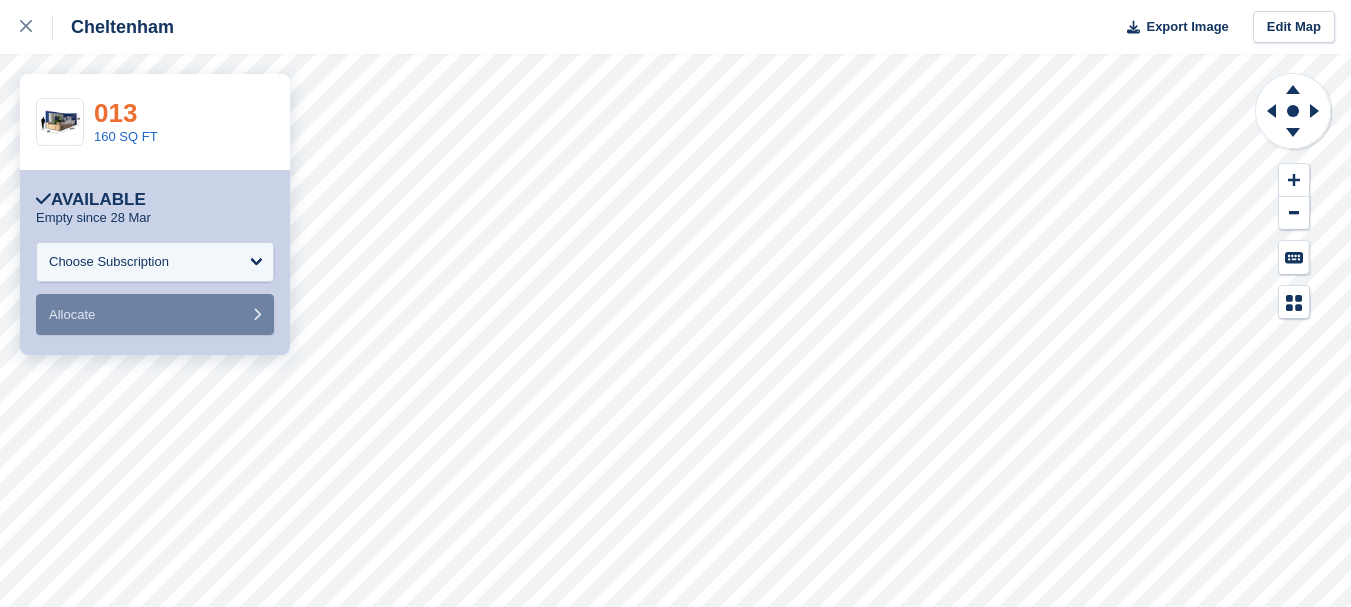 click on "013" at bounding box center (115, 113) 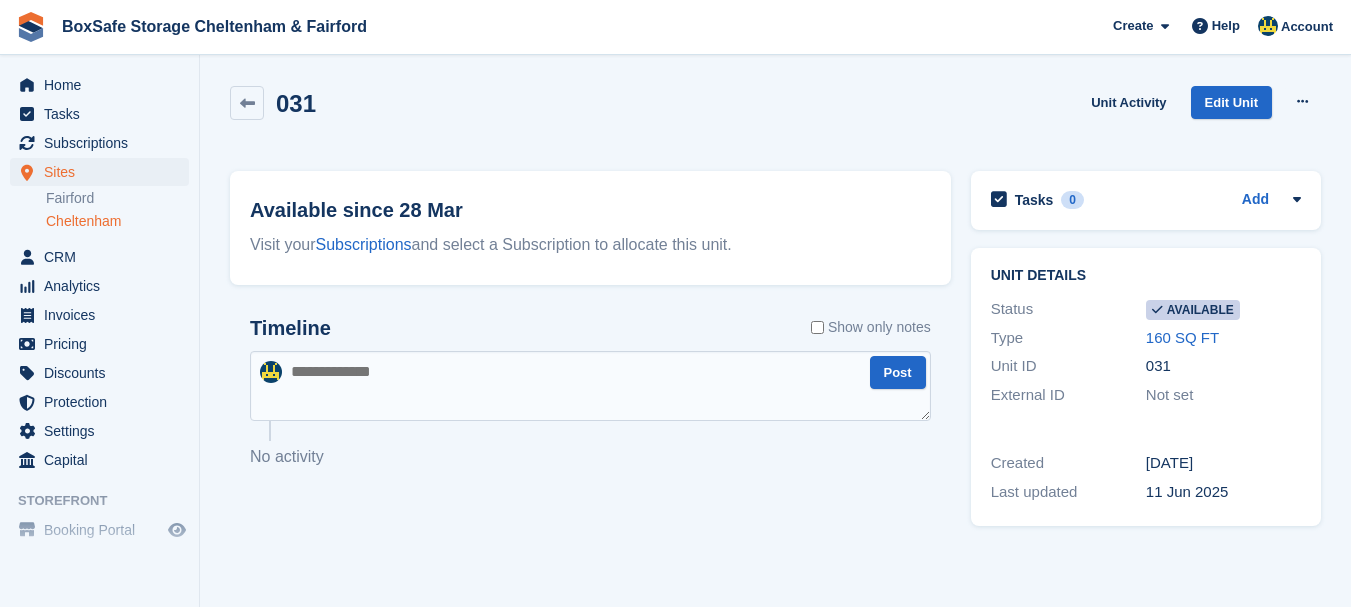 scroll, scrollTop: 0, scrollLeft: 0, axis: both 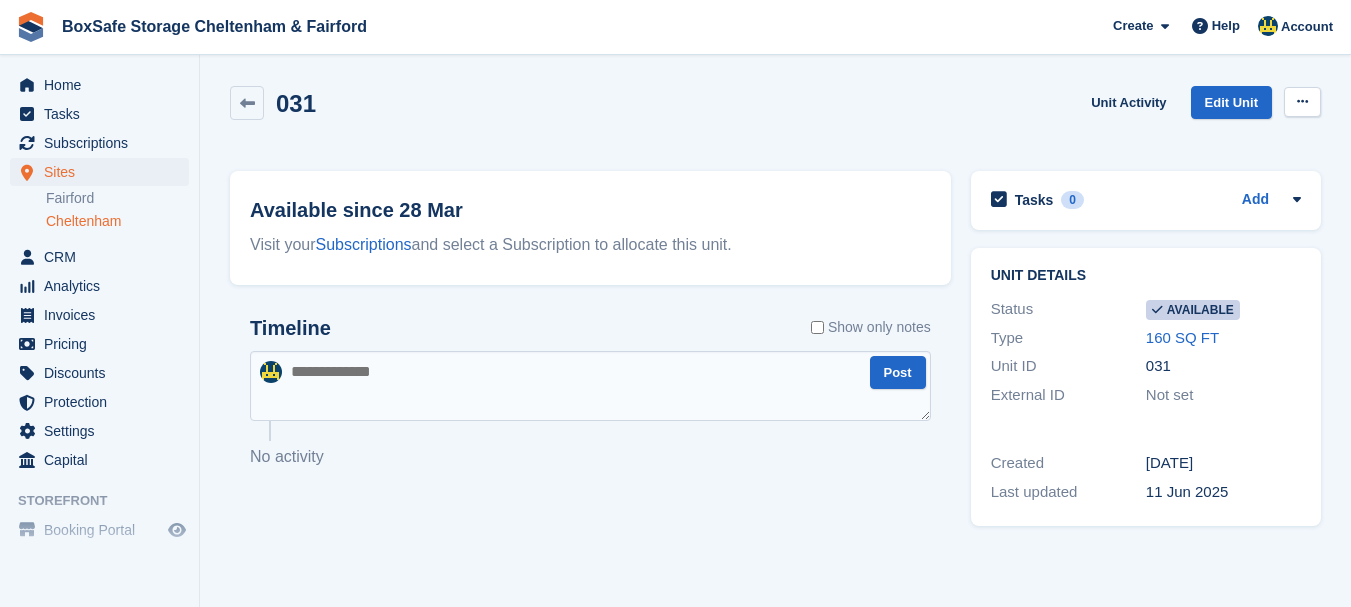 click at bounding box center [1302, 101] 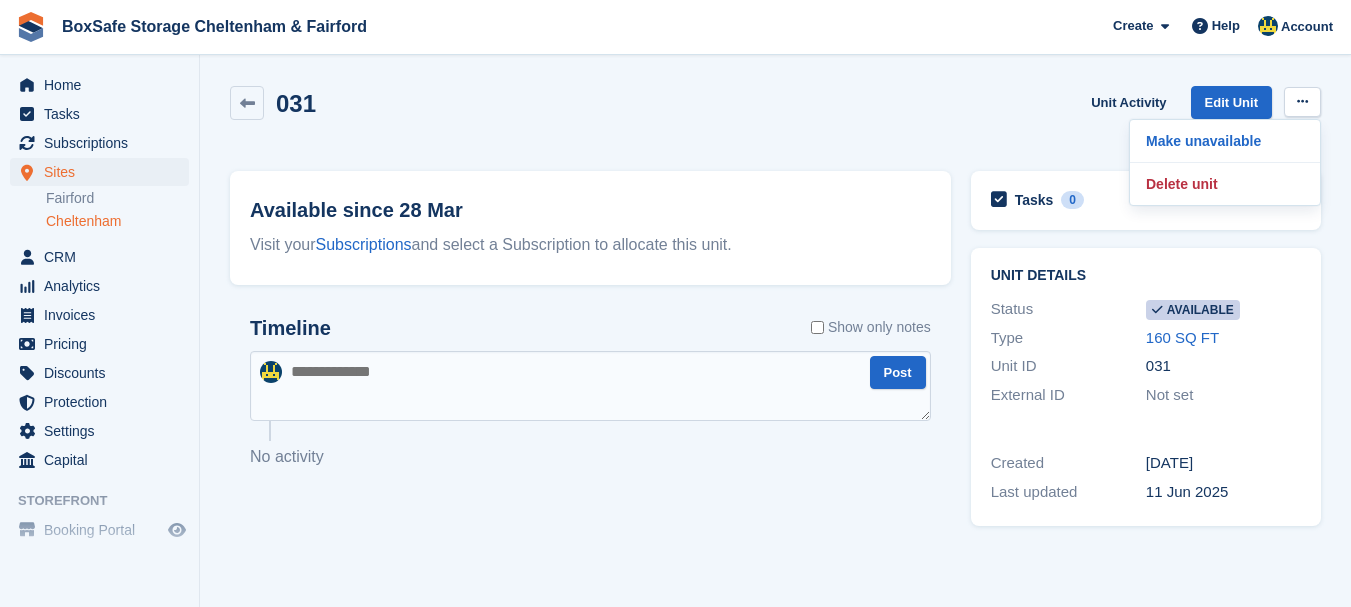 click on "Make unavailable" at bounding box center [1225, 141] 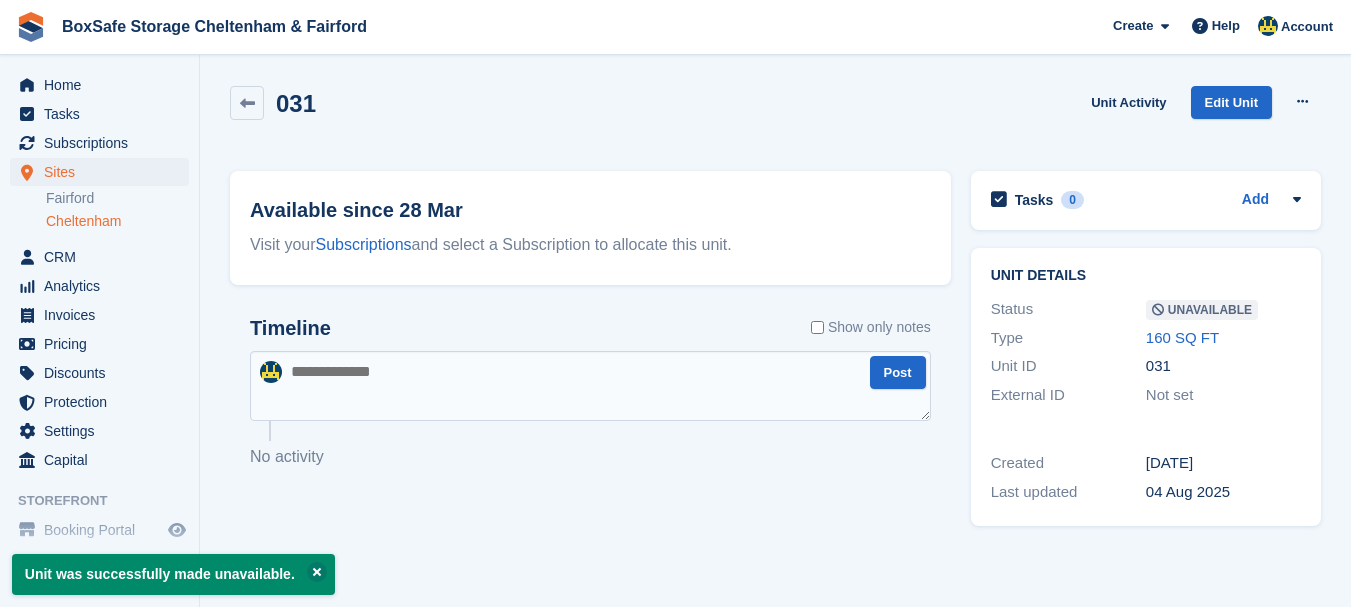 click on "Cheltenham" at bounding box center (117, 221) 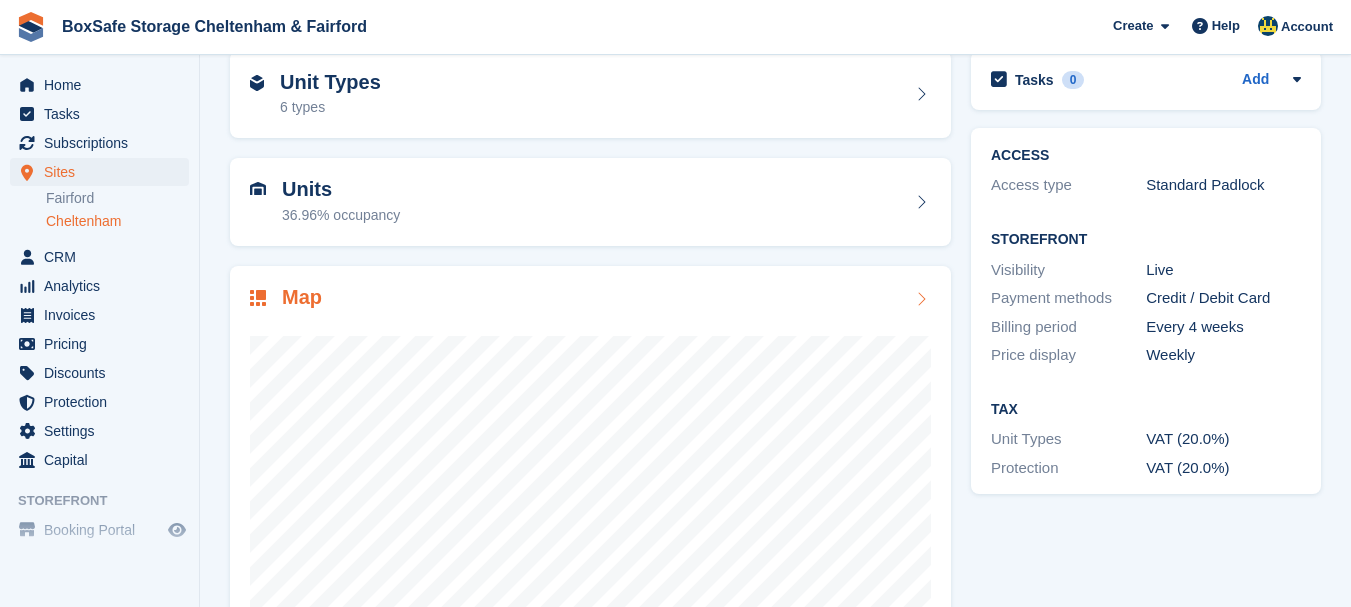 scroll, scrollTop: 120, scrollLeft: 0, axis: vertical 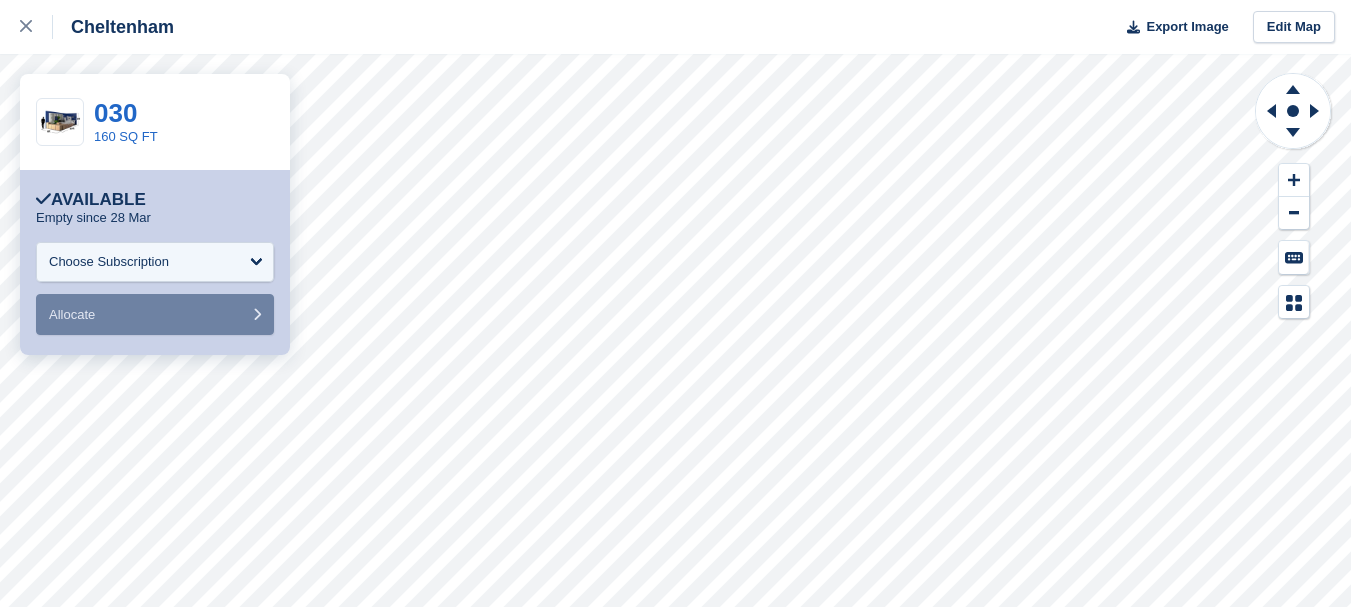 click at bounding box center (60, 122) 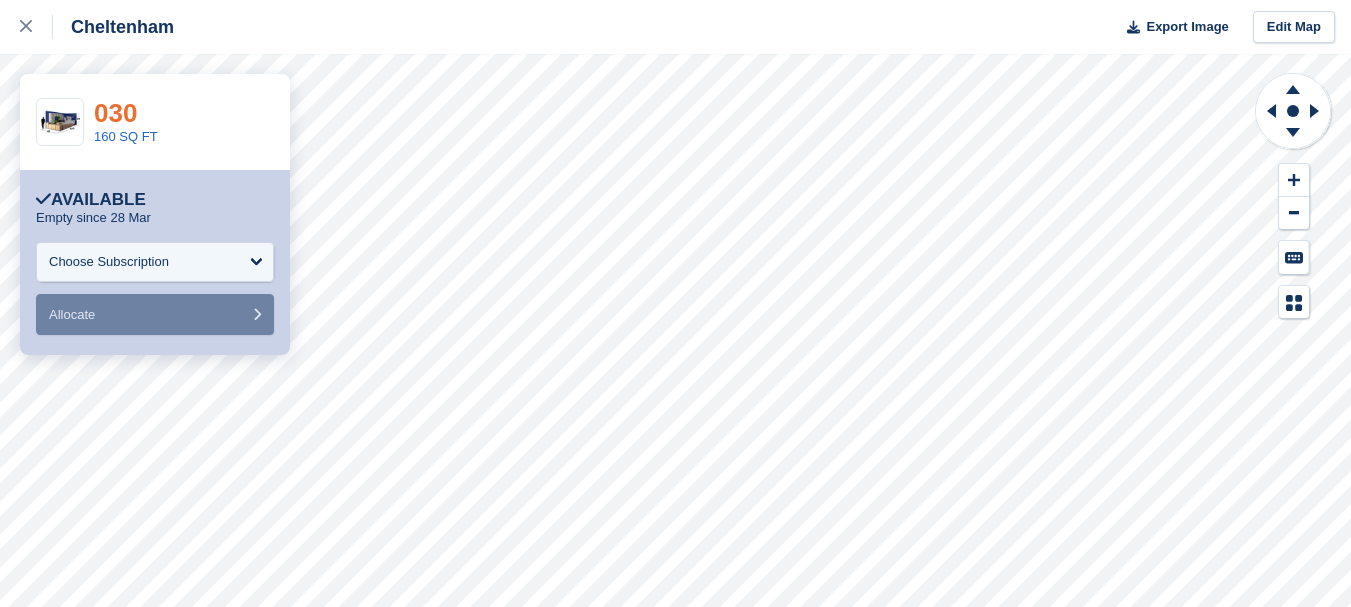 click on "030" at bounding box center [115, 113] 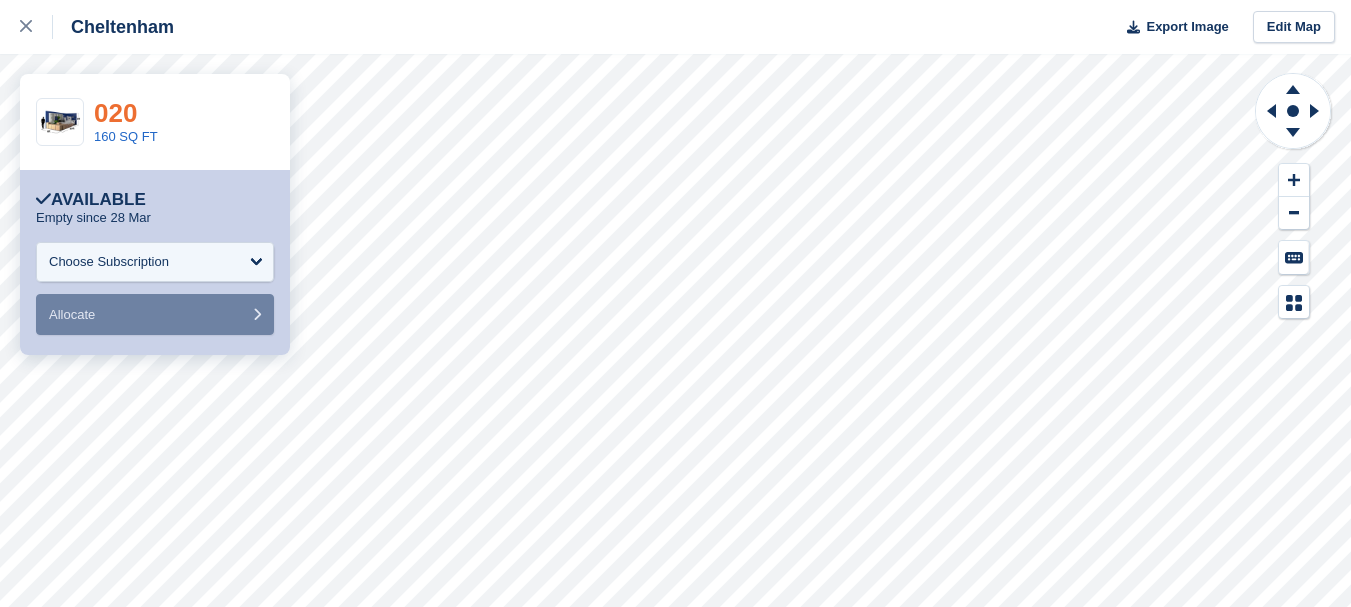 click on "020" at bounding box center (115, 113) 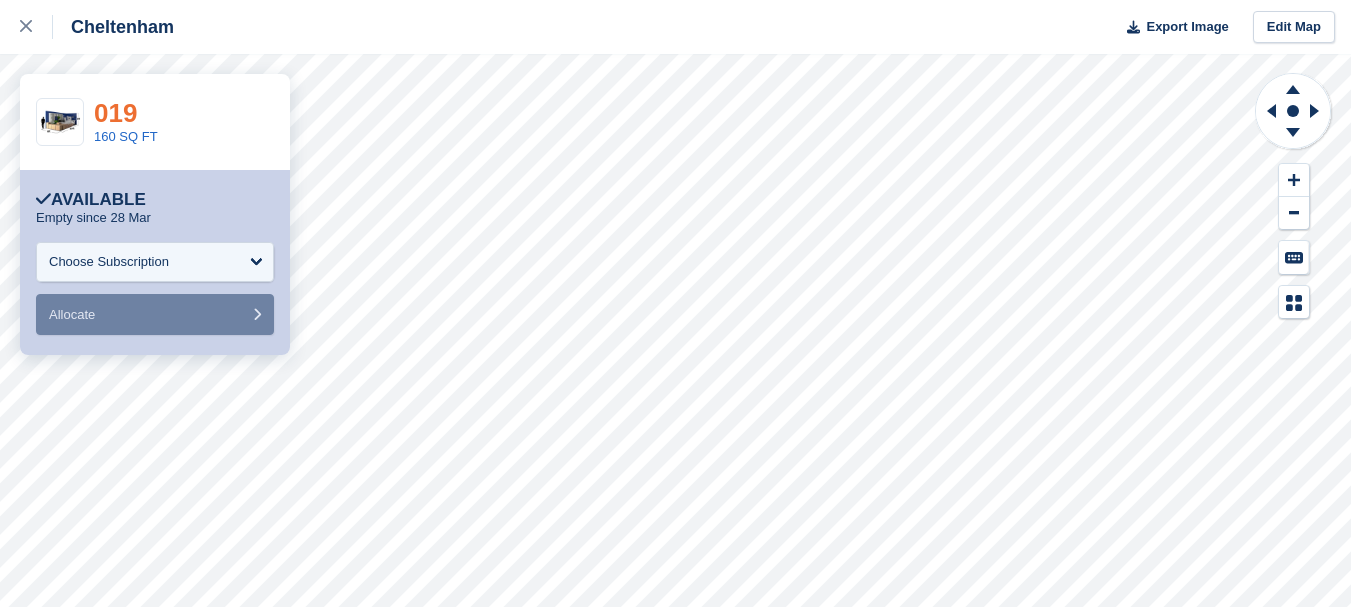 click on "019" at bounding box center [115, 113] 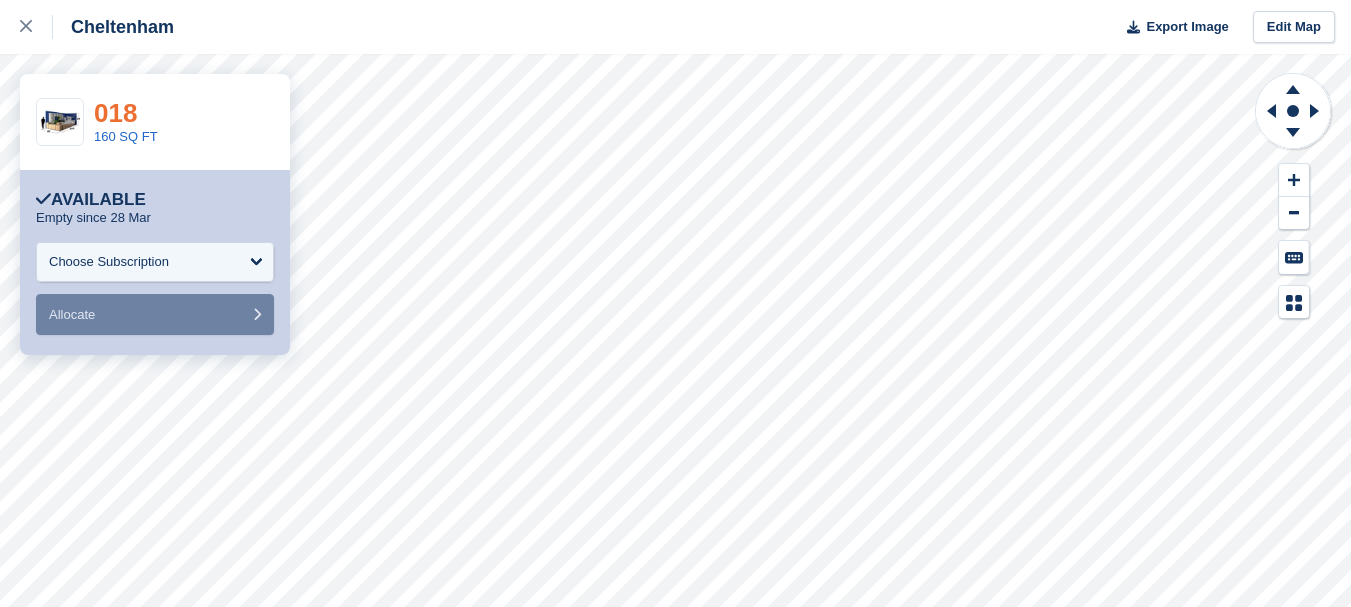 click on "018" at bounding box center [115, 113] 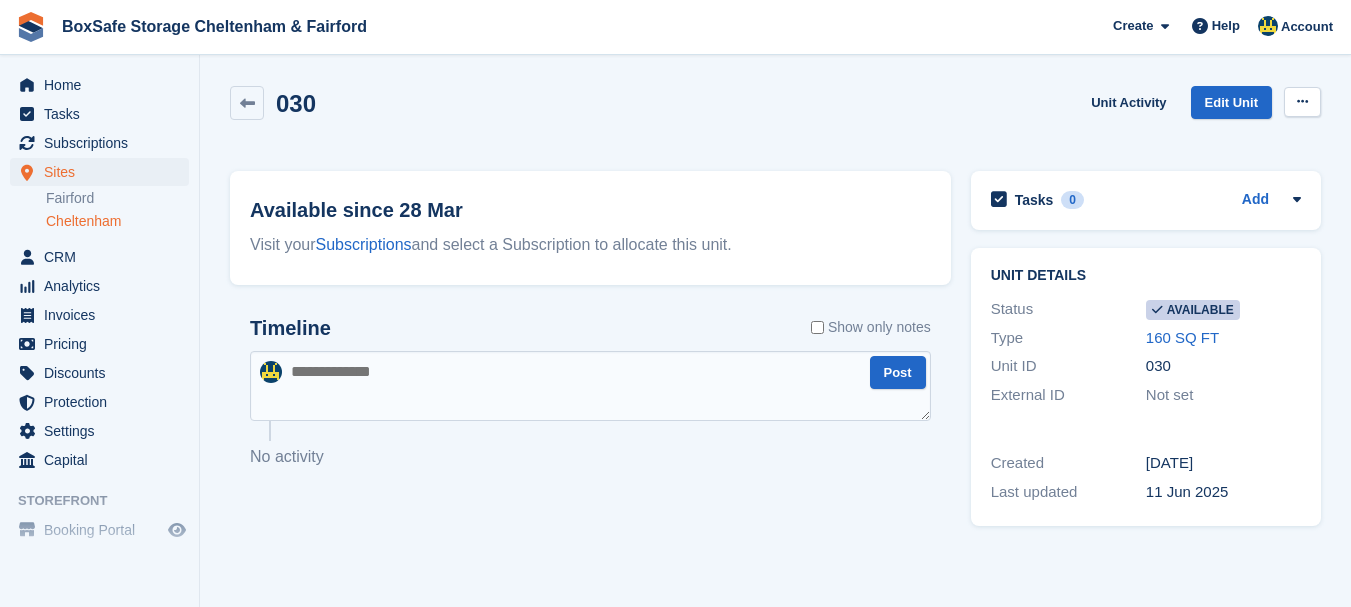 scroll, scrollTop: 0, scrollLeft: 0, axis: both 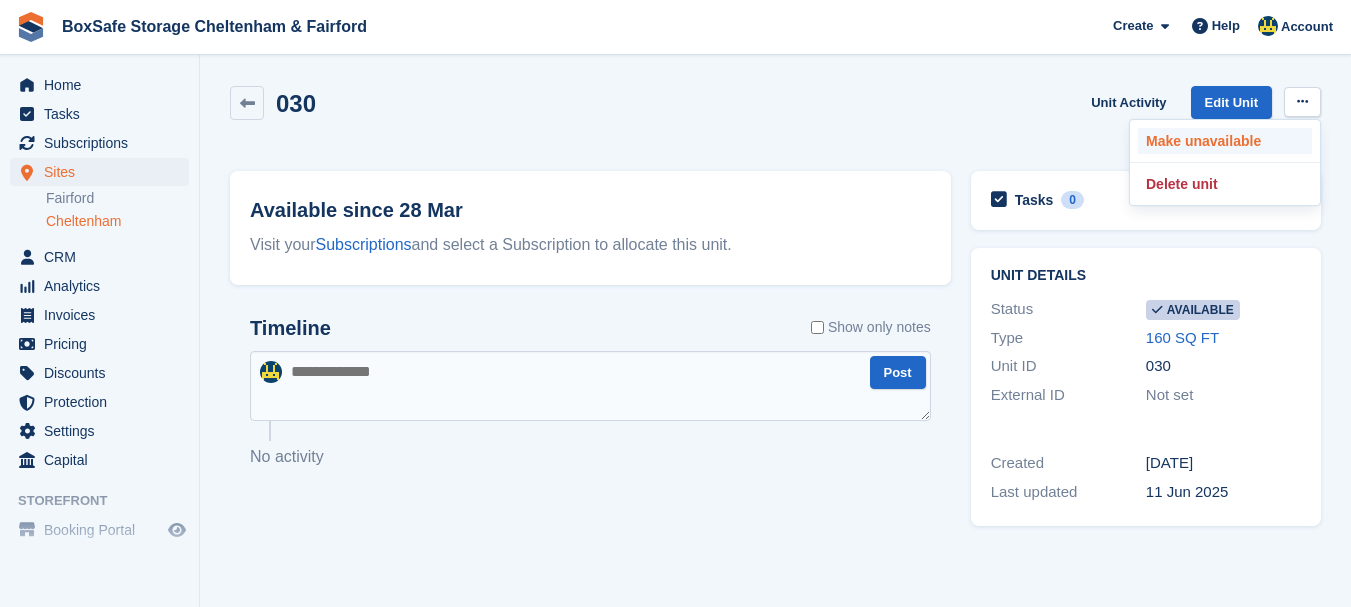 click on "Make unavailable" at bounding box center (1225, 141) 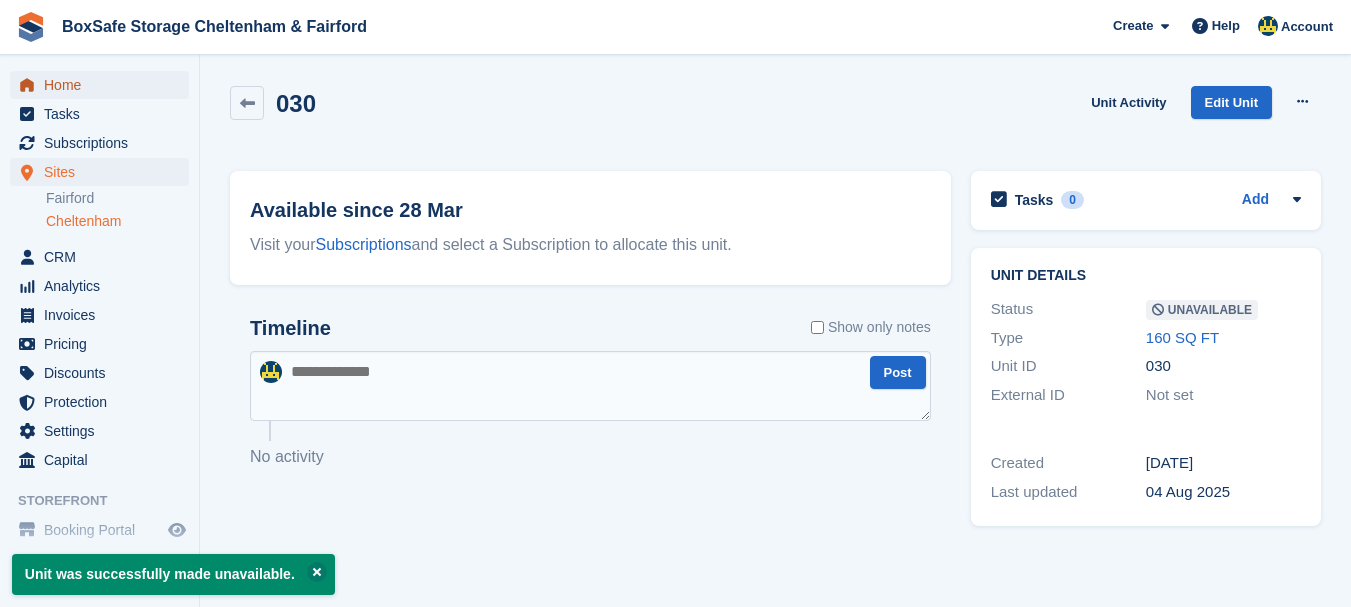 click on "Home" at bounding box center (104, 85) 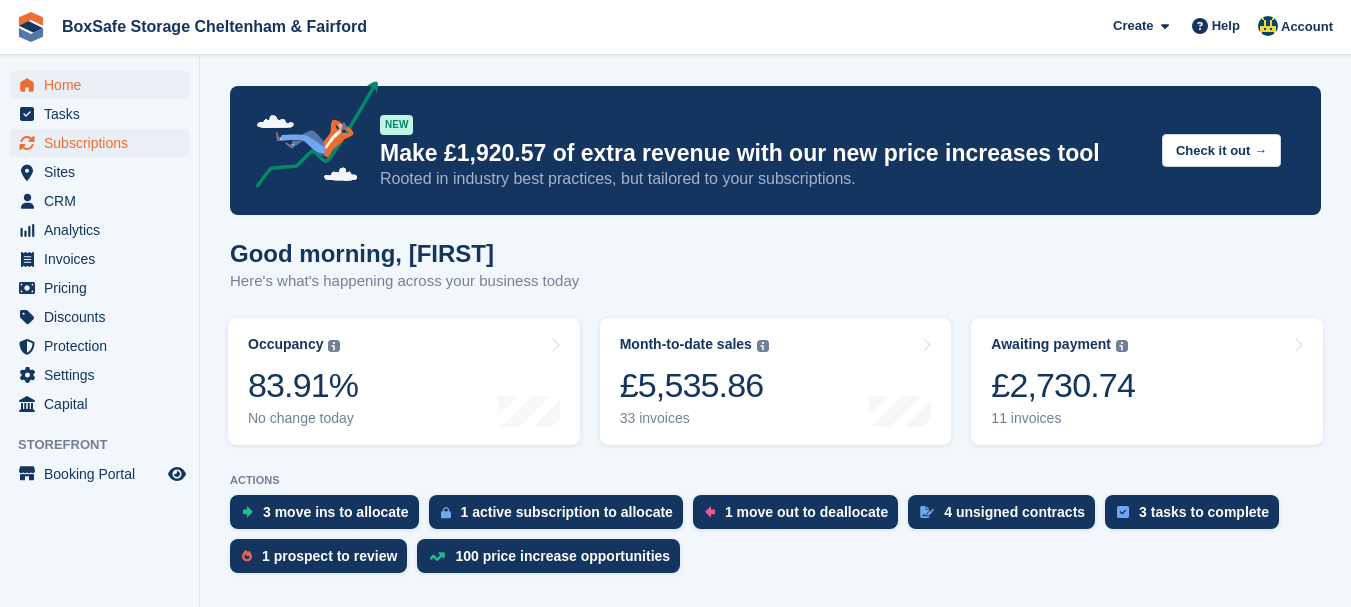scroll, scrollTop: 0, scrollLeft: 0, axis: both 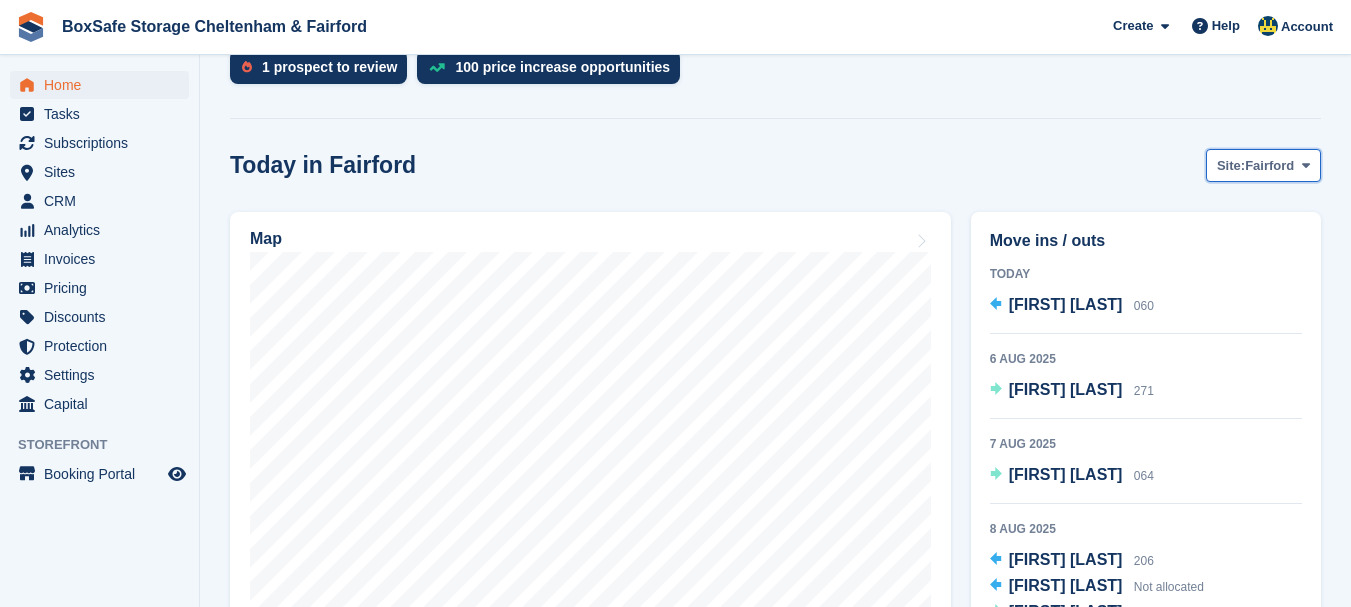 click on "Site:
Fairford" at bounding box center (1263, 165) 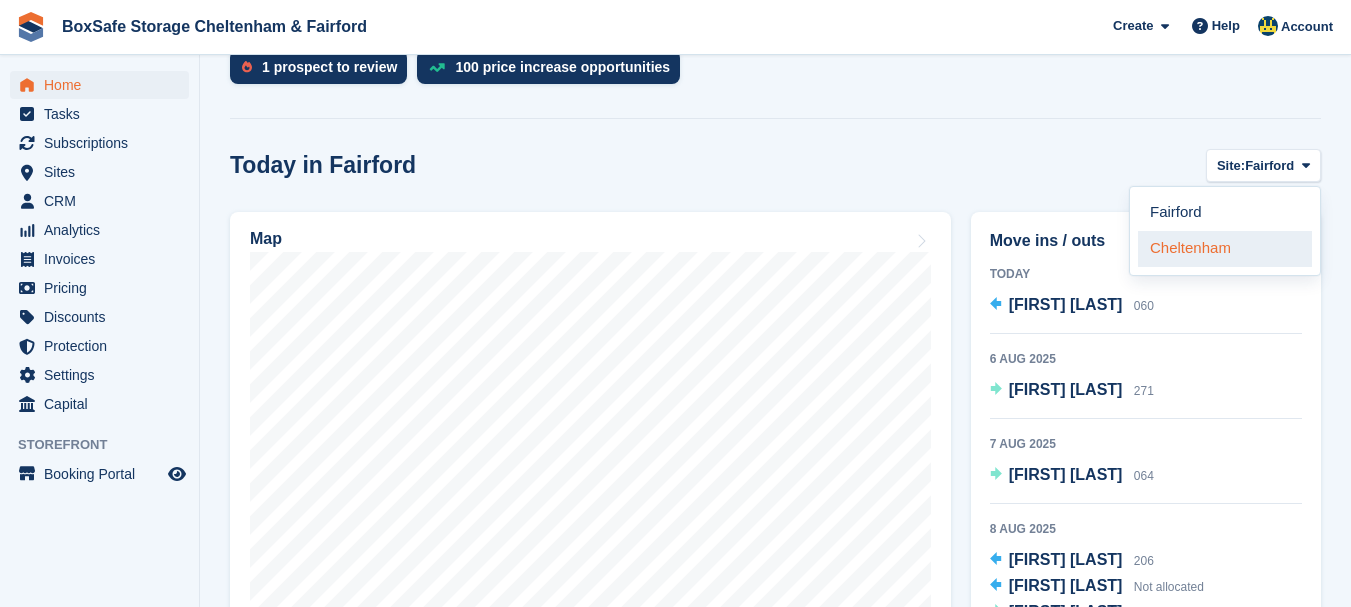 click on "Cheltenham" at bounding box center (1225, 249) 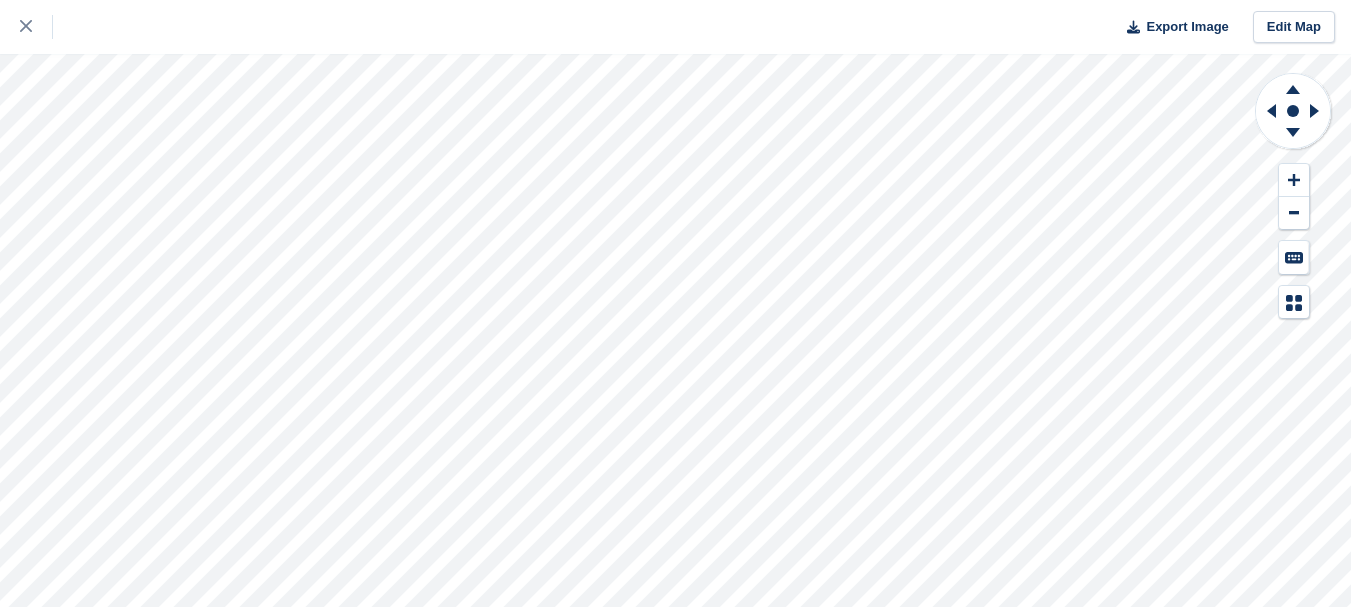 scroll, scrollTop: 0, scrollLeft: 0, axis: both 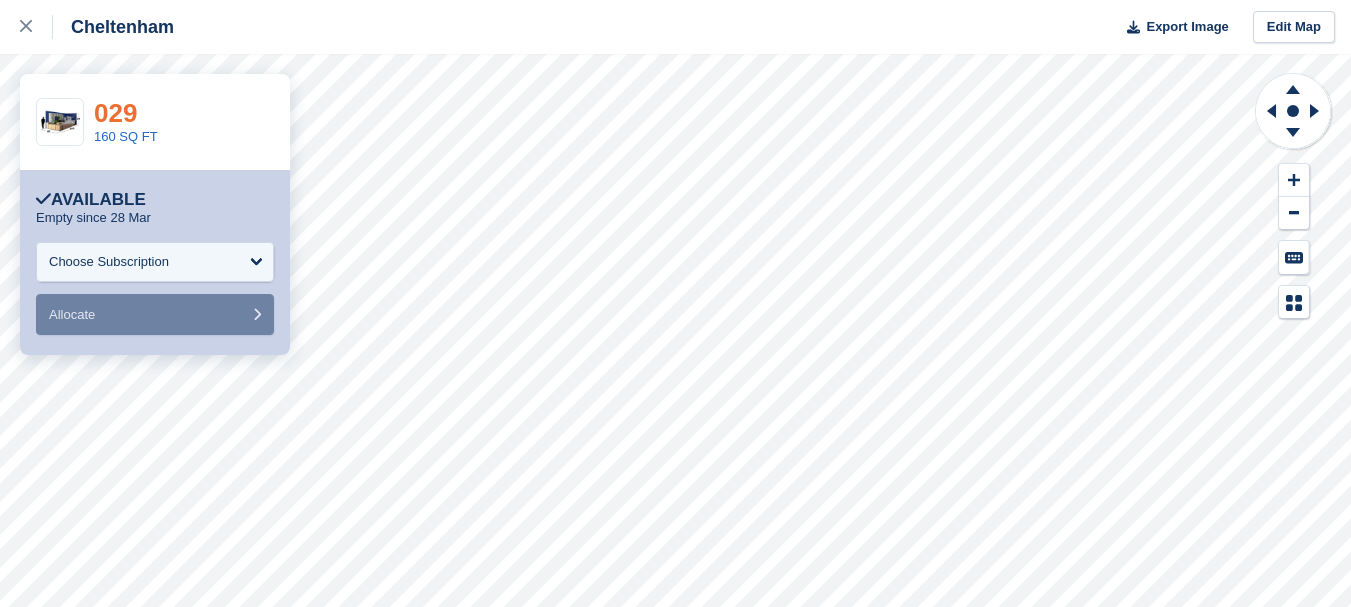 click on "029" at bounding box center (115, 113) 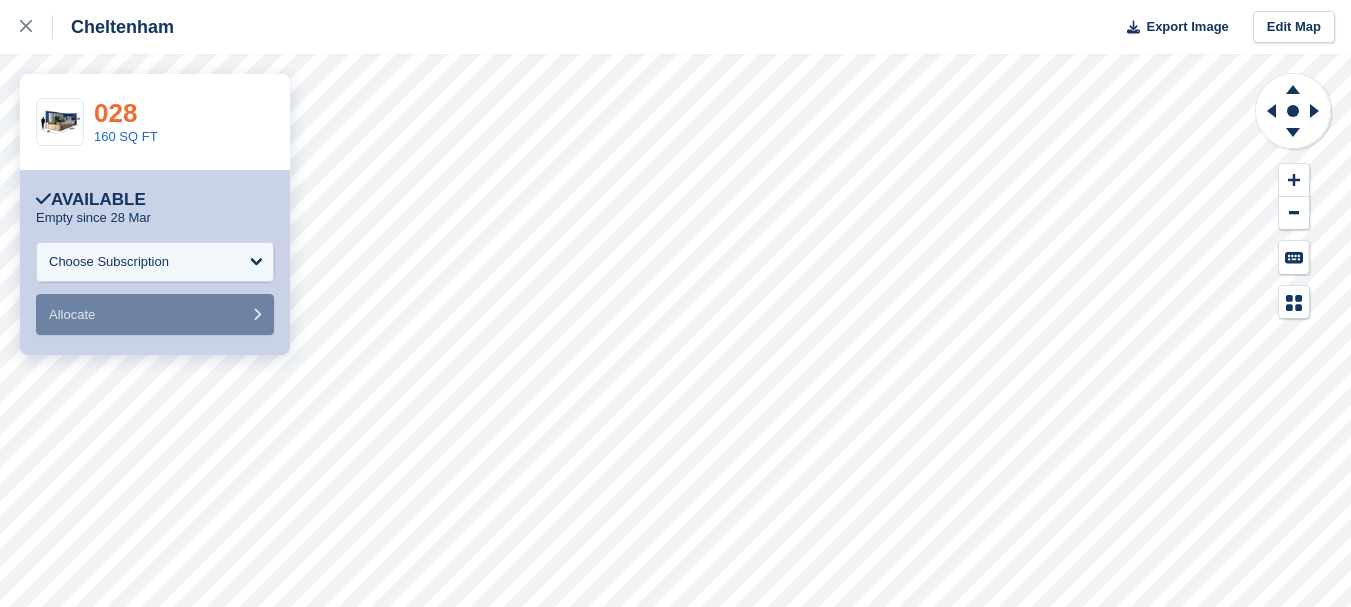 click on "028" at bounding box center [115, 113] 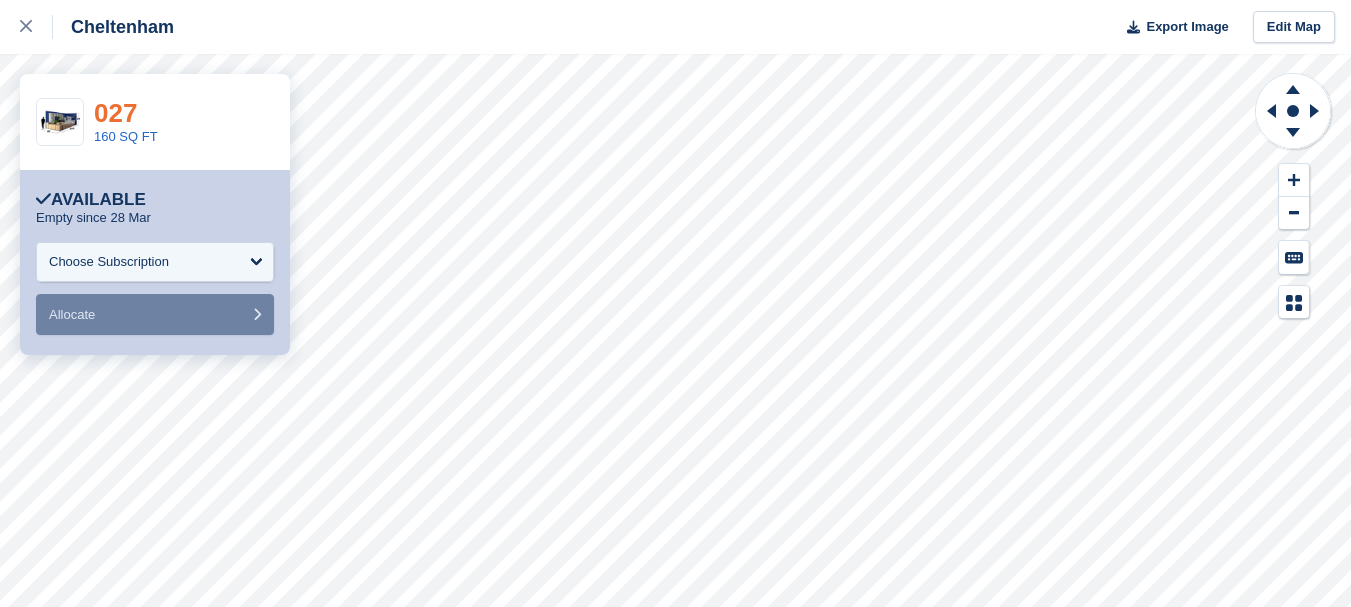 click on "027" at bounding box center [115, 113] 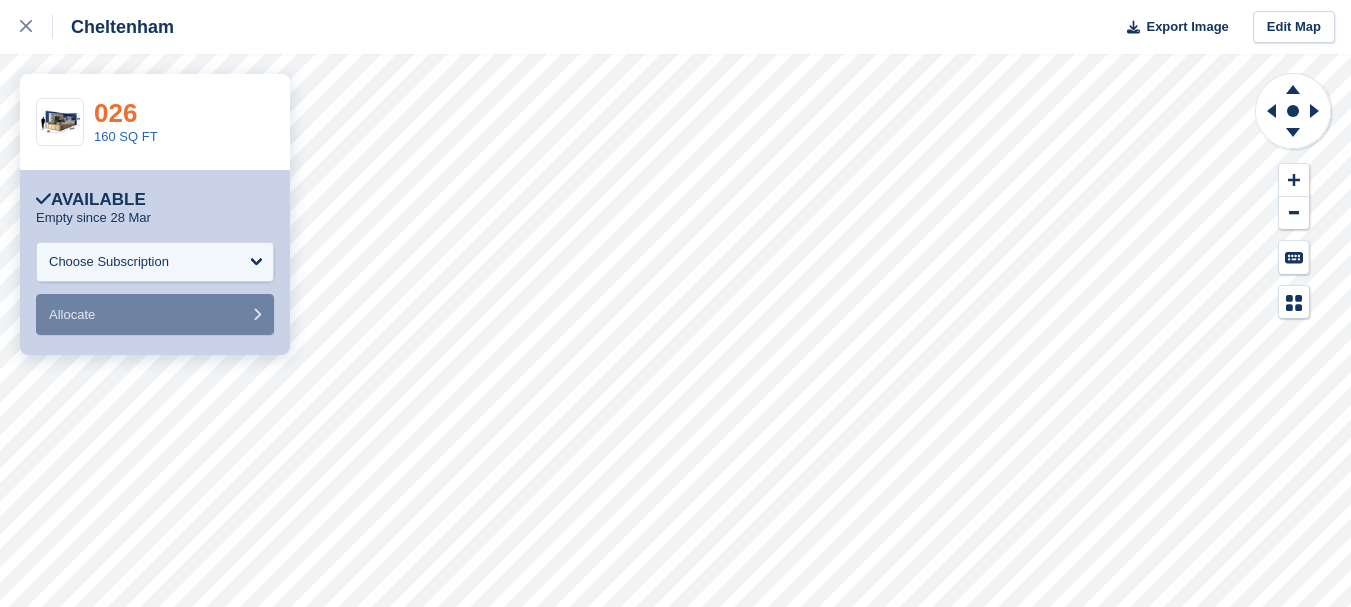 click on "026" at bounding box center (115, 113) 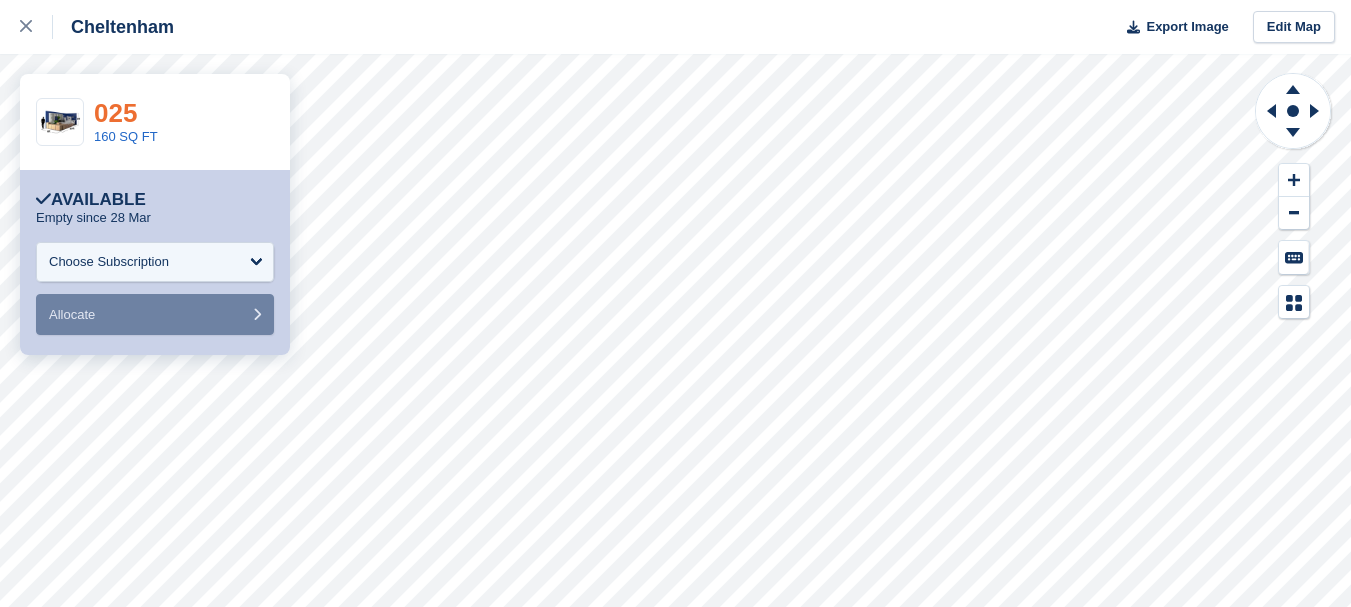 click on "025" at bounding box center [115, 113] 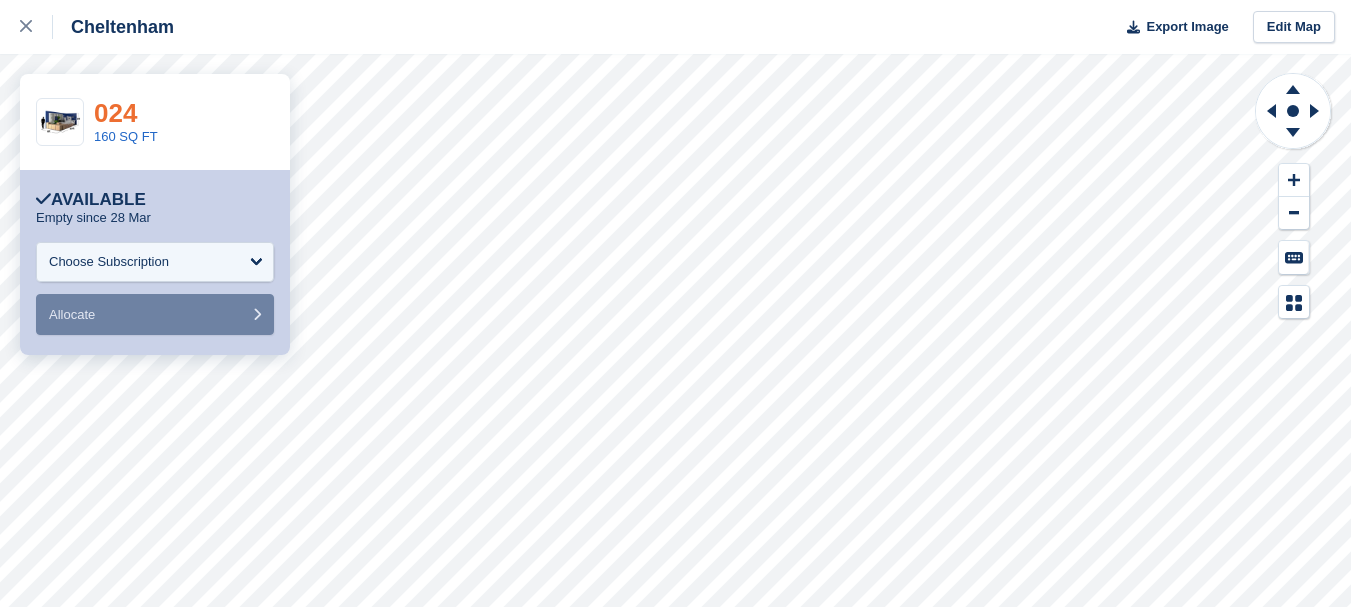 click on "024" at bounding box center (115, 113) 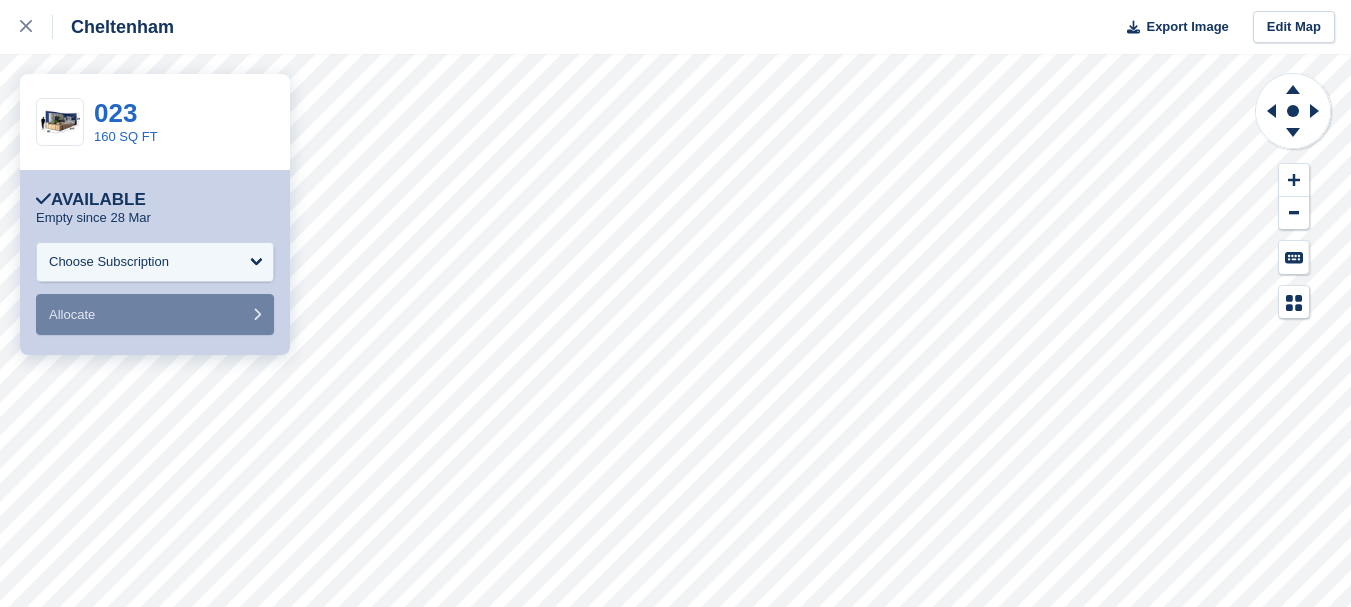 click on "023" at bounding box center (126, 113) 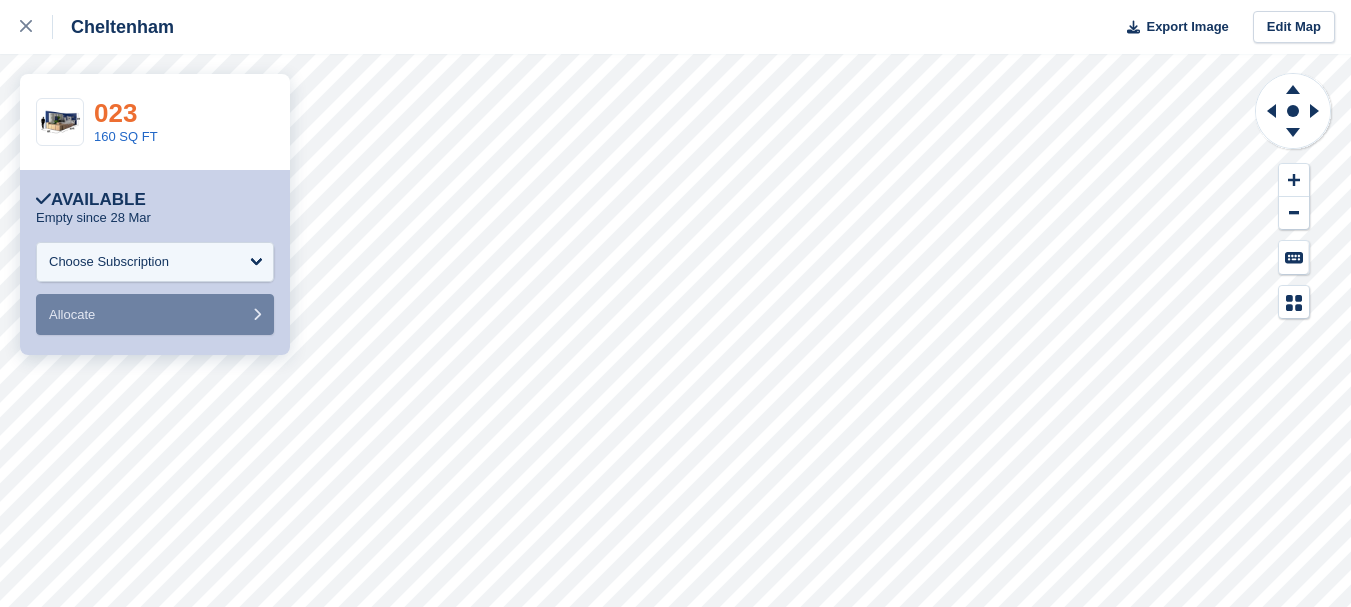 click on "023" at bounding box center [115, 113] 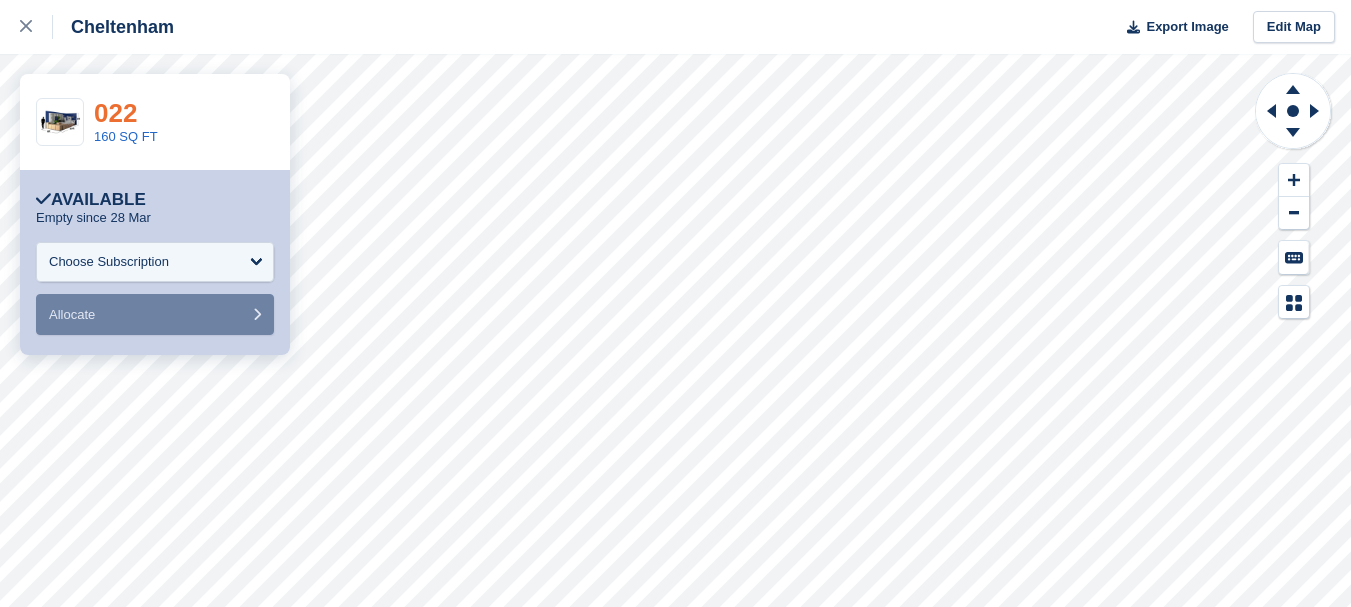 click on "022" at bounding box center [115, 113] 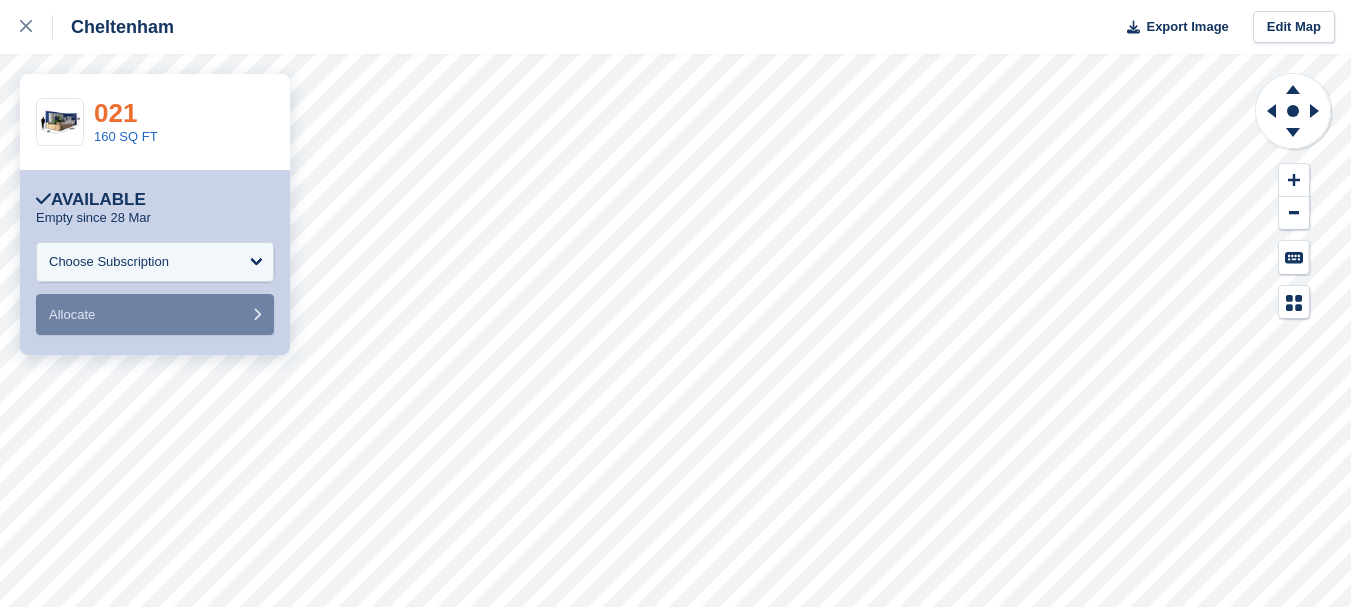 click on "021" at bounding box center (115, 113) 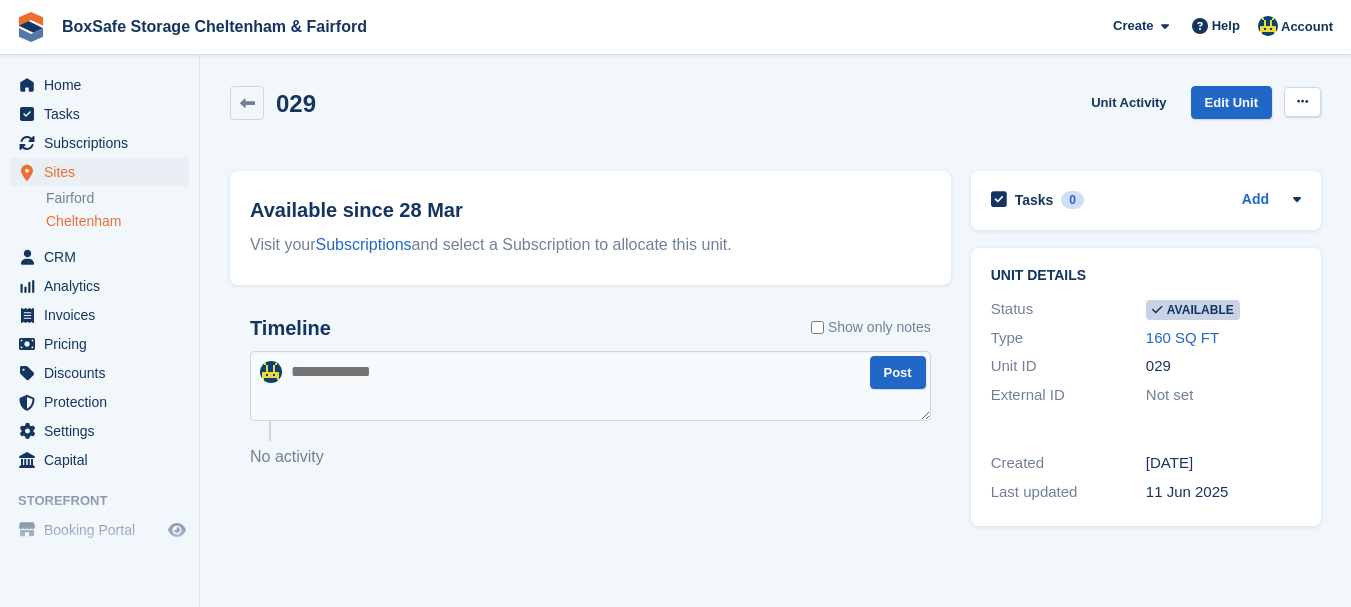 click at bounding box center [1302, 102] 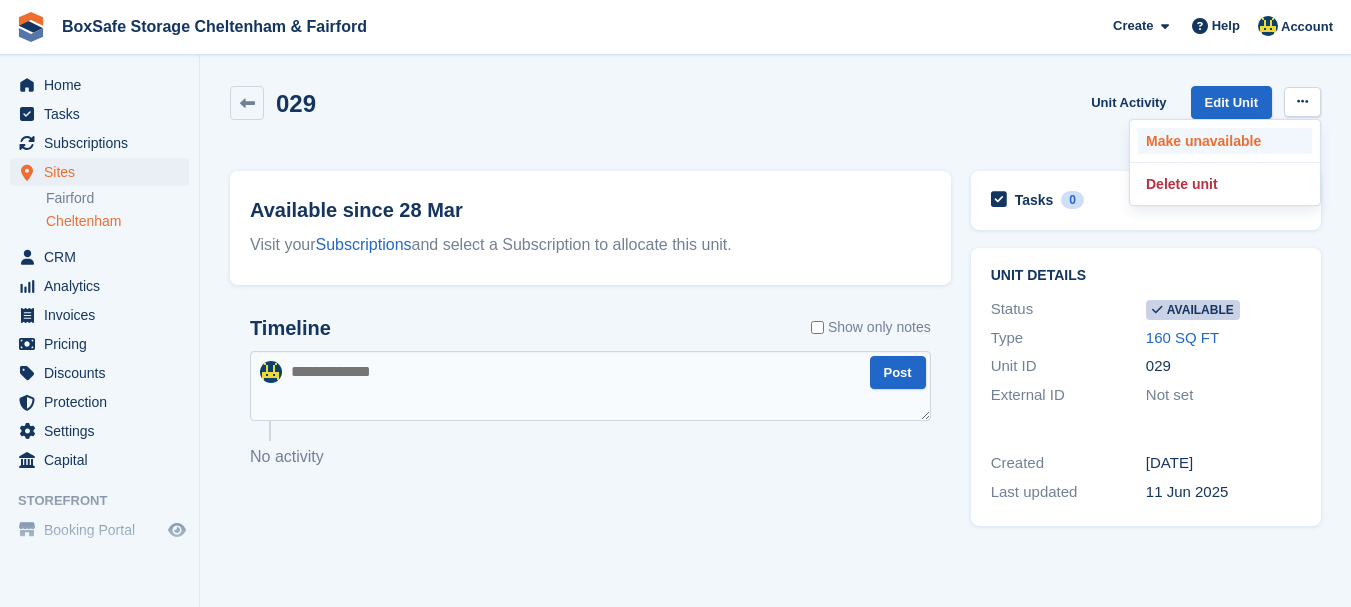 click on "Make unavailable" at bounding box center (1225, 141) 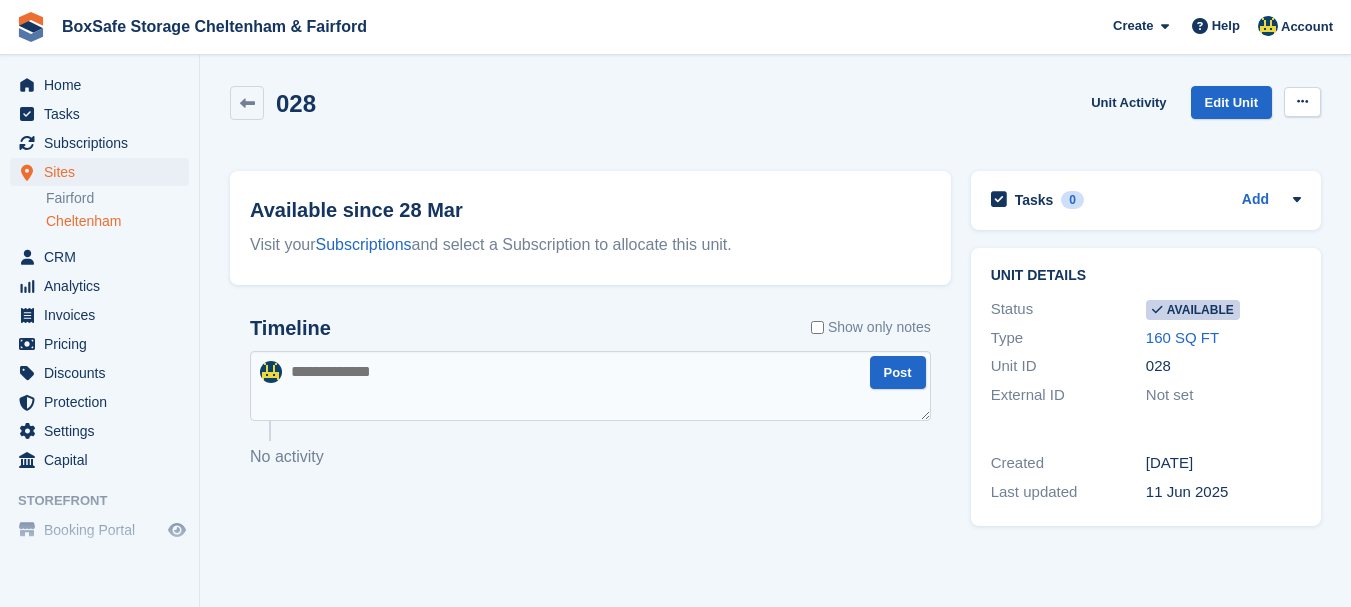 scroll, scrollTop: 0, scrollLeft: 0, axis: both 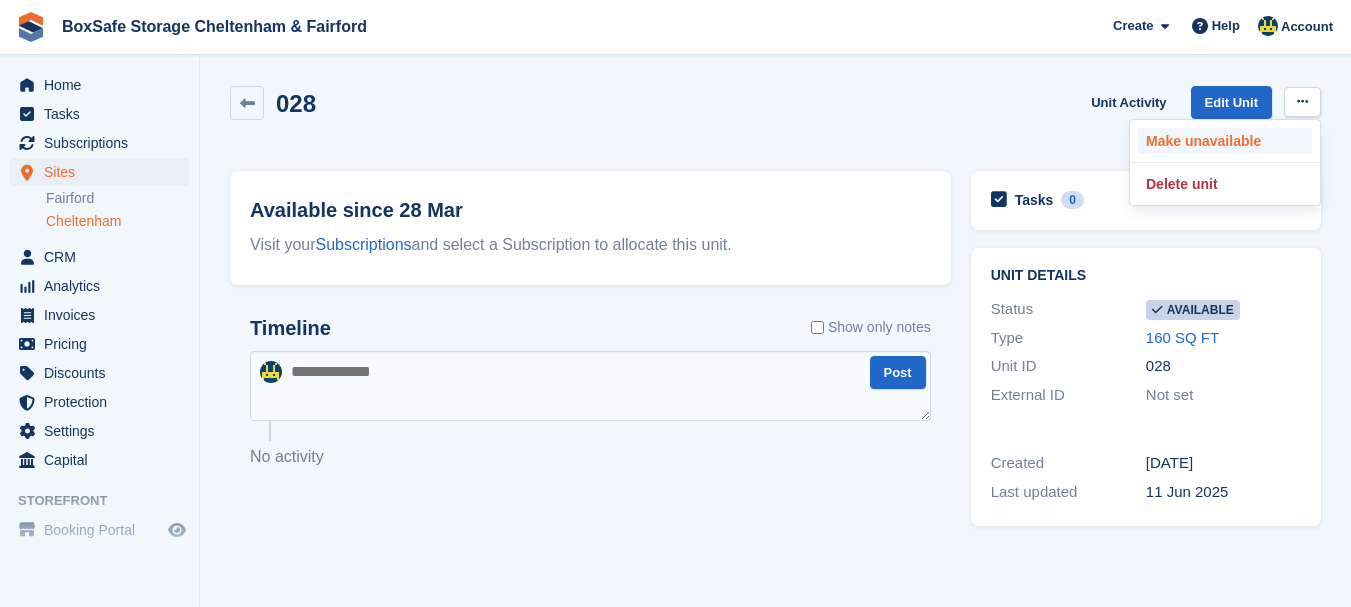 click on "Make unavailable" at bounding box center (1225, 141) 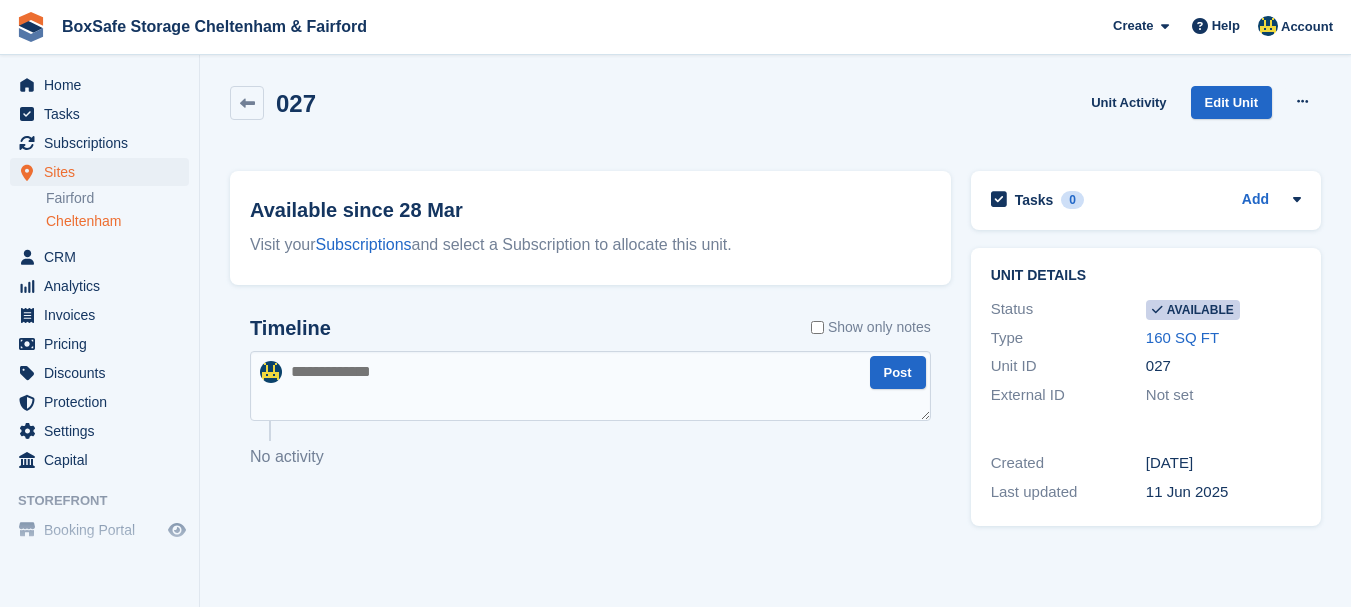 scroll, scrollTop: 0, scrollLeft: 0, axis: both 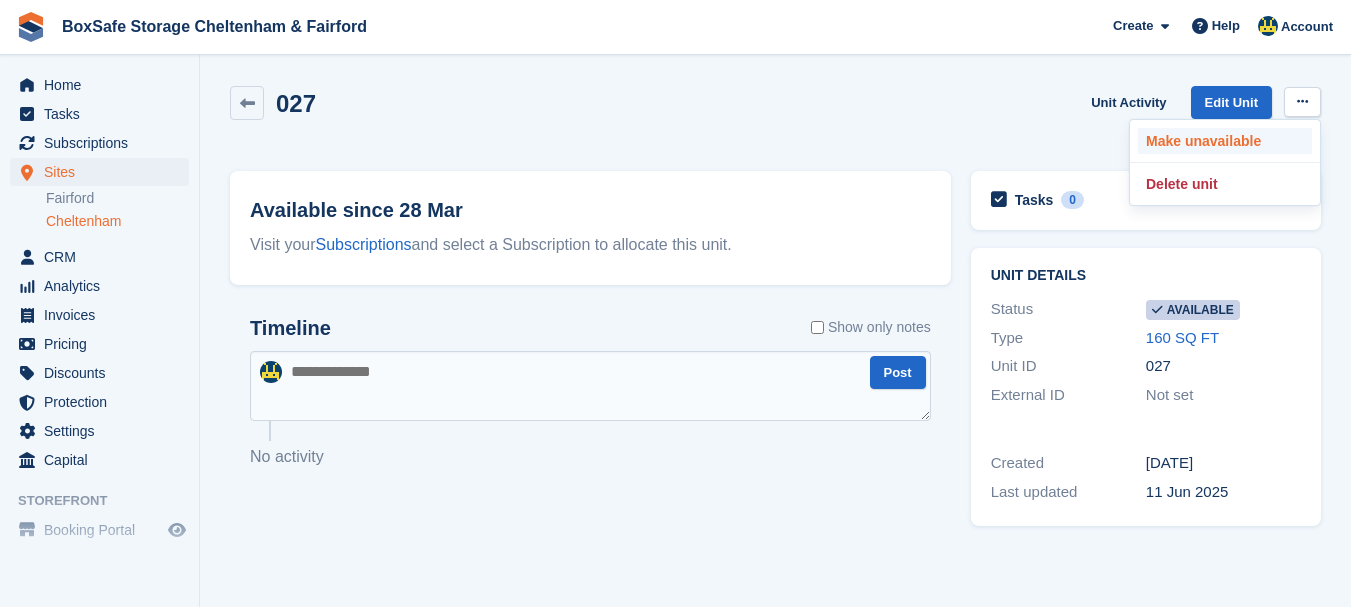 click on "Make unavailable" at bounding box center [1225, 141] 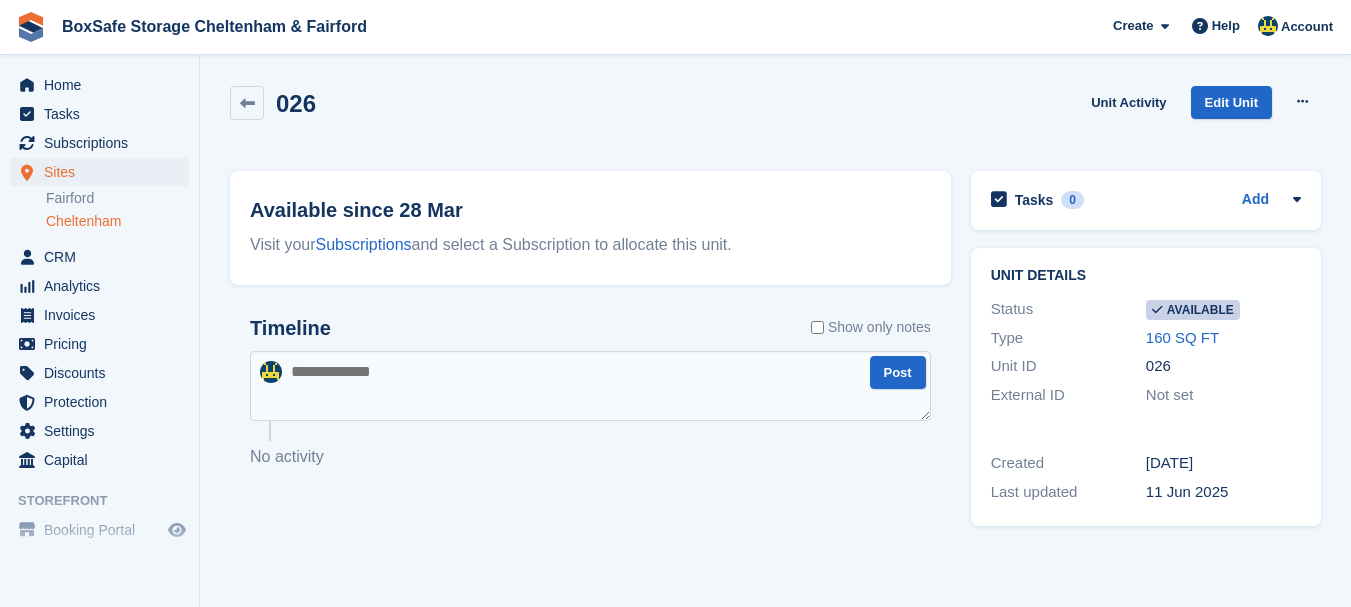 click at bounding box center (1302, 101) 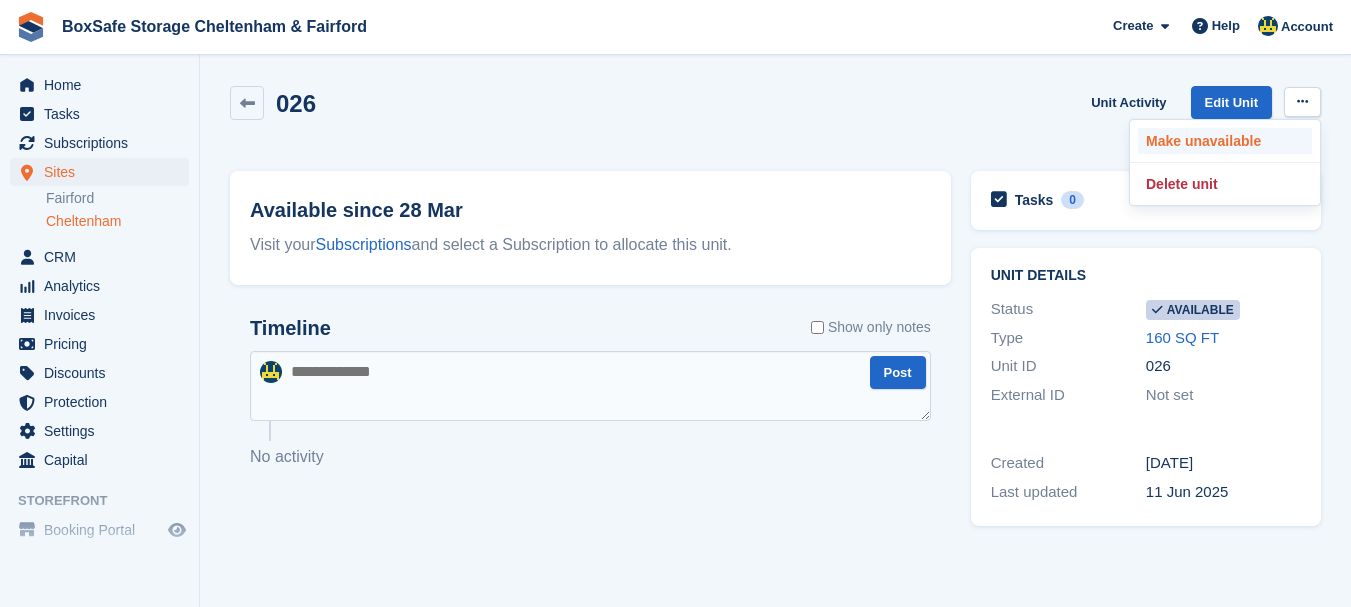 click on "Make unavailable" at bounding box center (1225, 141) 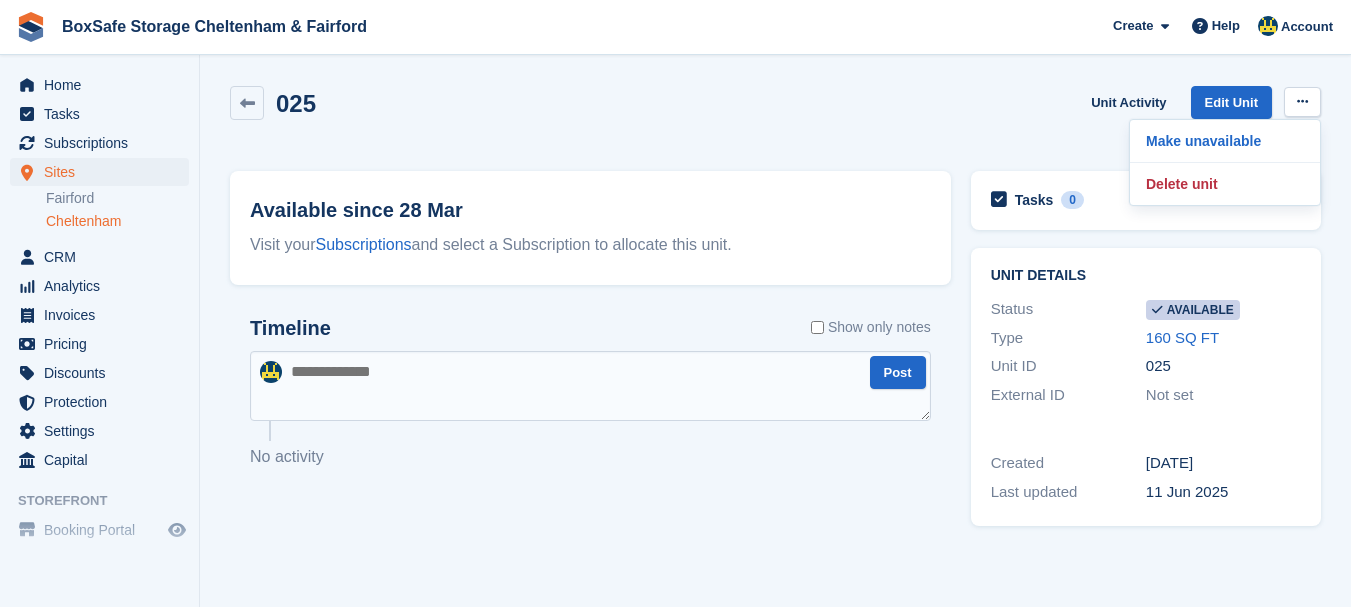 scroll, scrollTop: 0, scrollLeft: 0, axis: both 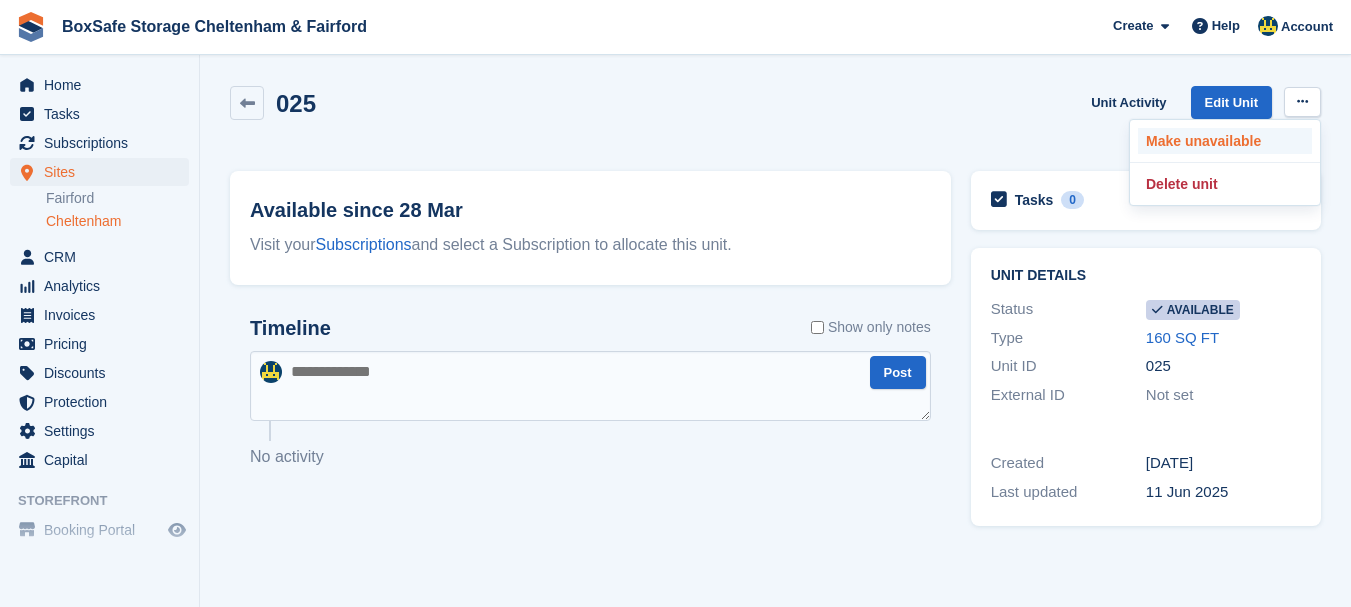 click on "Make unavailable" at bounding box center (1225, 141) 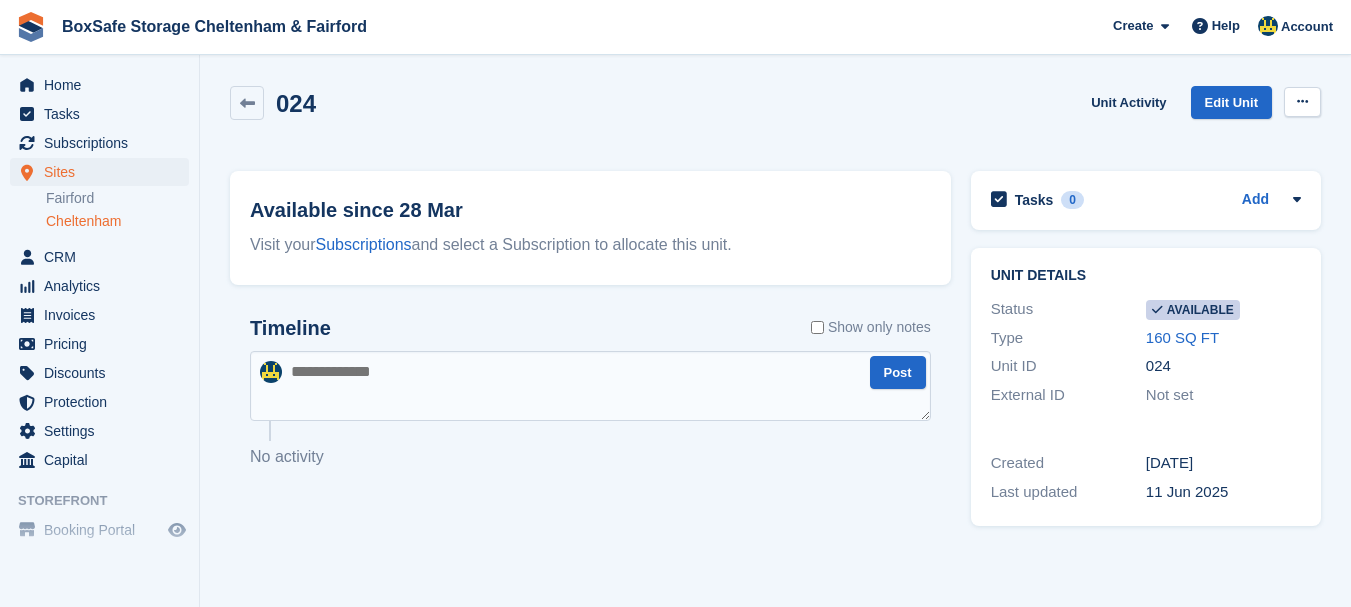 scroll, scrollTop: 0, scrollLeft: 0, axis: both 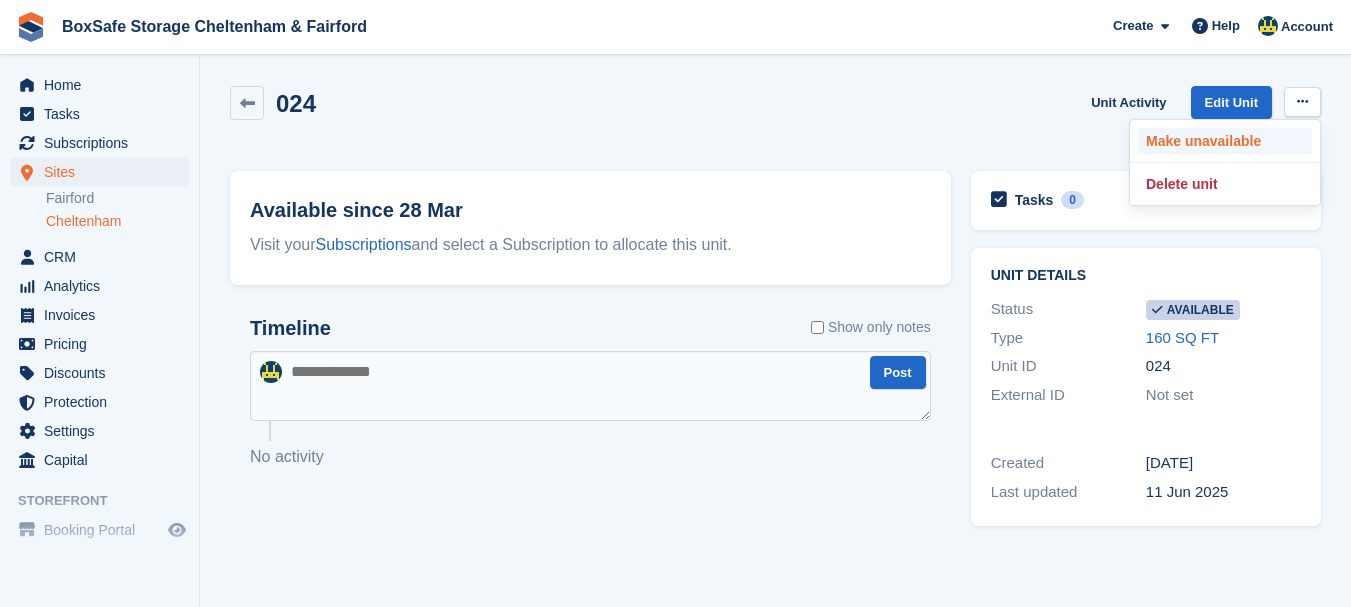 click on "Make unavailable" at bounding box center [1225, 141] 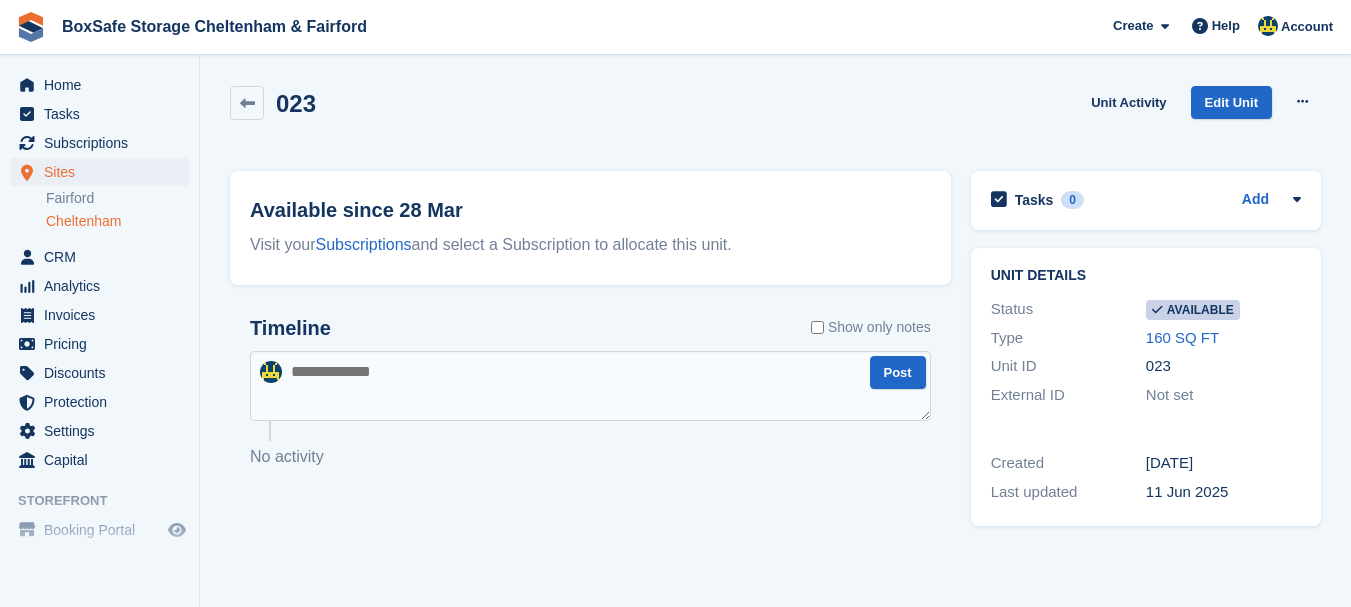 click at bounding box center [1302, 101] 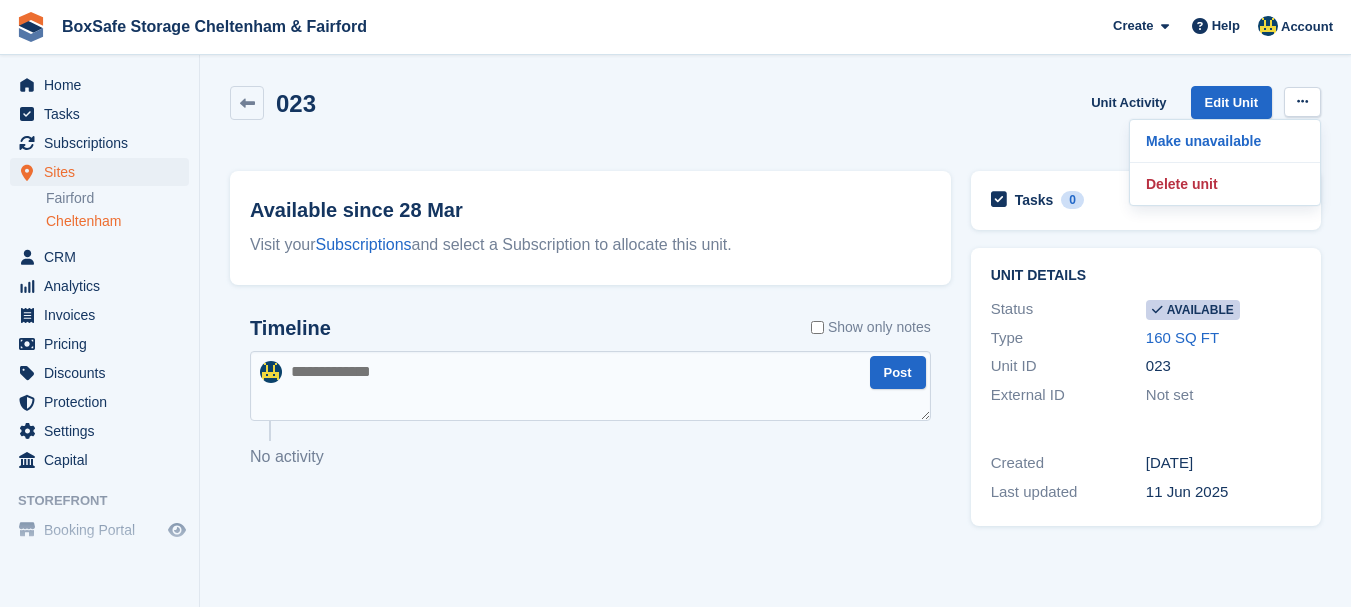 click on "Make unavailable
Delete unit" at bounding box center [1225, 162] 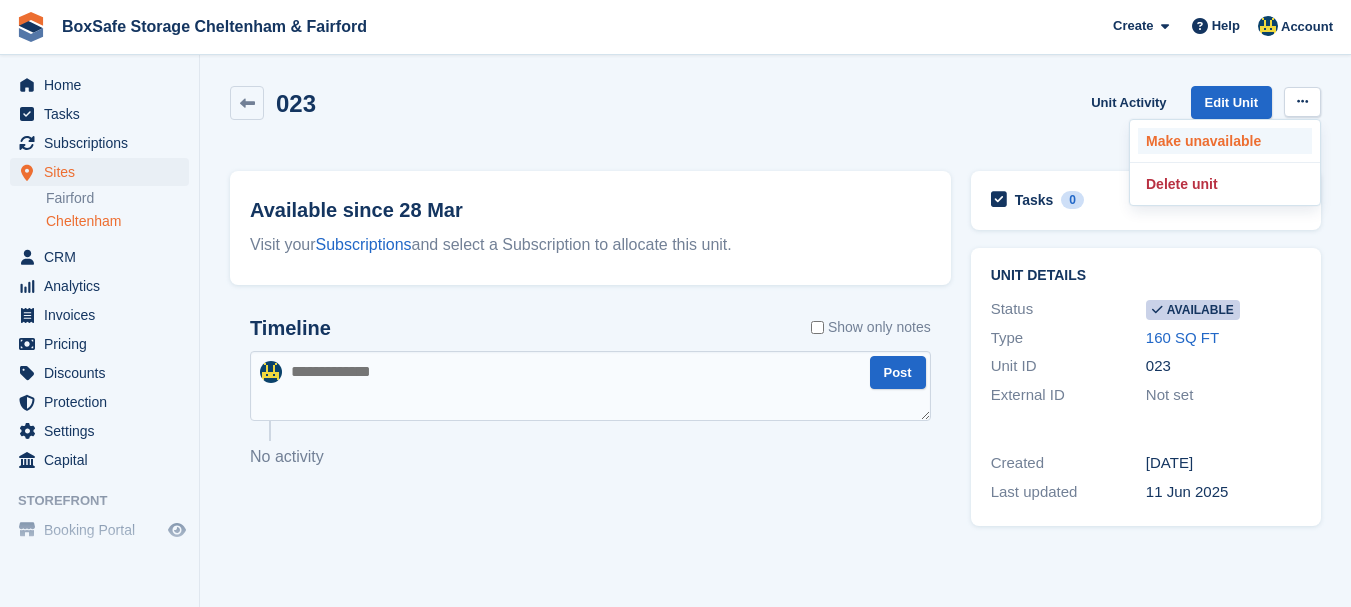 click on "Make unavailable" at bounding box center [1225, 141] 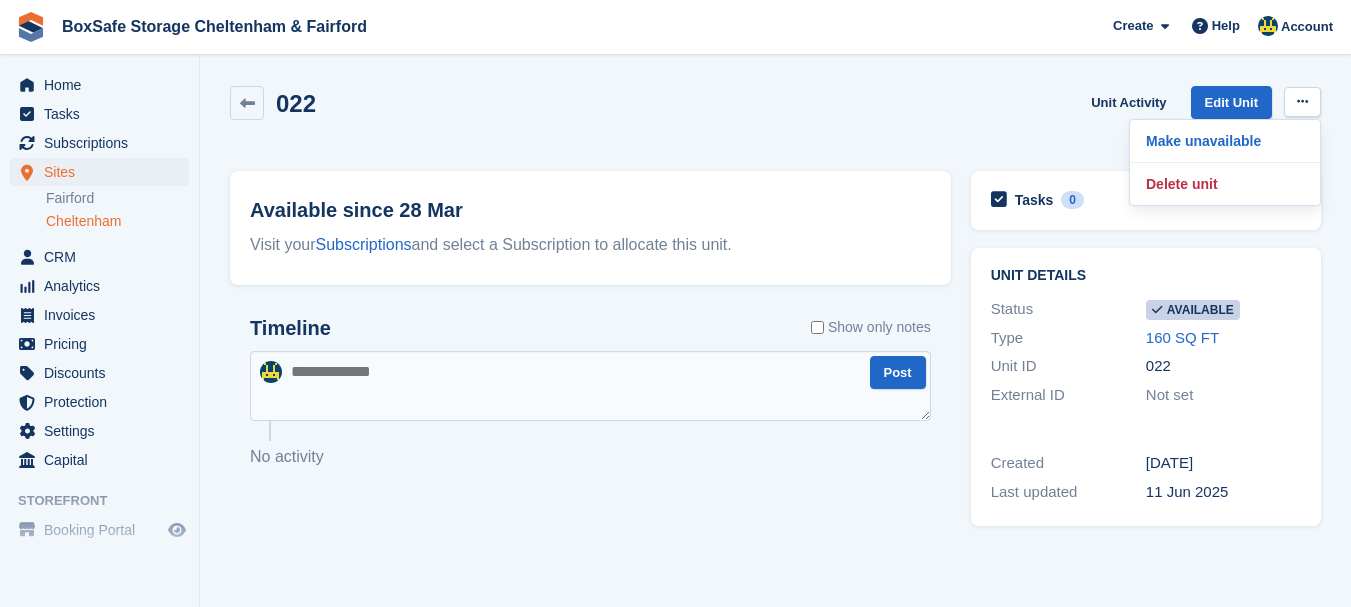 scroll, scrollTop: 0, scrollLeft: 0, axis: both 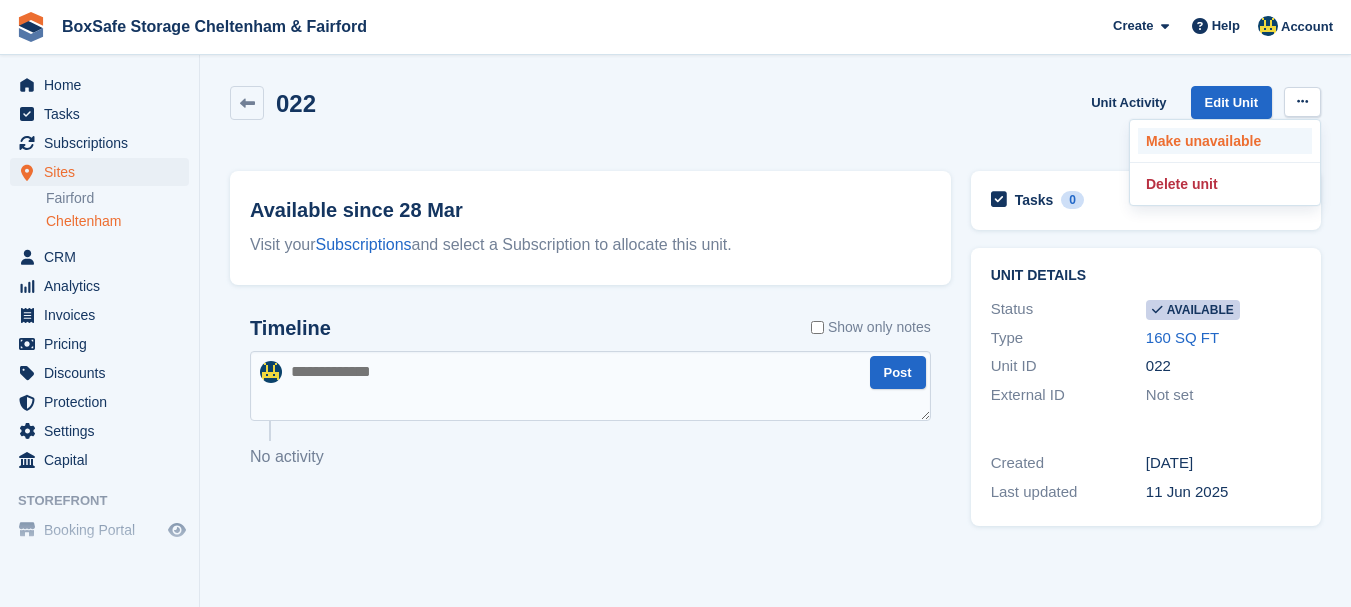 click on "Make unavailable" at bounding box center (1225, 141) 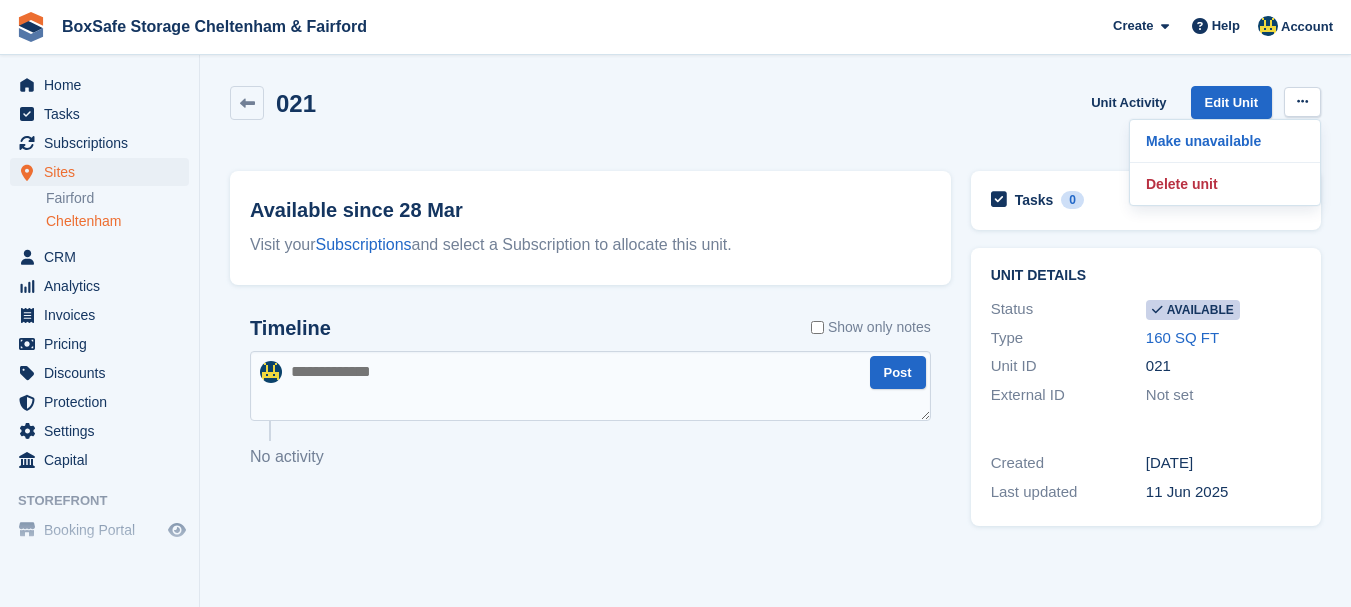 scroll, scrollTop: 0, scrollLeft: 0, axis: both 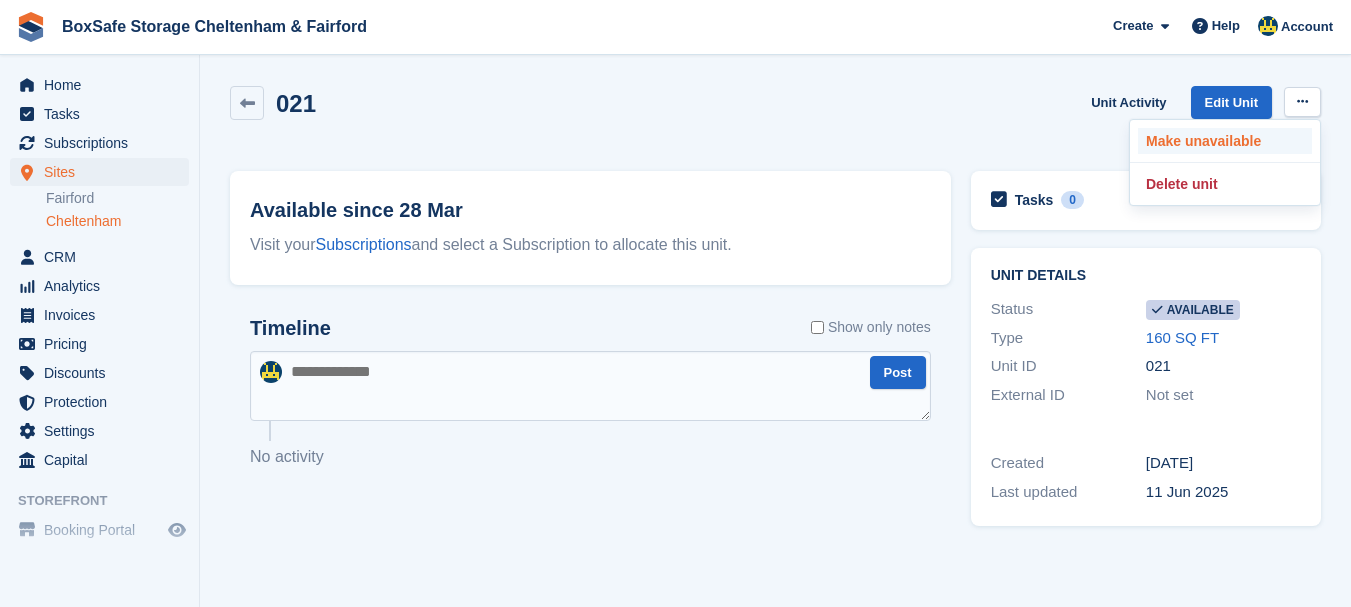 click on "Make unavailable" at bounding box center (1225, 141) 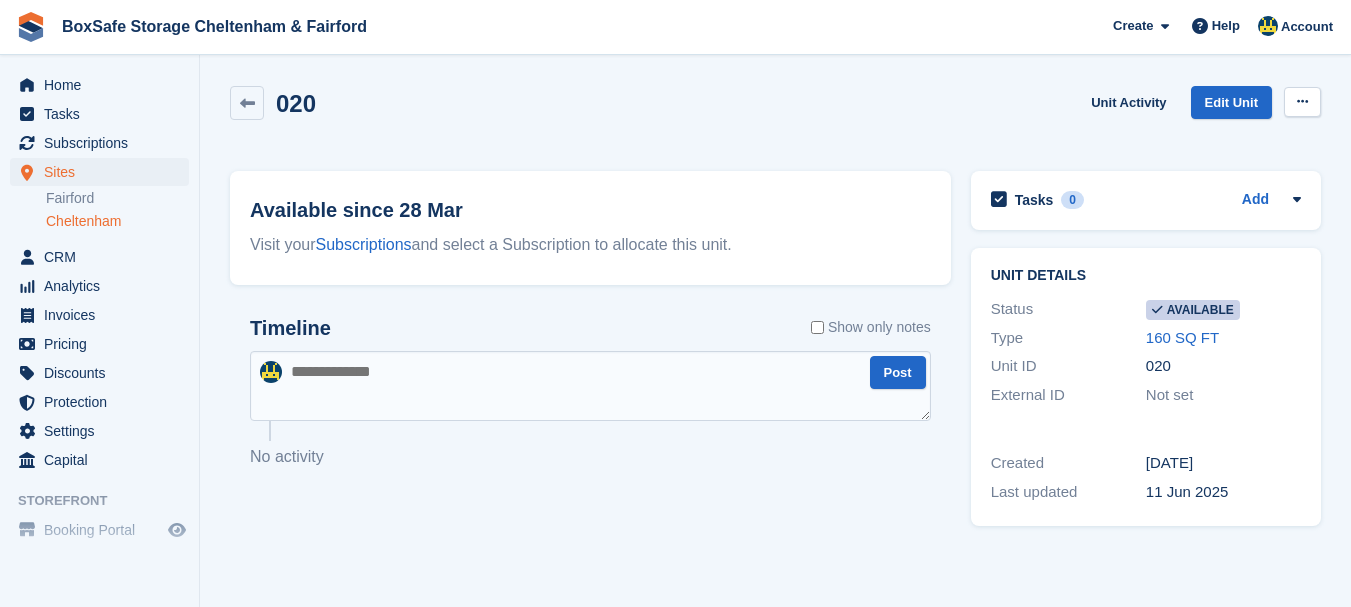scroll, scrollTop: 0, scrollLeft: 0, axis: both 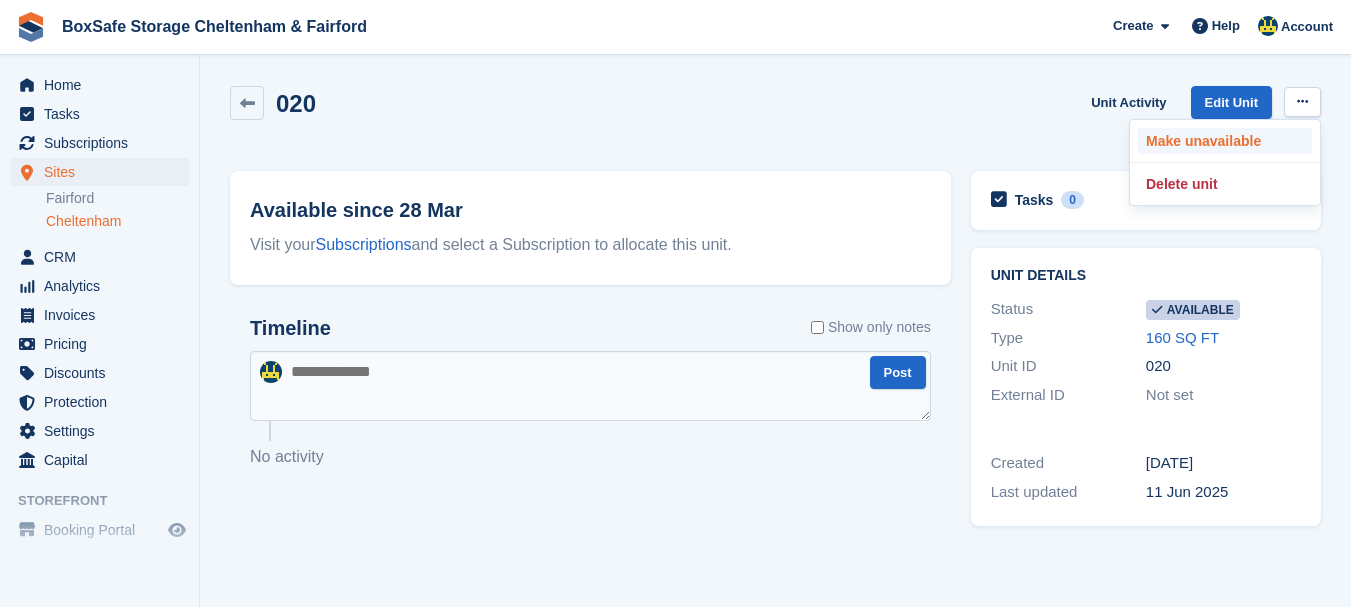 click on "Make unavailable" at bounding box center (1225, 141) 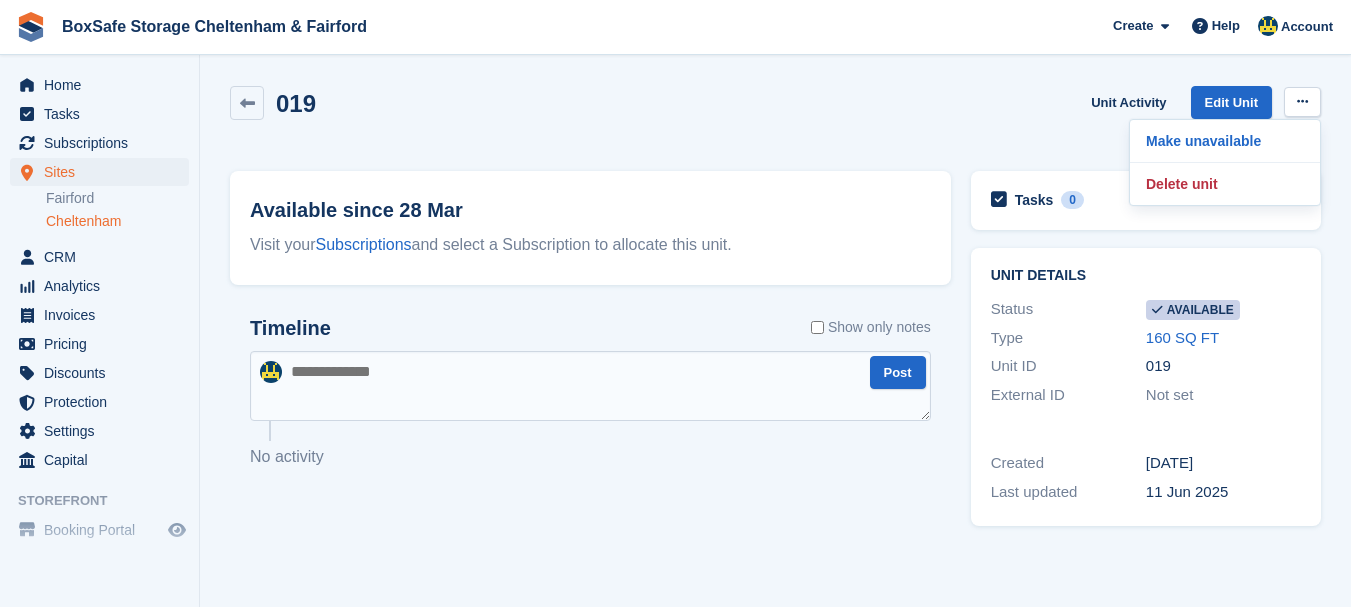 scroll, scrollTop: 0, scrollLeft: 0, axis: both 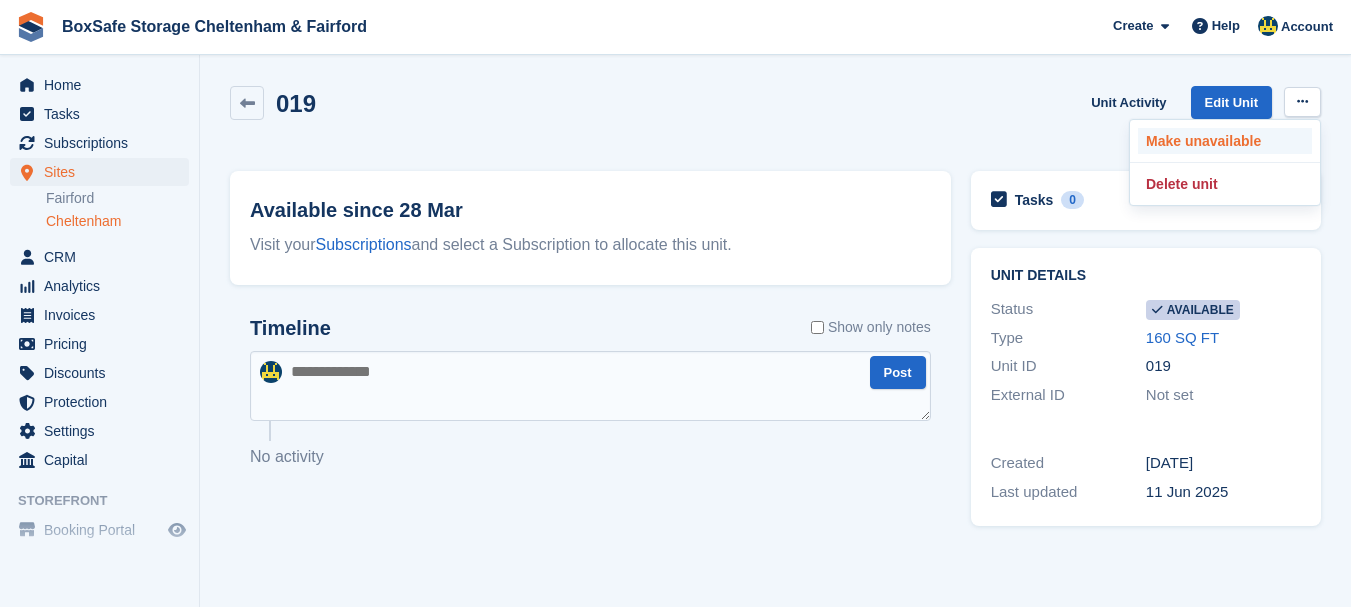 click on "Make unavailable" at bounding box center (1225, 141) 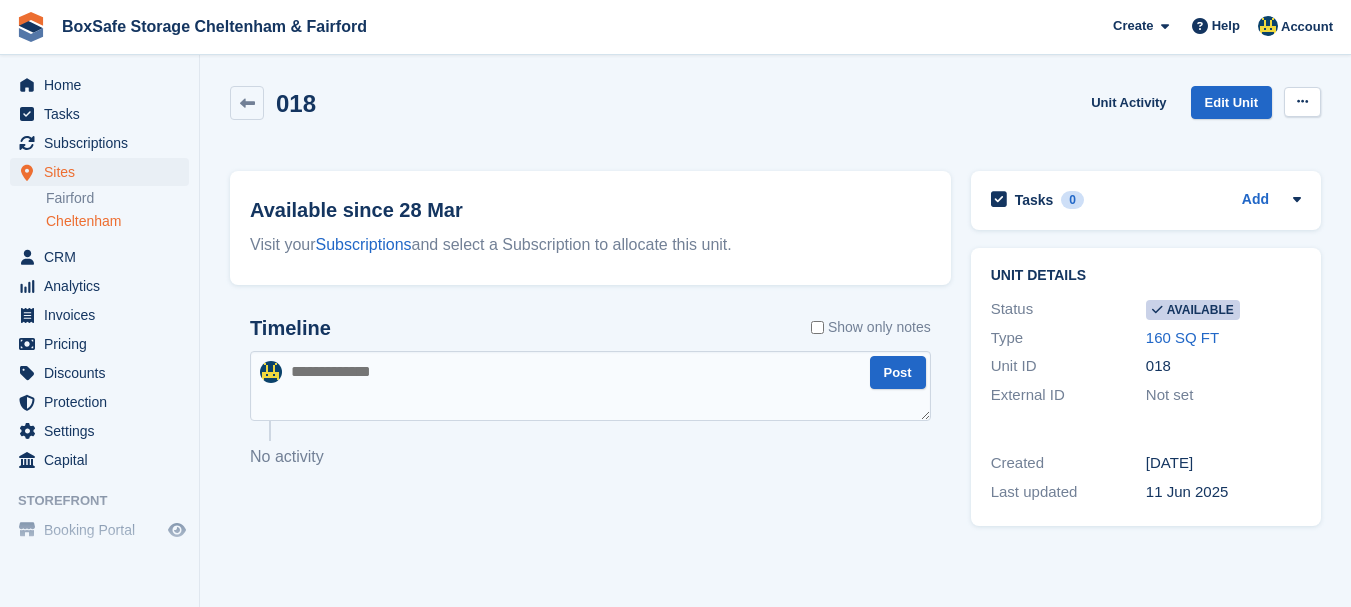 scroll, scrollTop: 0, scrollLeft: 0, axis: both 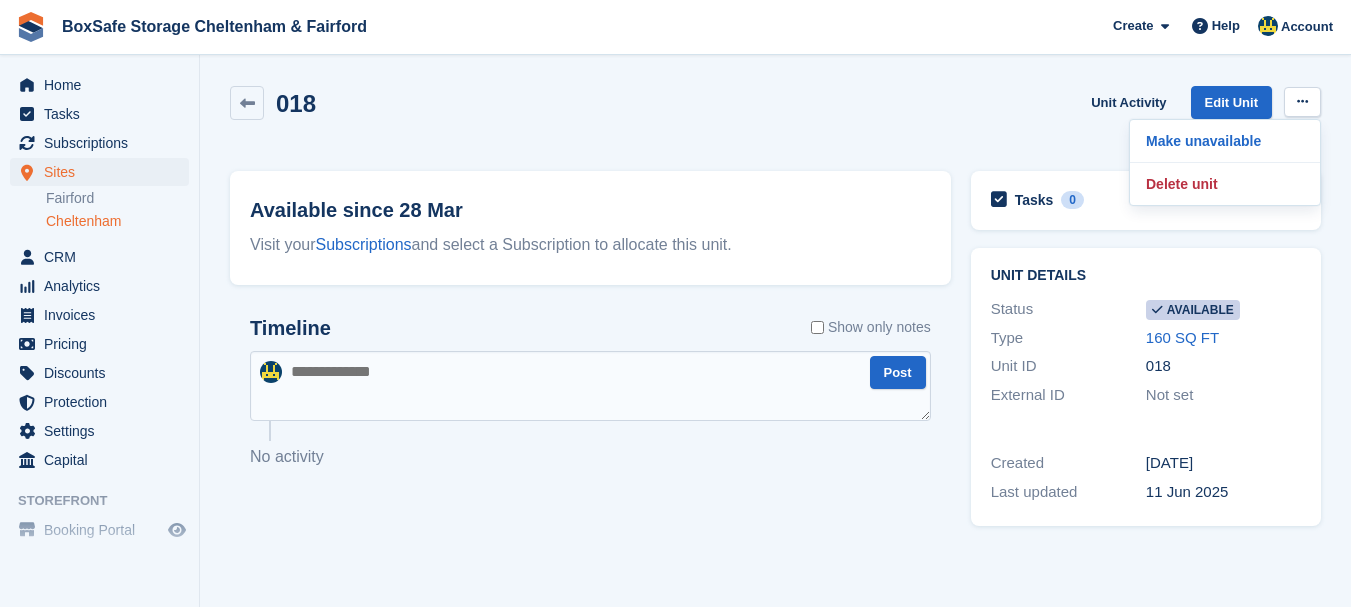 click on "Make unavailable
Delete unit" at bounding box center [1225, 162] 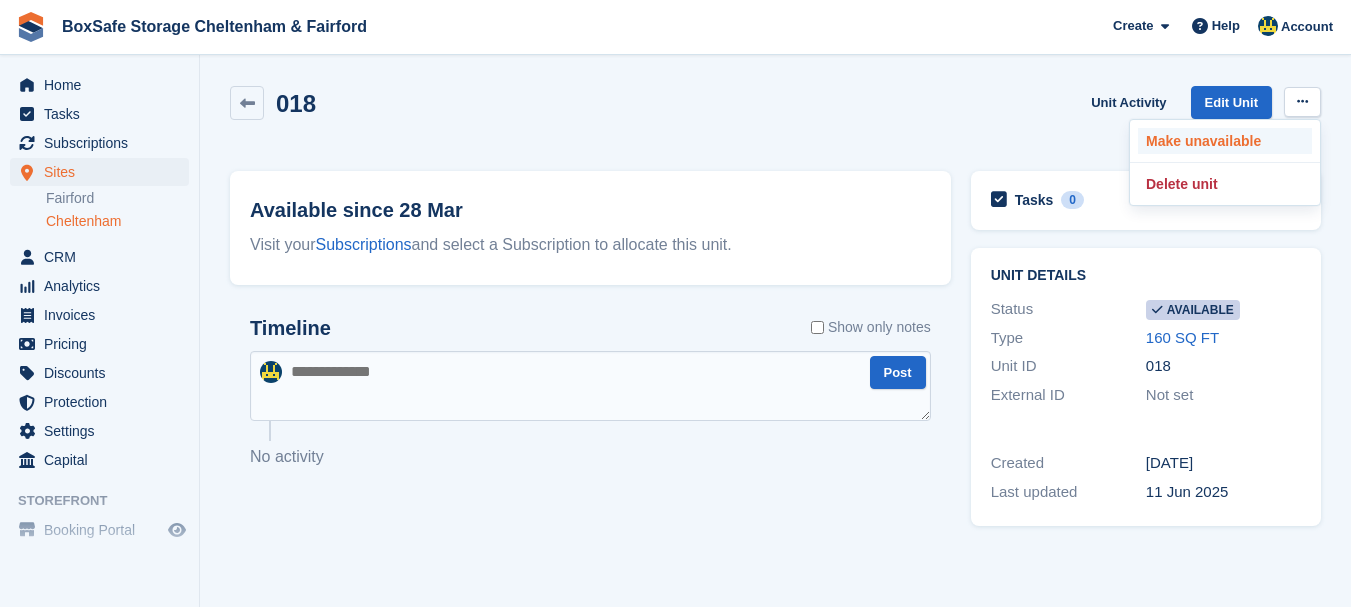 click on "Make unavailable" at bounding box center (1225, 141) 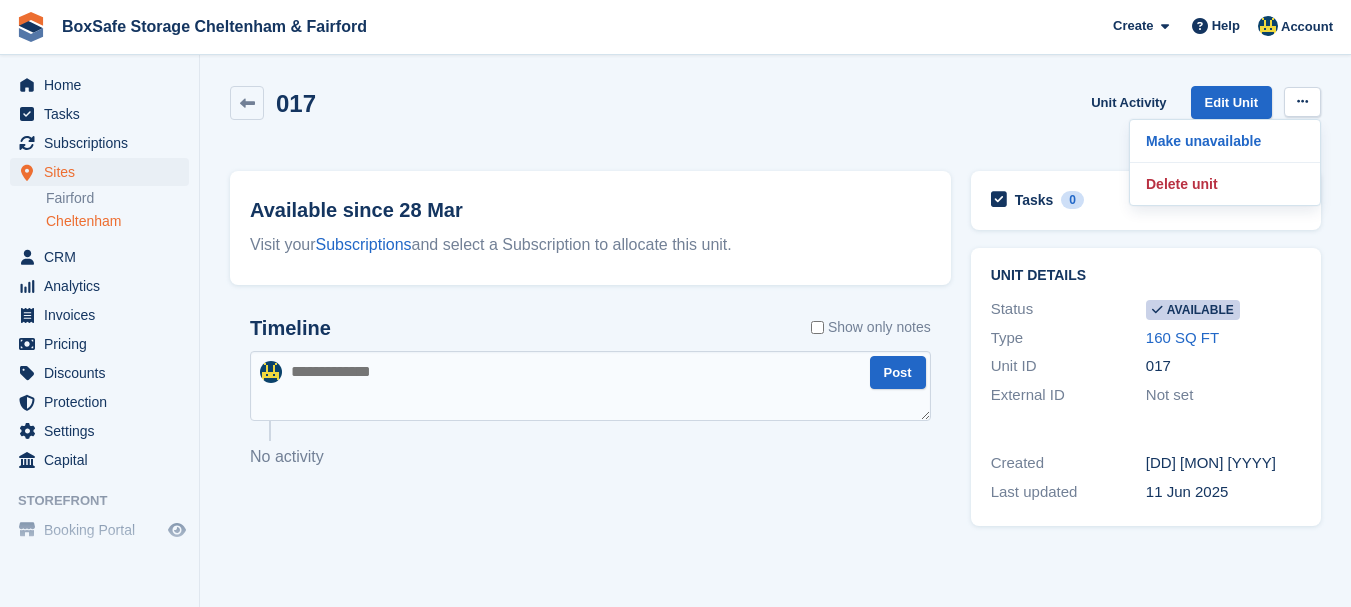 scroll, scrollTop: 0, scrollLeft: 0, axis: both 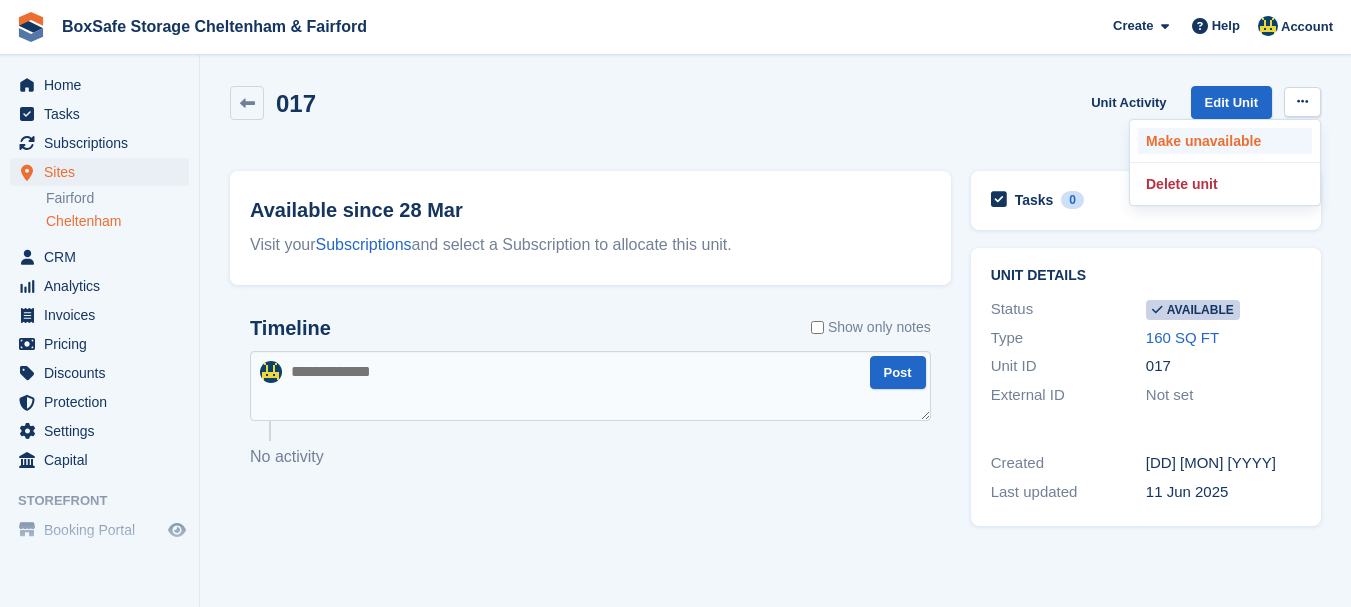 click on "Make unavailable" at bounding box center [1225, 141] 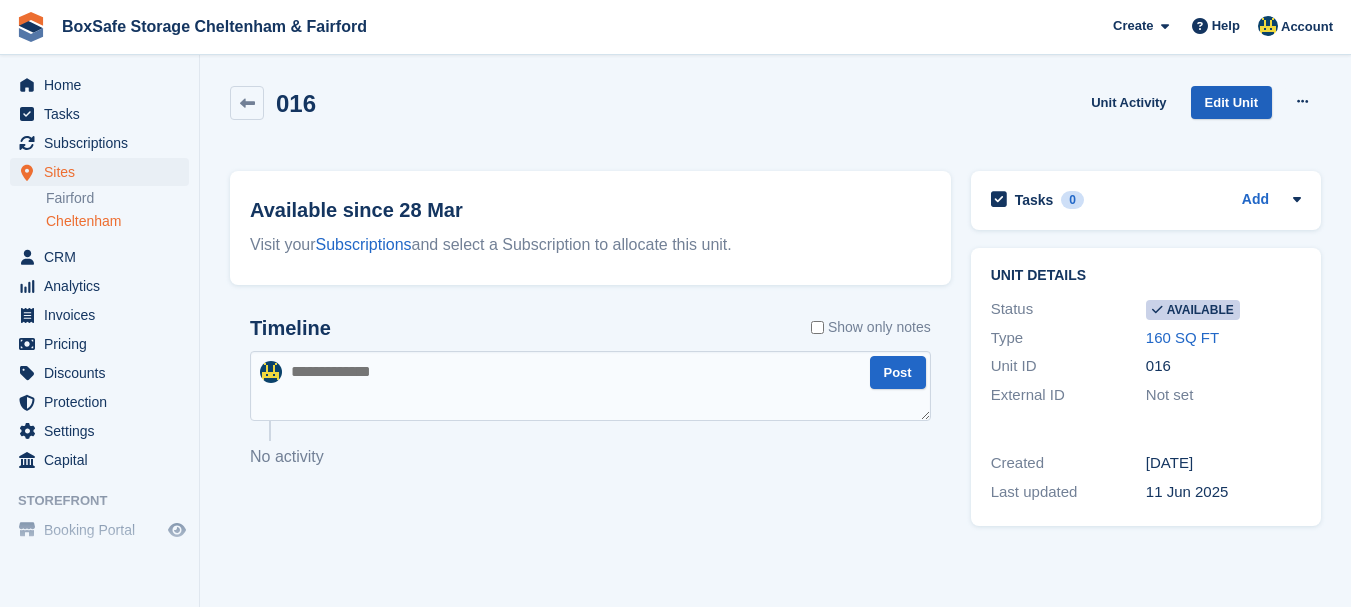 scroll, scrollTop: 0, scrollLeft: 0, axis: both 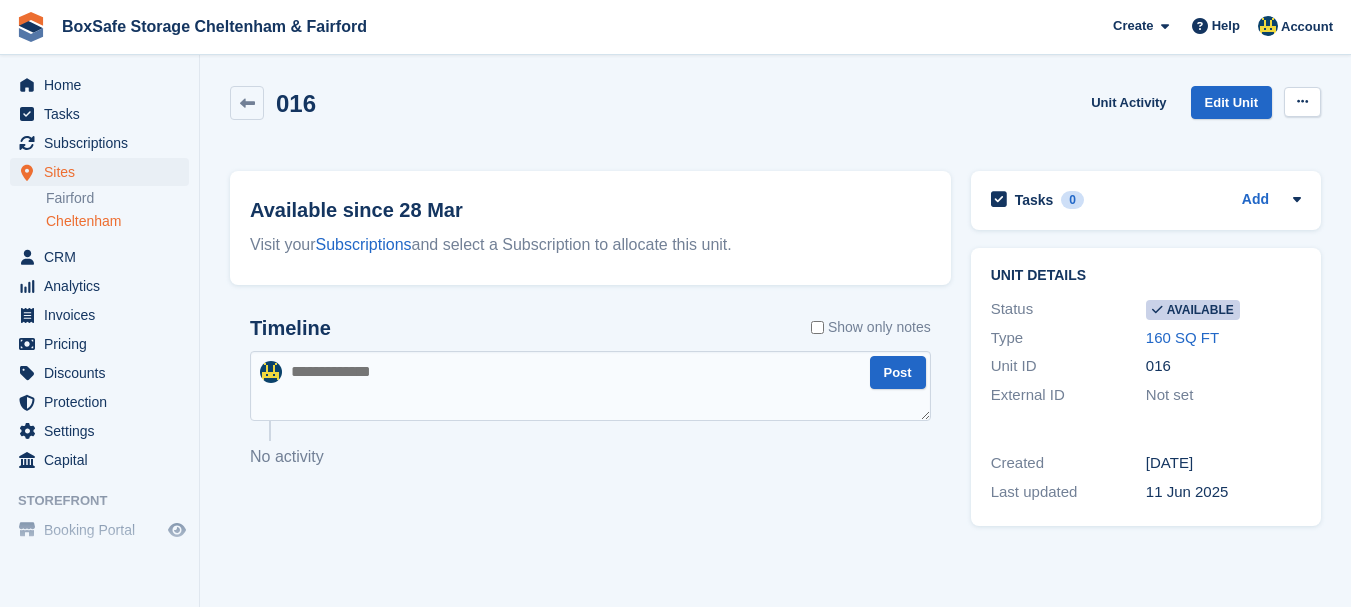 click at bounding box center (1302, 101) 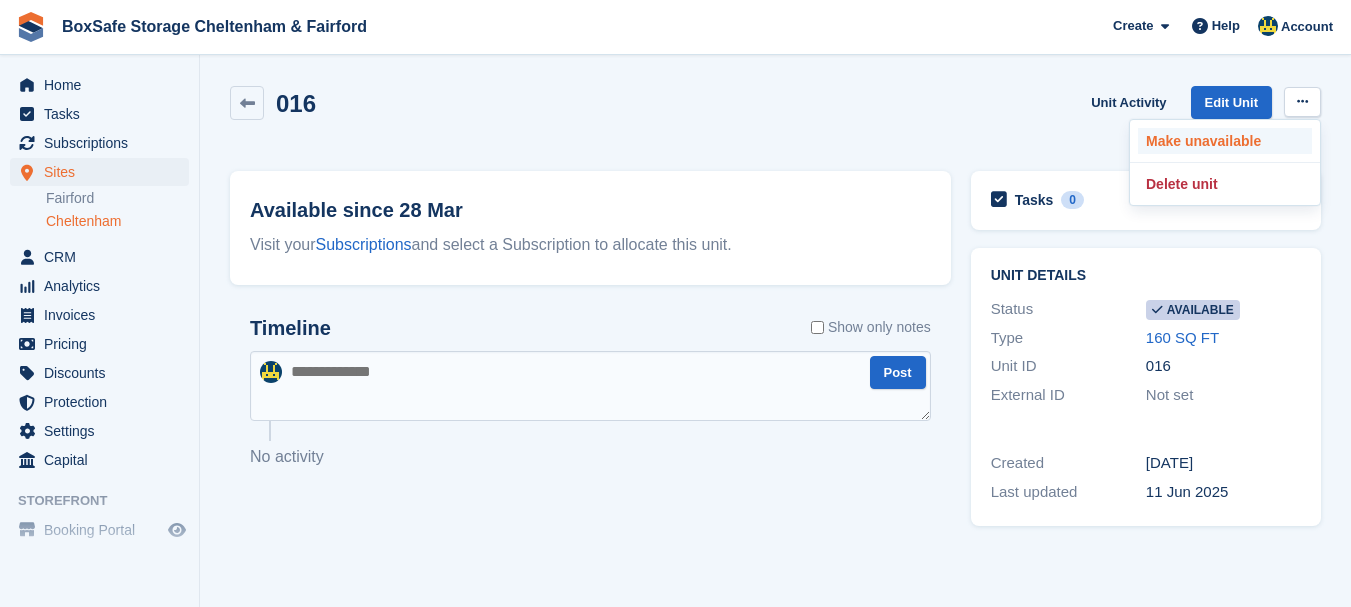 click on "Make unavailable" at bounding box center [1225, 141] 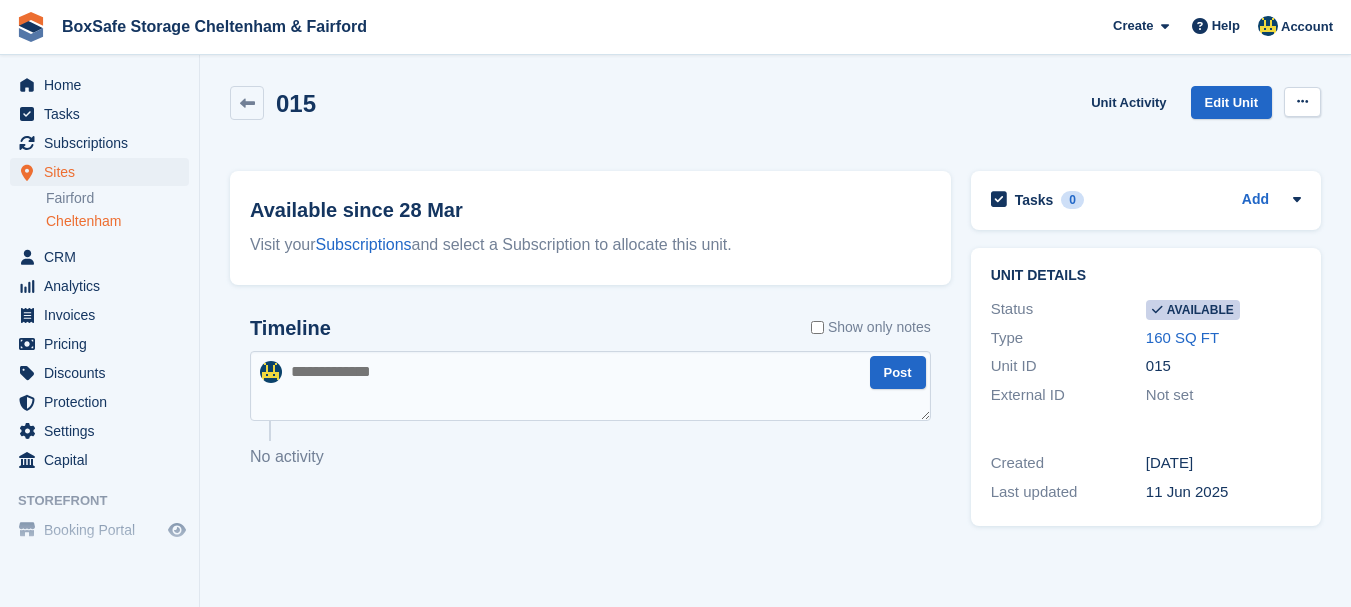 scroll, scrollTop: 0, scrollLeft: 0, axis: both 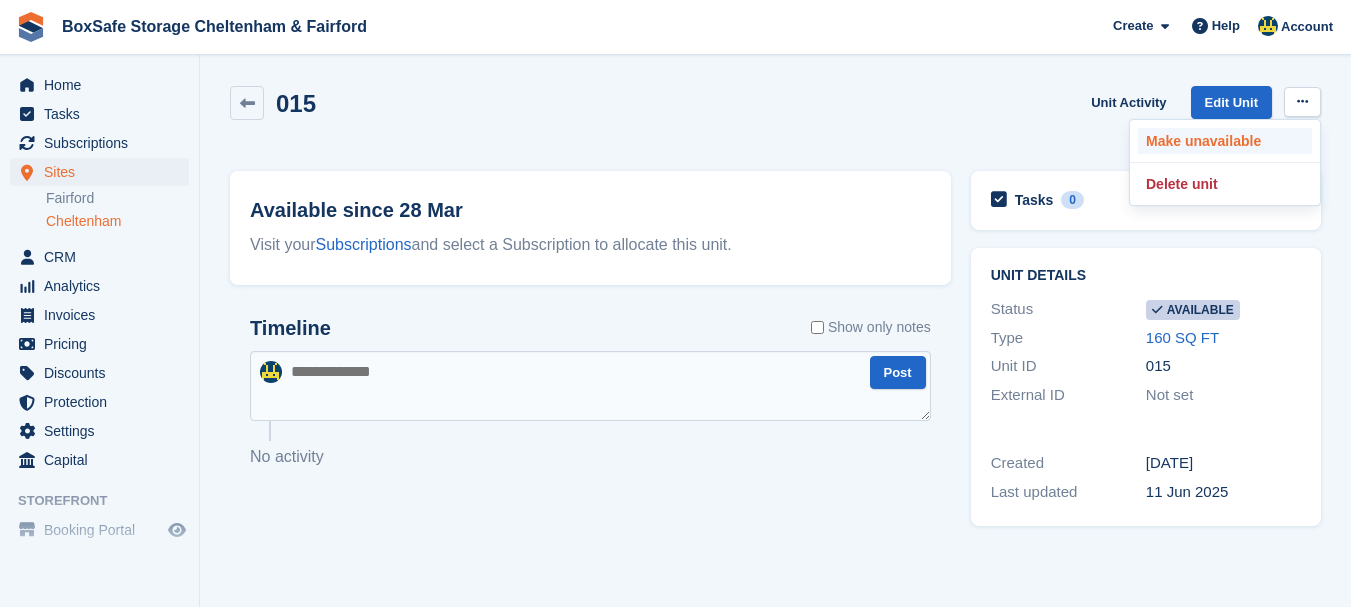 click on "Make unavailable" at bounding box center [1225, 141] 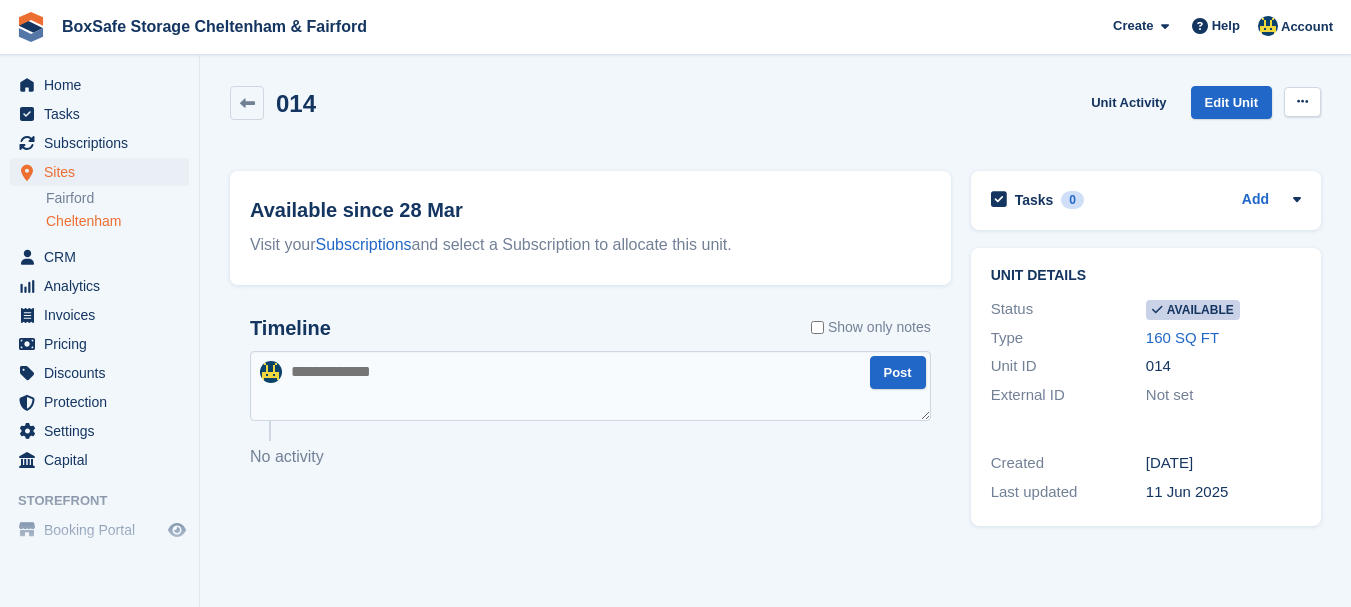 click at bounding box center (1302, 101) 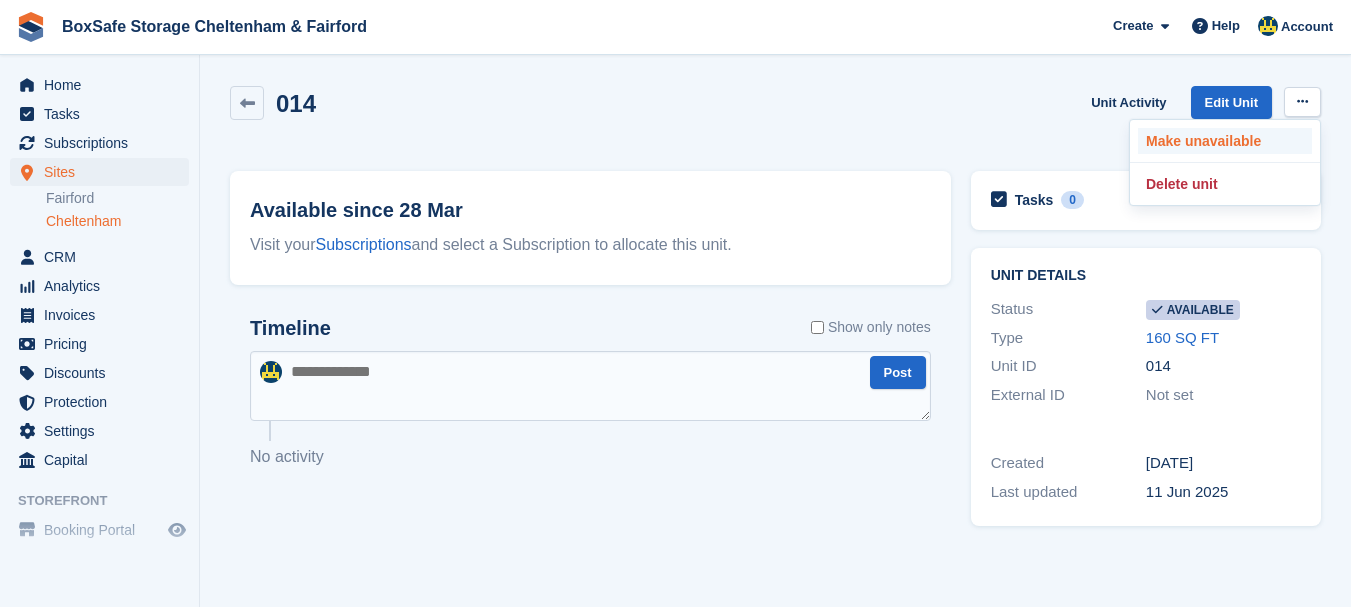 click on "Make unavailable" at bounding box center [1225, 141] 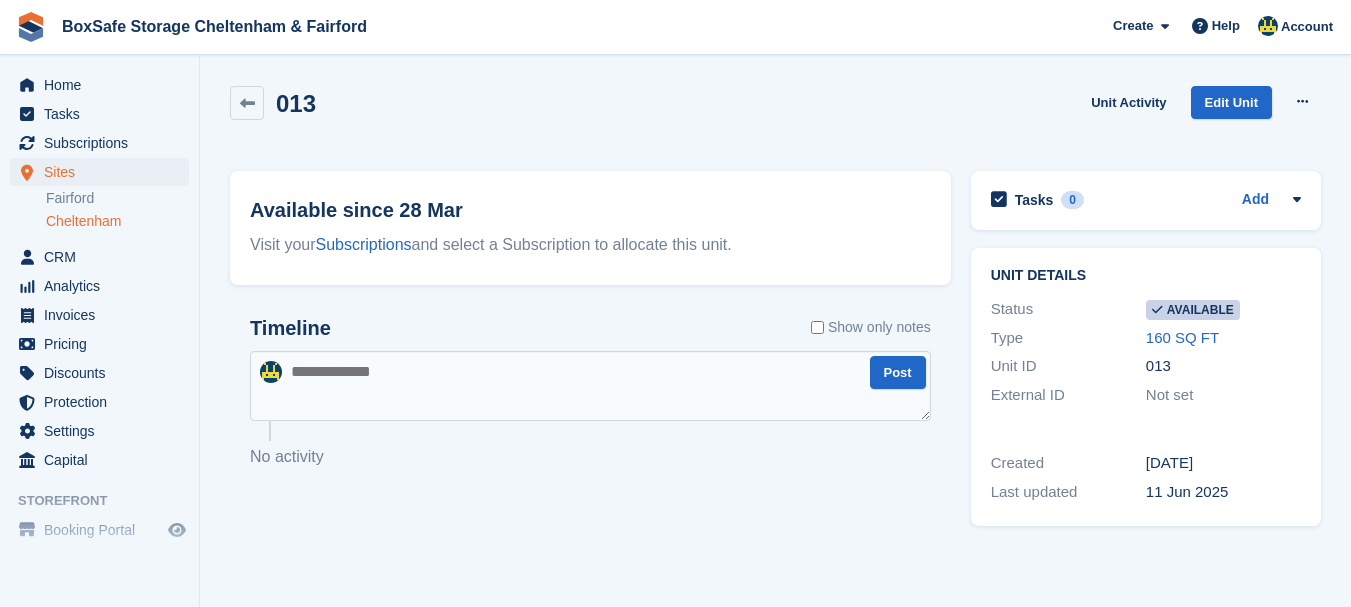 click at bounding box center (1302, 102) 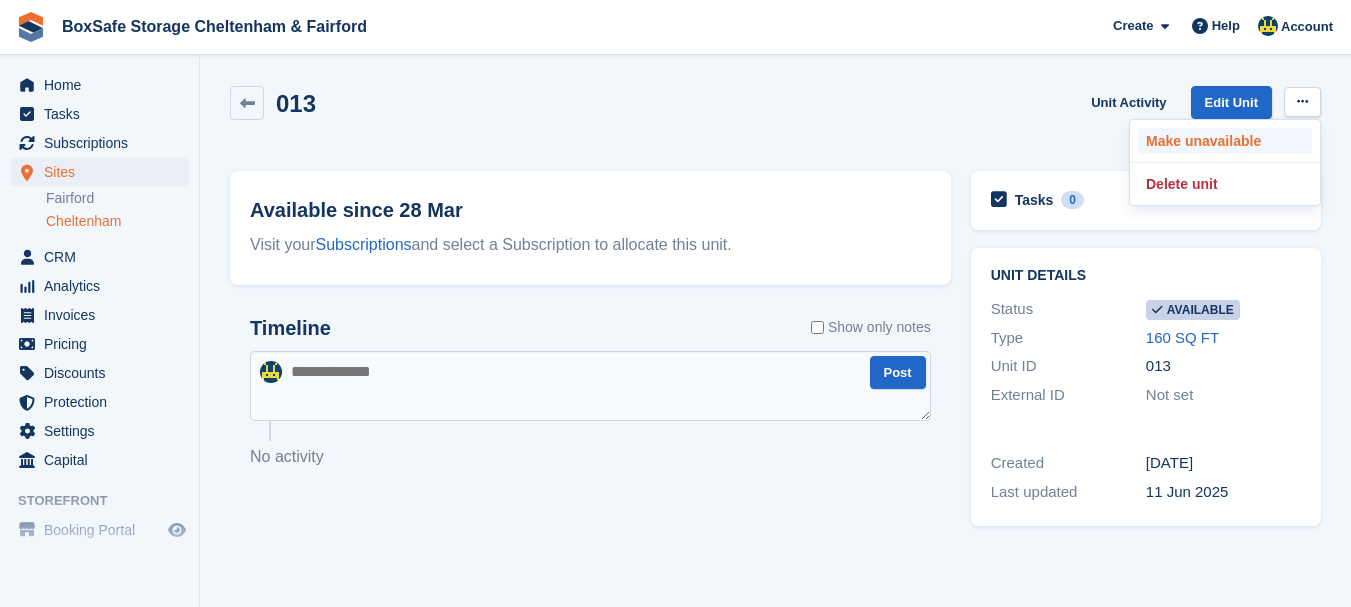 click on "Make unavailable" at bounding box center [1225, 141] 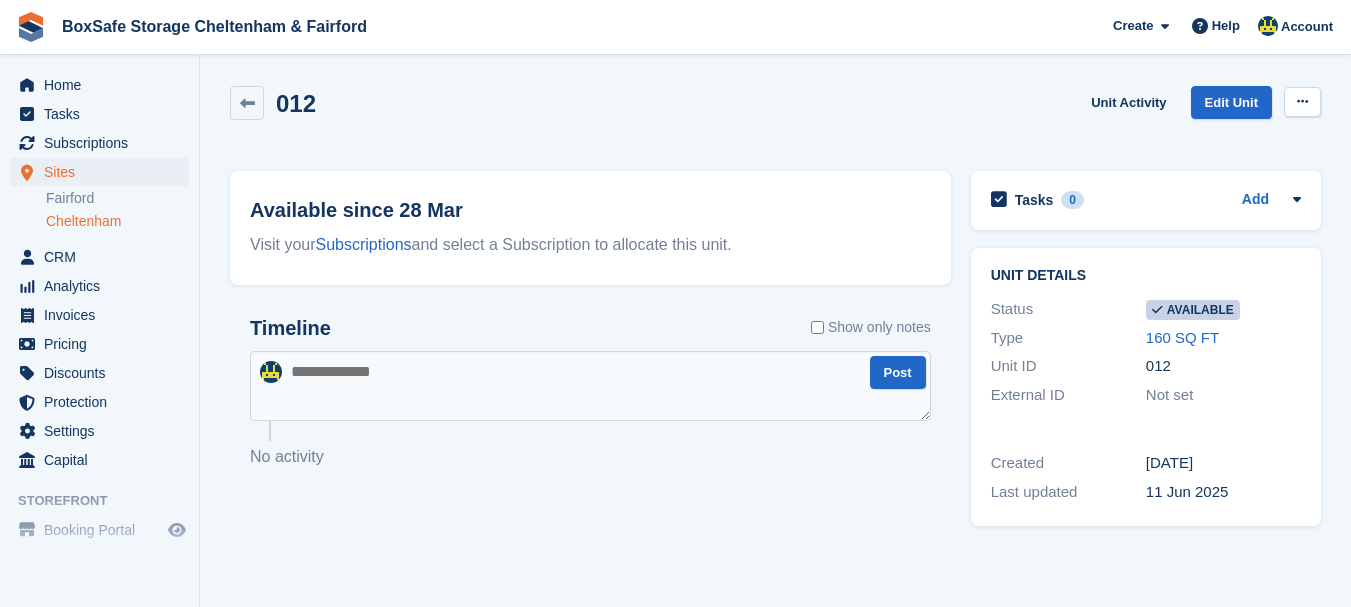 click at bounding box center (1302, 102) 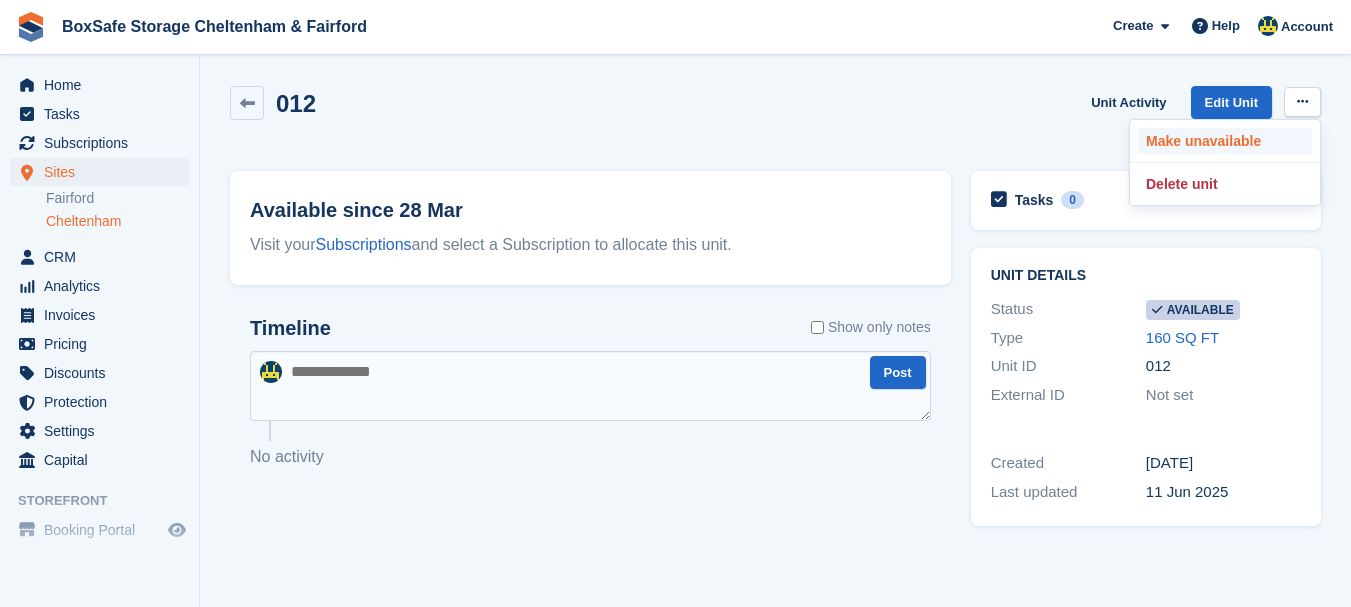 click on "Make unavailable" at bounding box center (1225, 141) 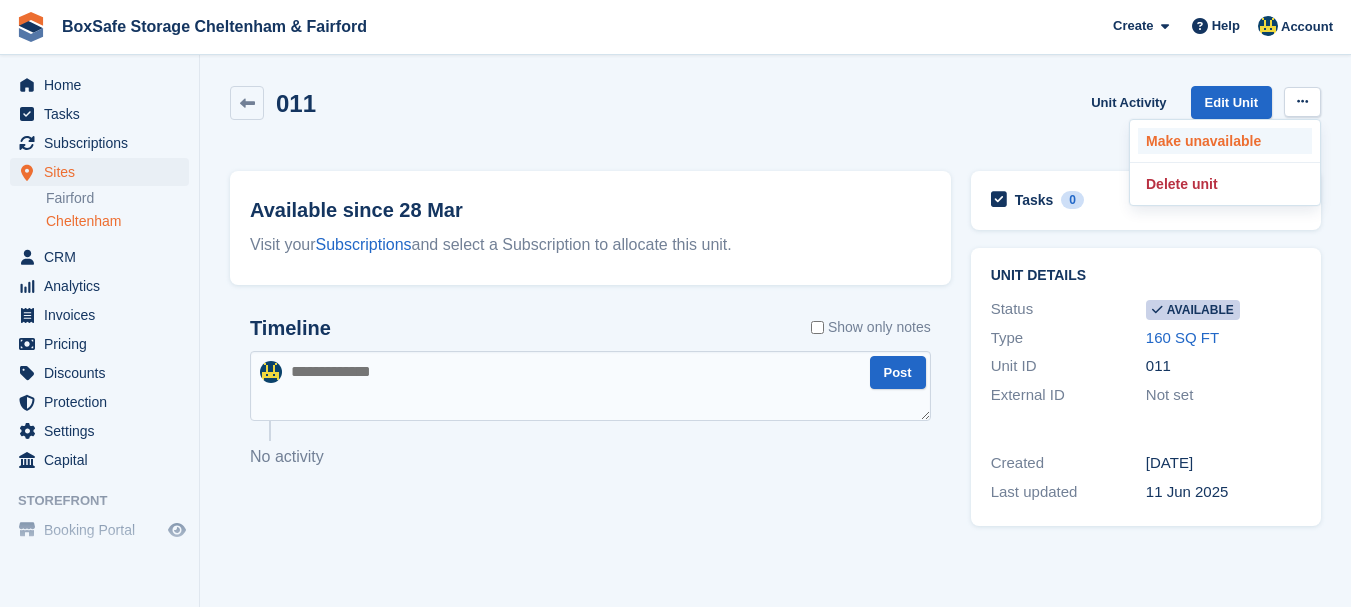scroll, scrollTop: 0, scrollLeft: 0, axis: both 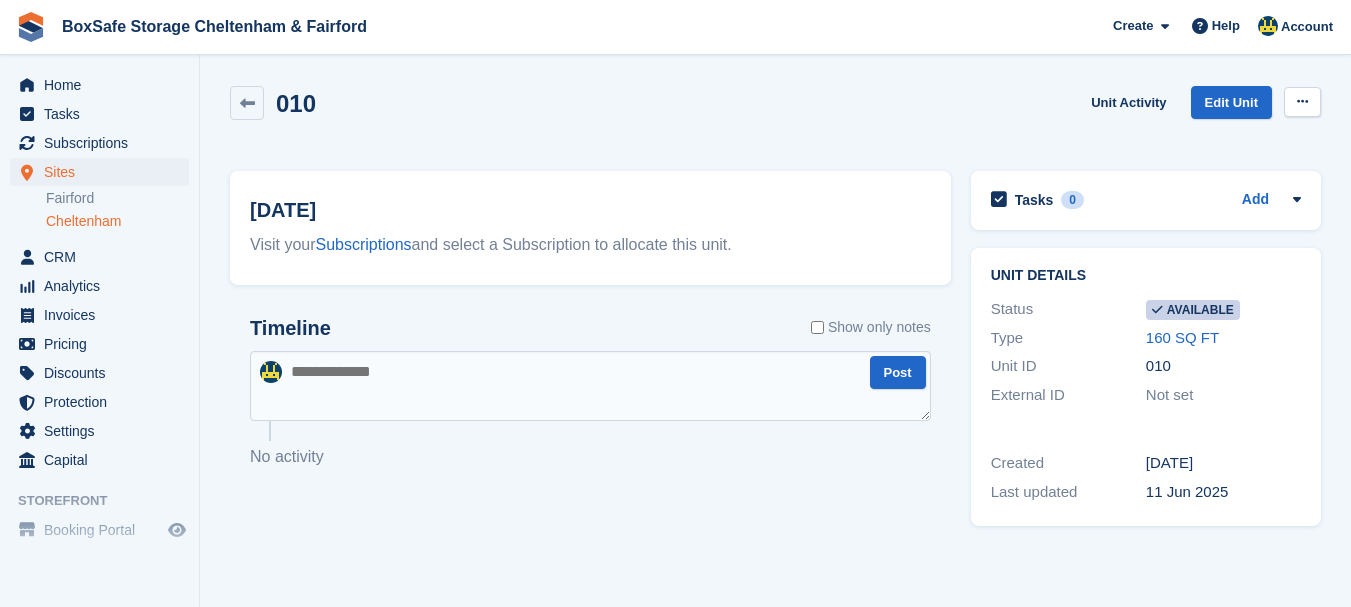 click at bounding box center (1302, 102) 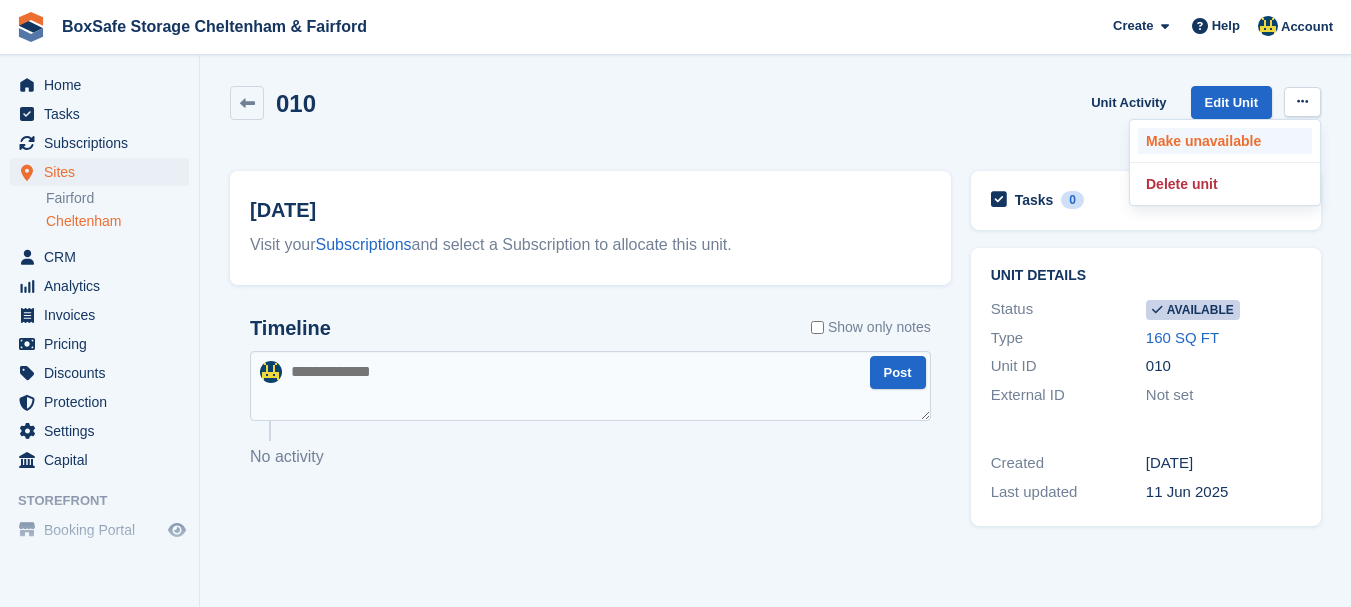 click on "Make unavailable" at bounding box center (1225, 141) 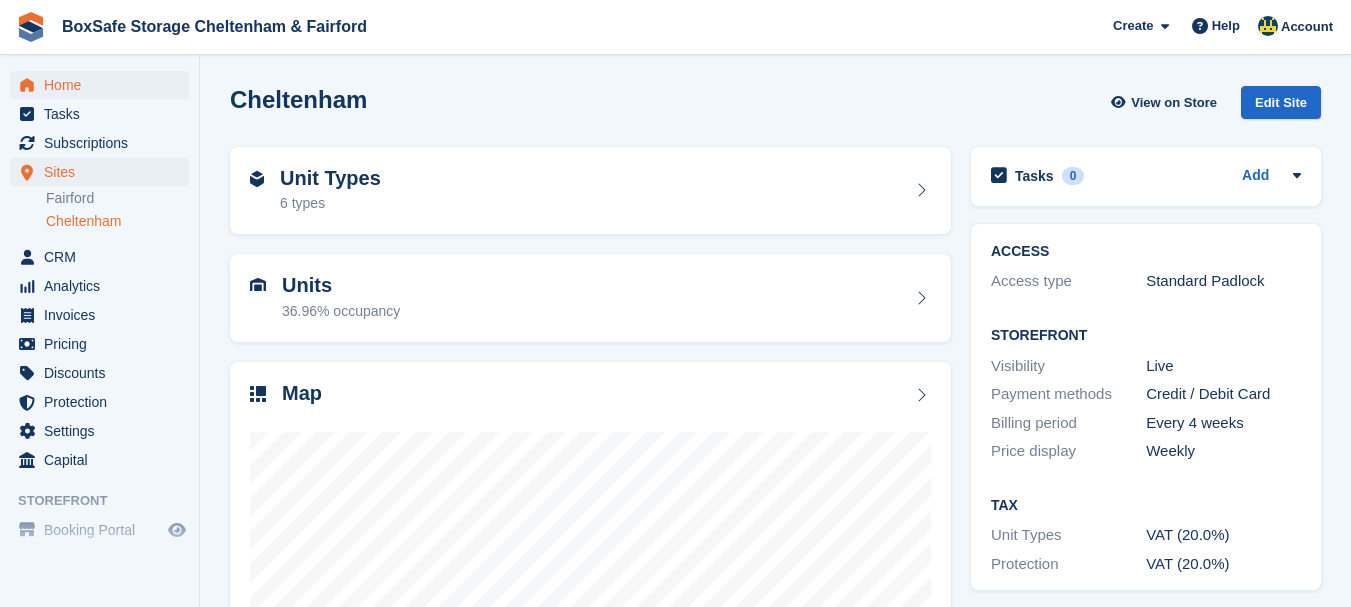 scroll, scrollTop: 0, scrollLeft: 0, axis: both 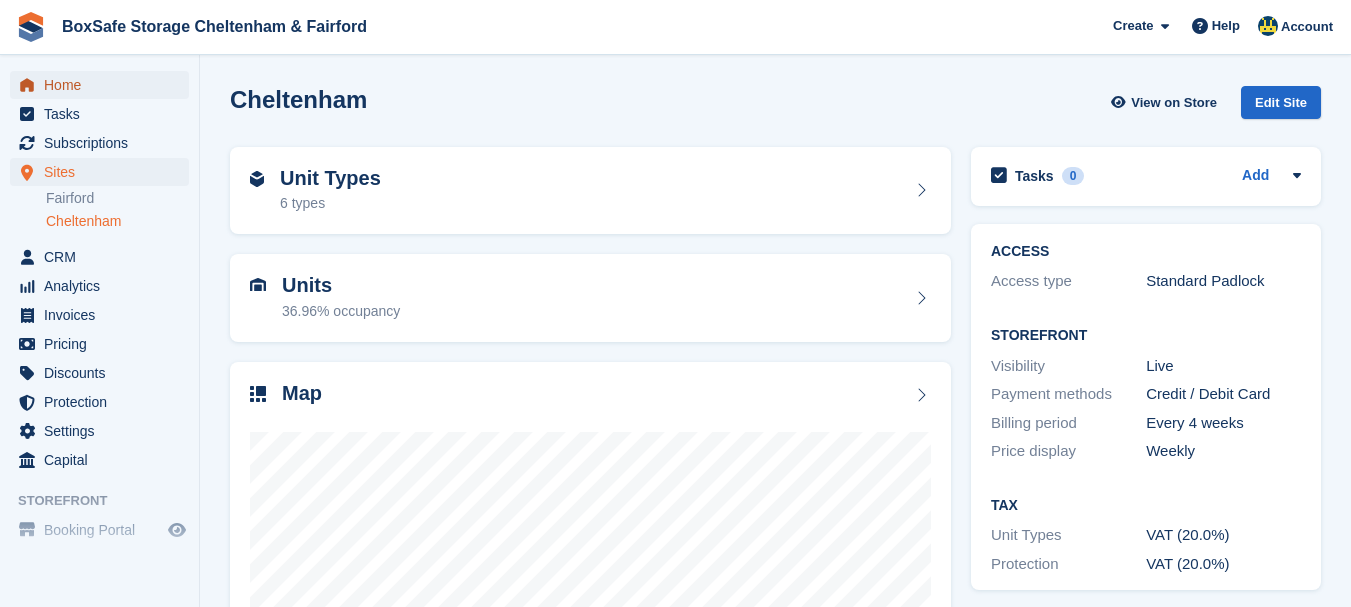 click on "Home" at bounding box center [104, 85] 